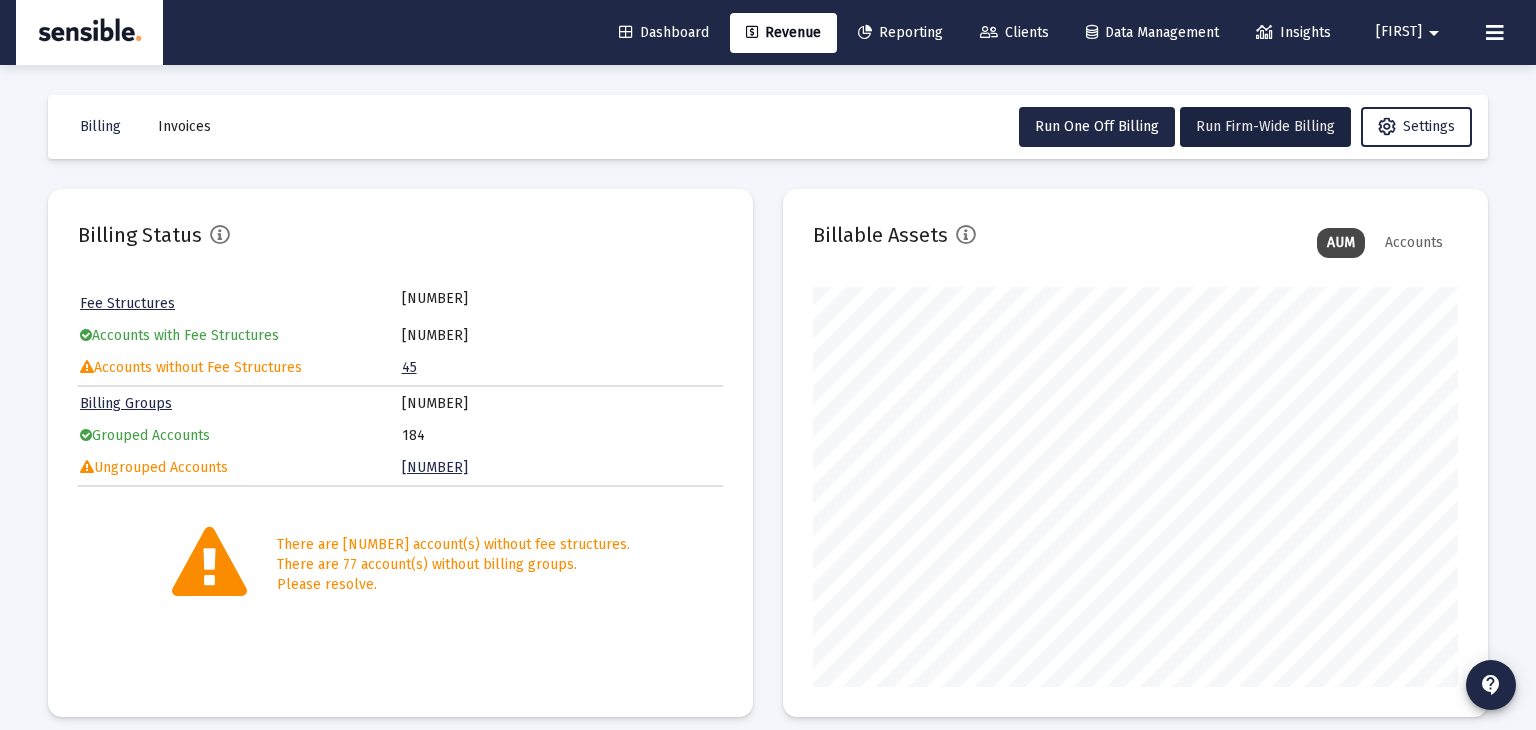 scroll, scrollTop: 17, scrollLeft: 0, axis: vertical 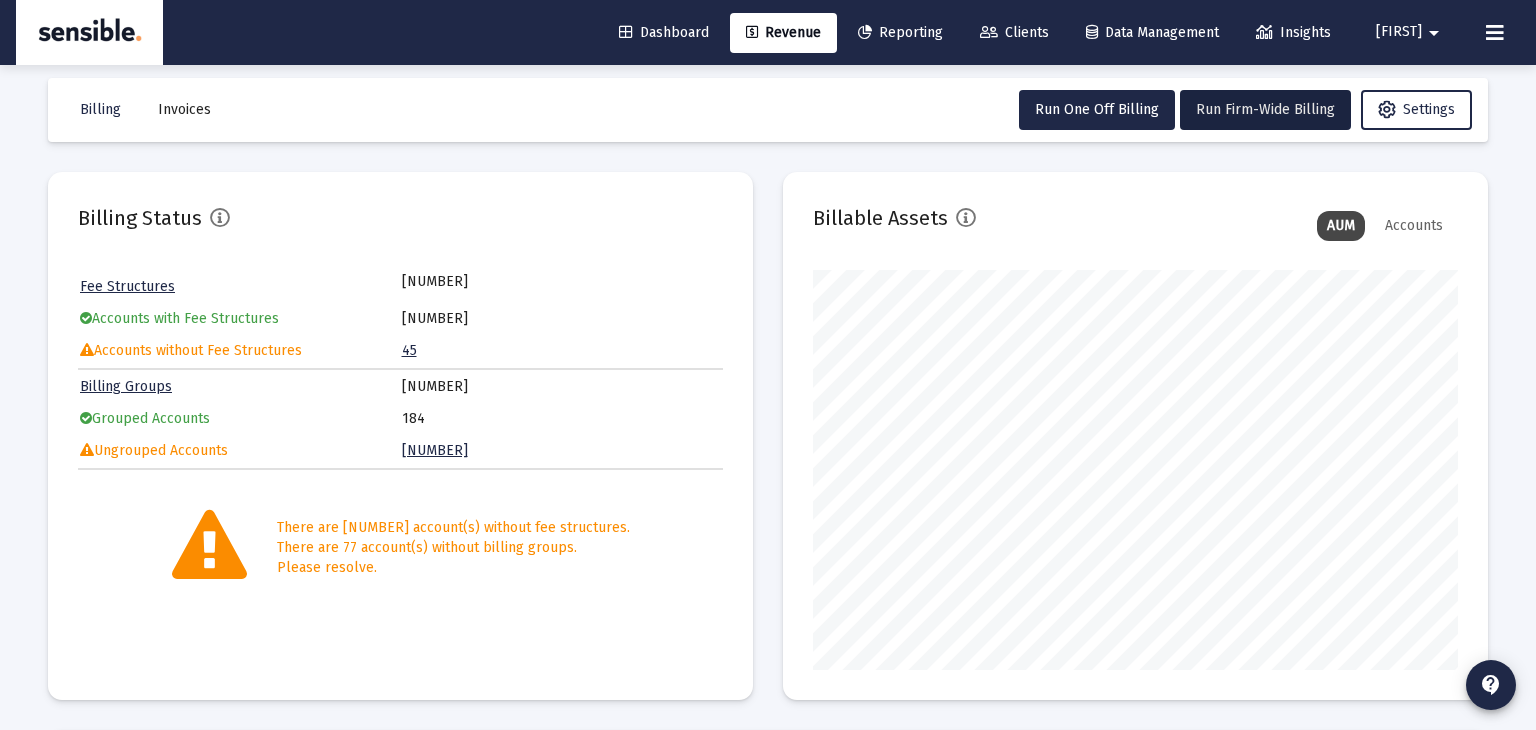 click on "Invoices" at bounding box center (100, 109) 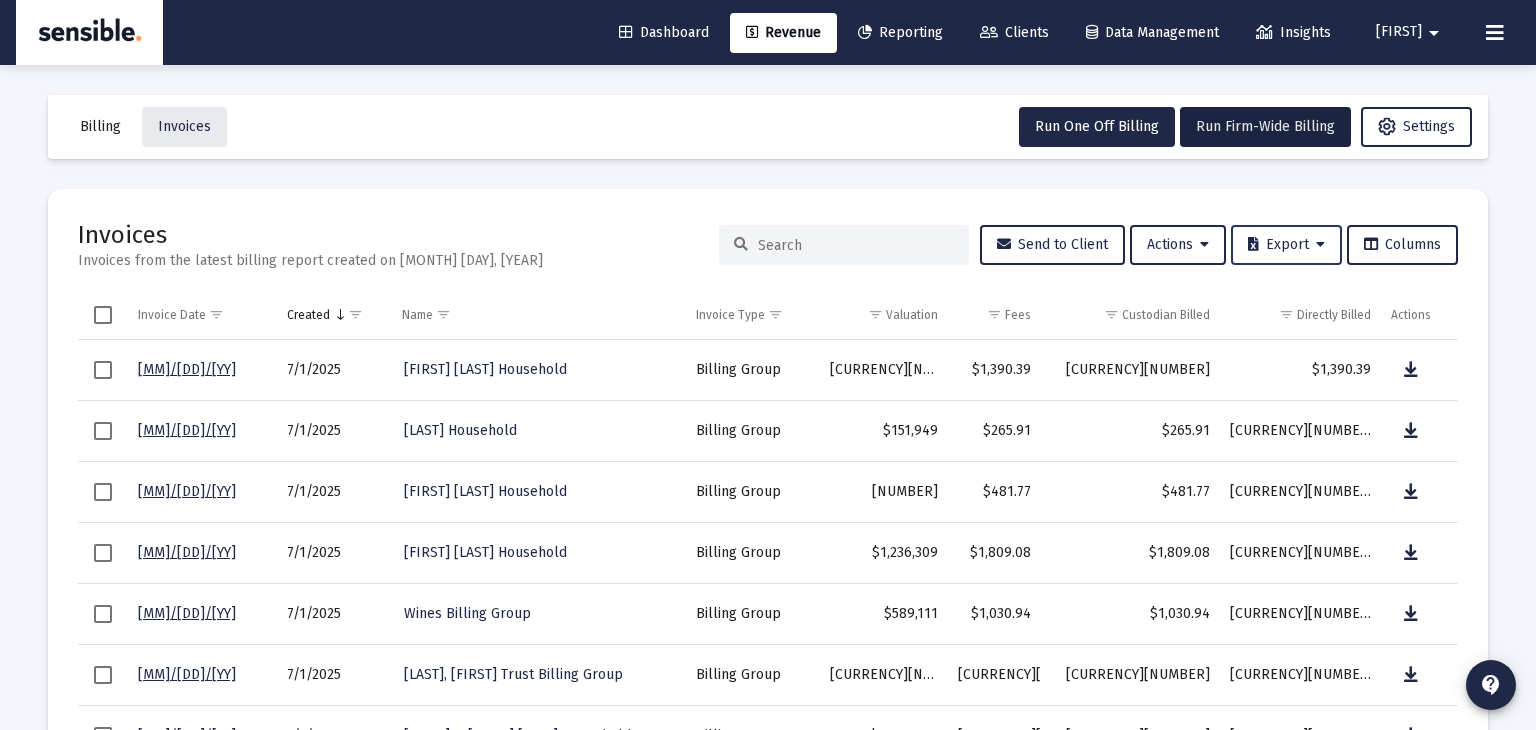 scroll, scrollTop: 121, scrollLeft: 0, axis: vertical 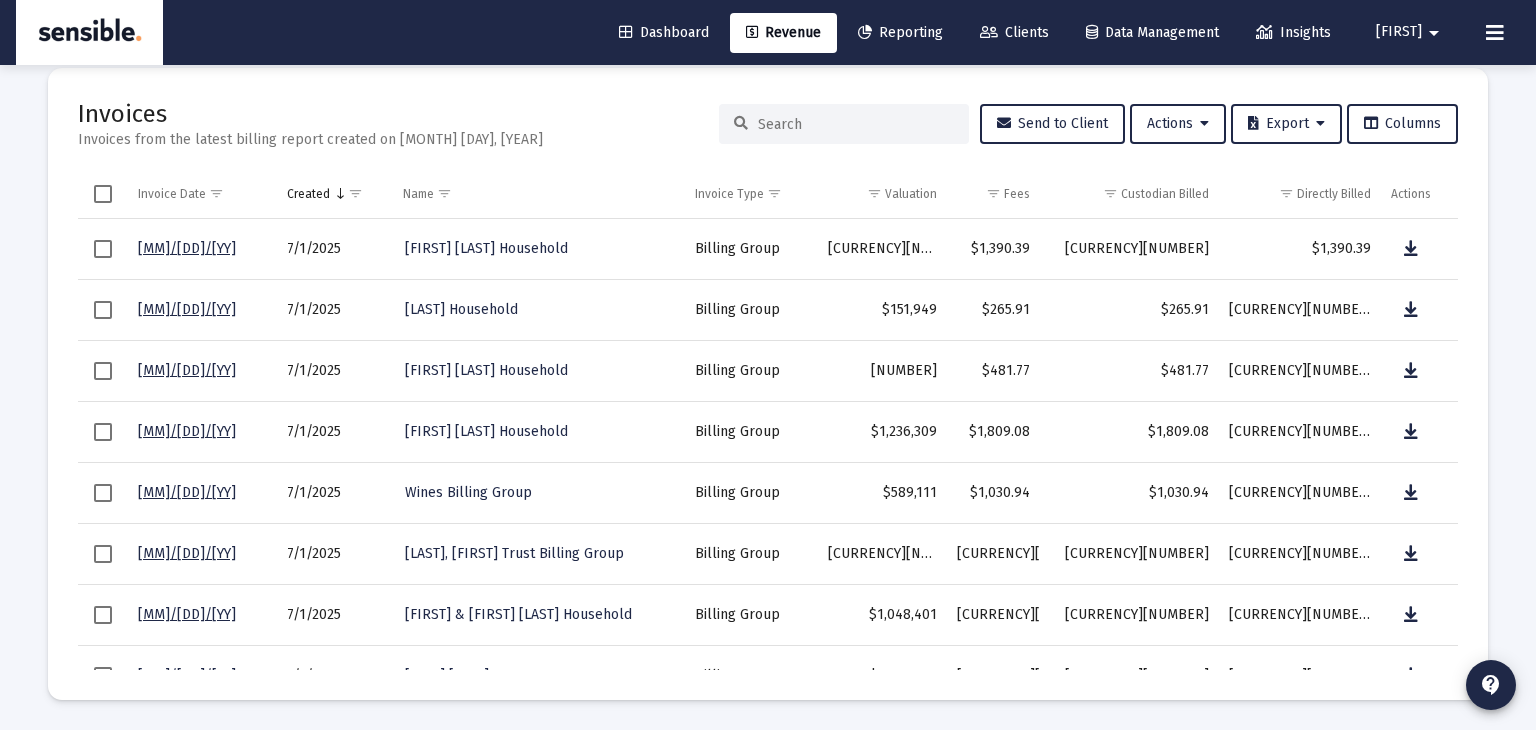click at bounding box center [1495, 33] 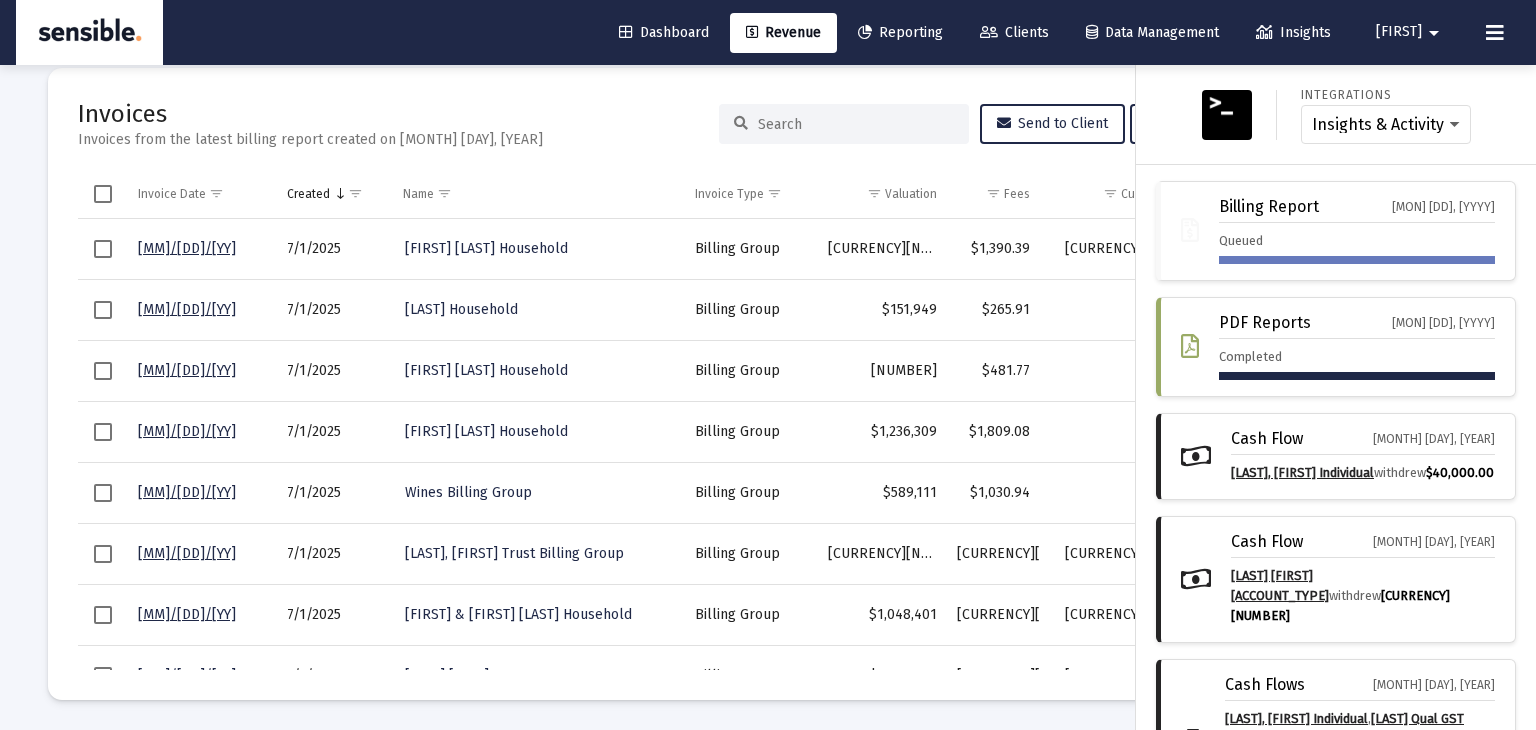 click at bounding box center (768, 365) 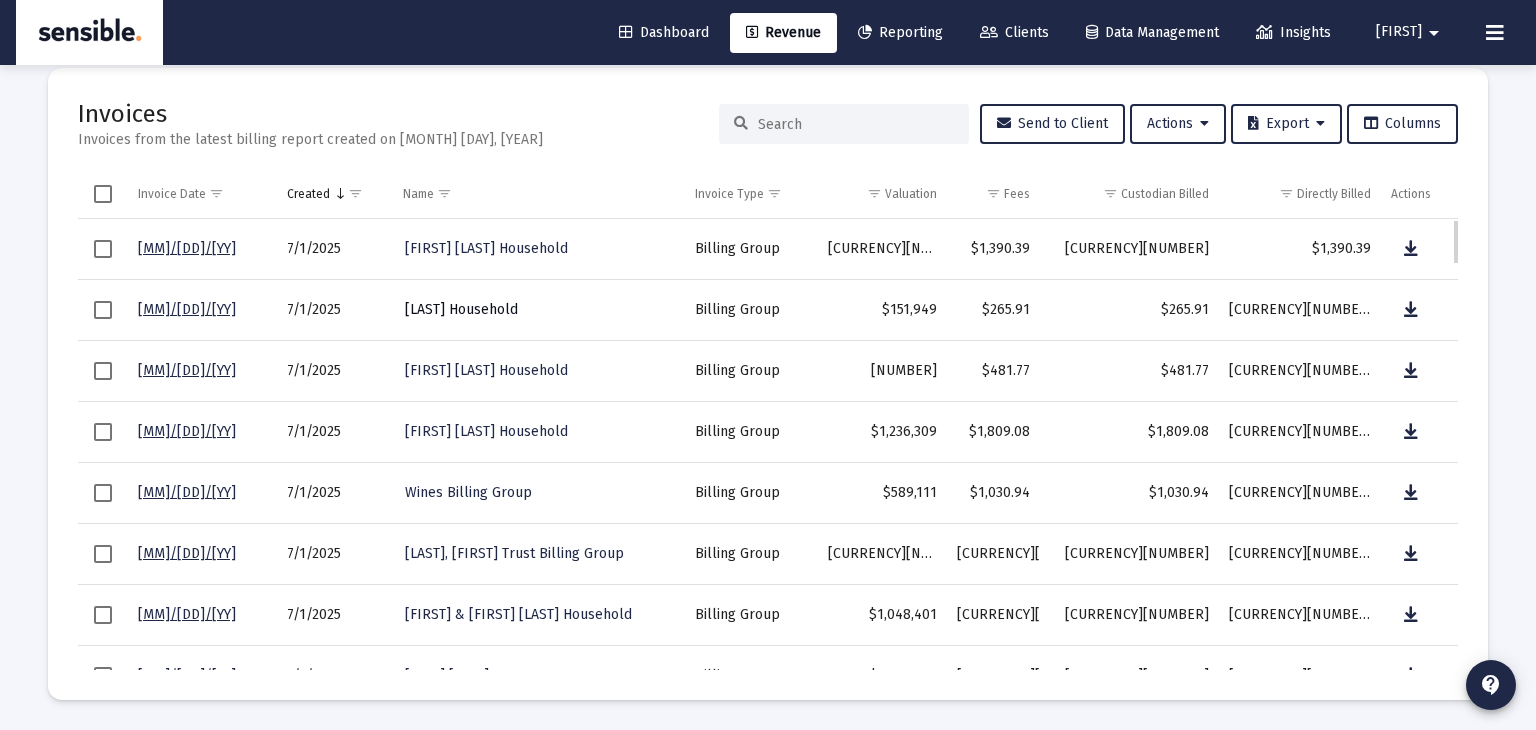 click on "[LAST] Household" at bounding box center [461, 309] 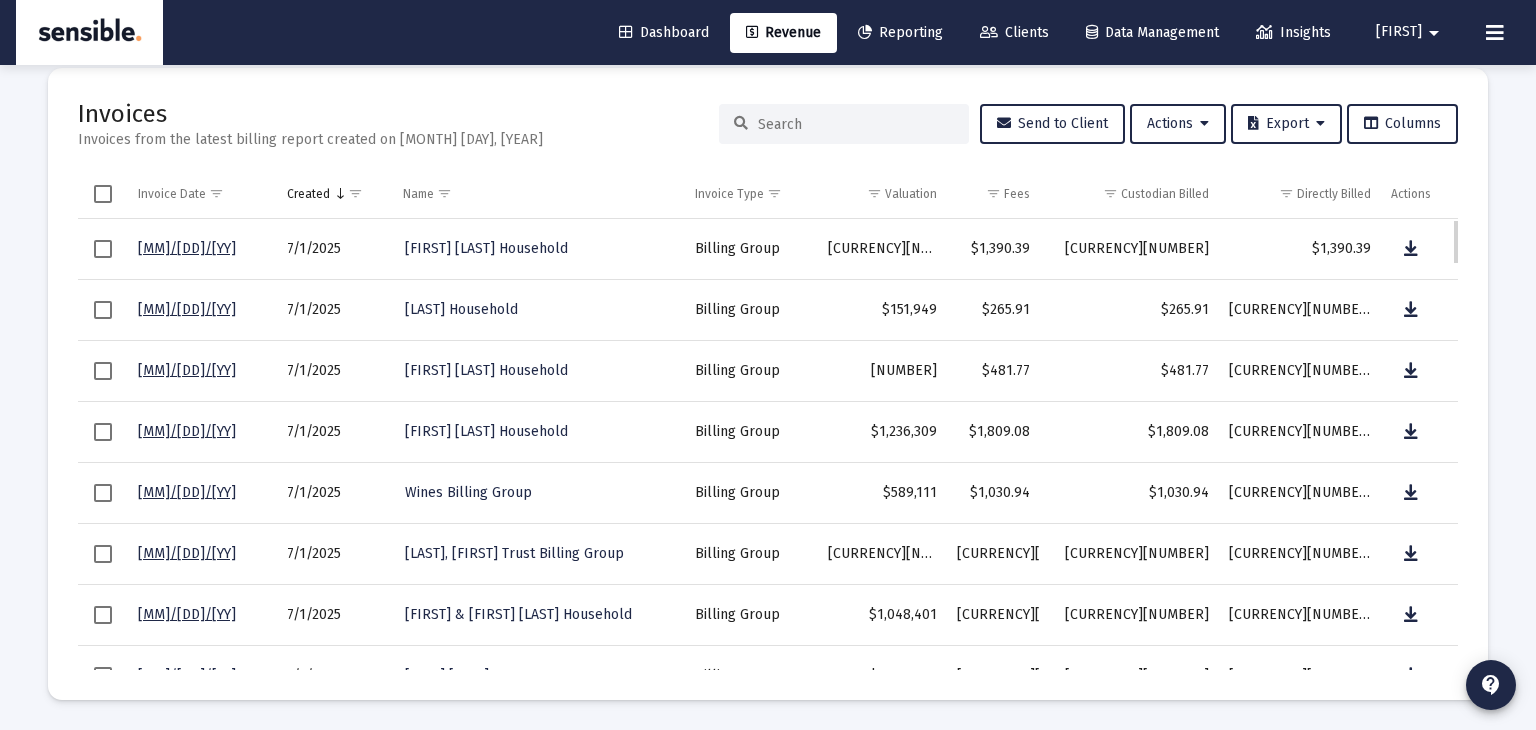 scroll, scrollTop: 64, scrollLeft: 0, axis: vertical 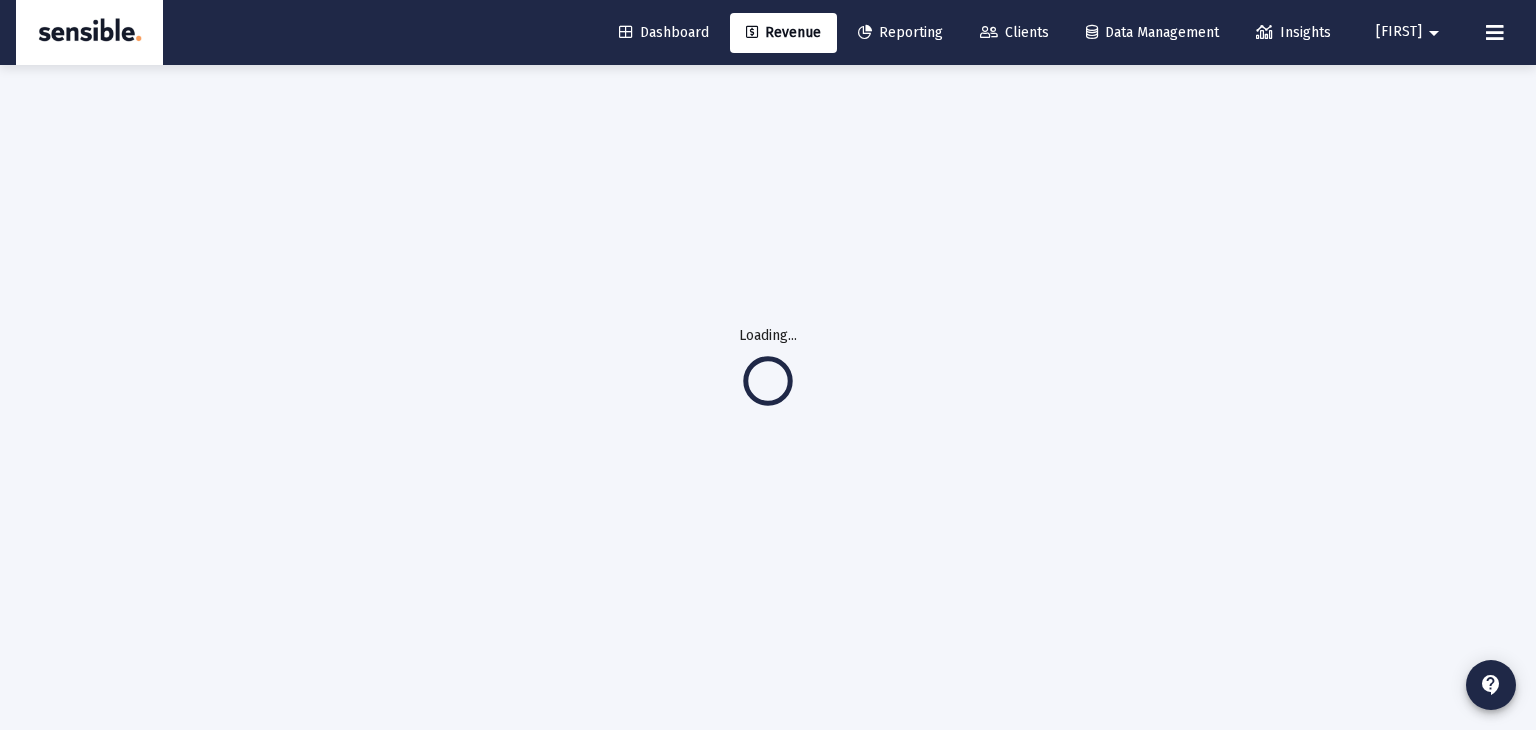 click on "Loading..." at bounding box center [768, 366] 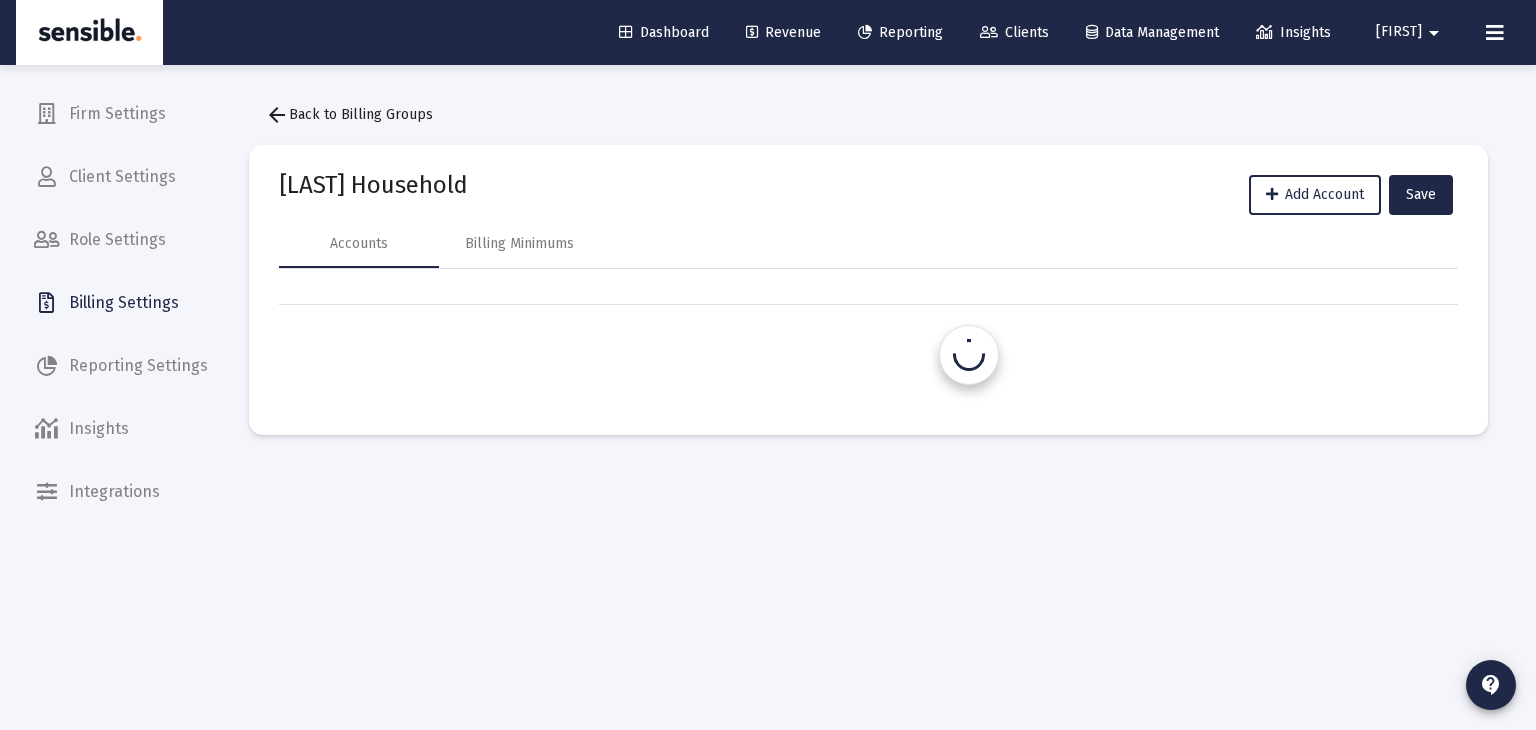 scroll, scrollTop: 0, scrollLeft: 0, axis: both 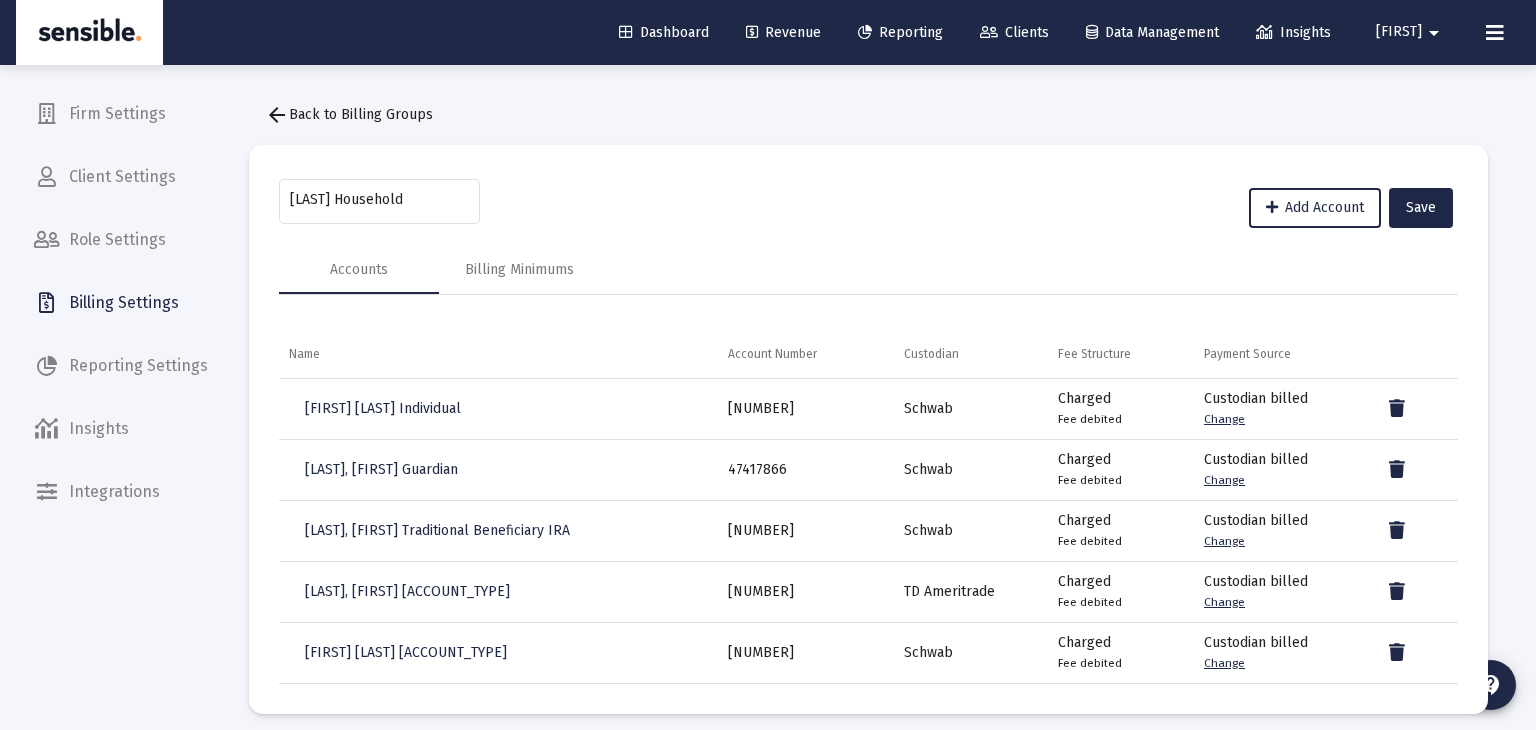 click on "arrow_back" at bounding box center [277, 115] 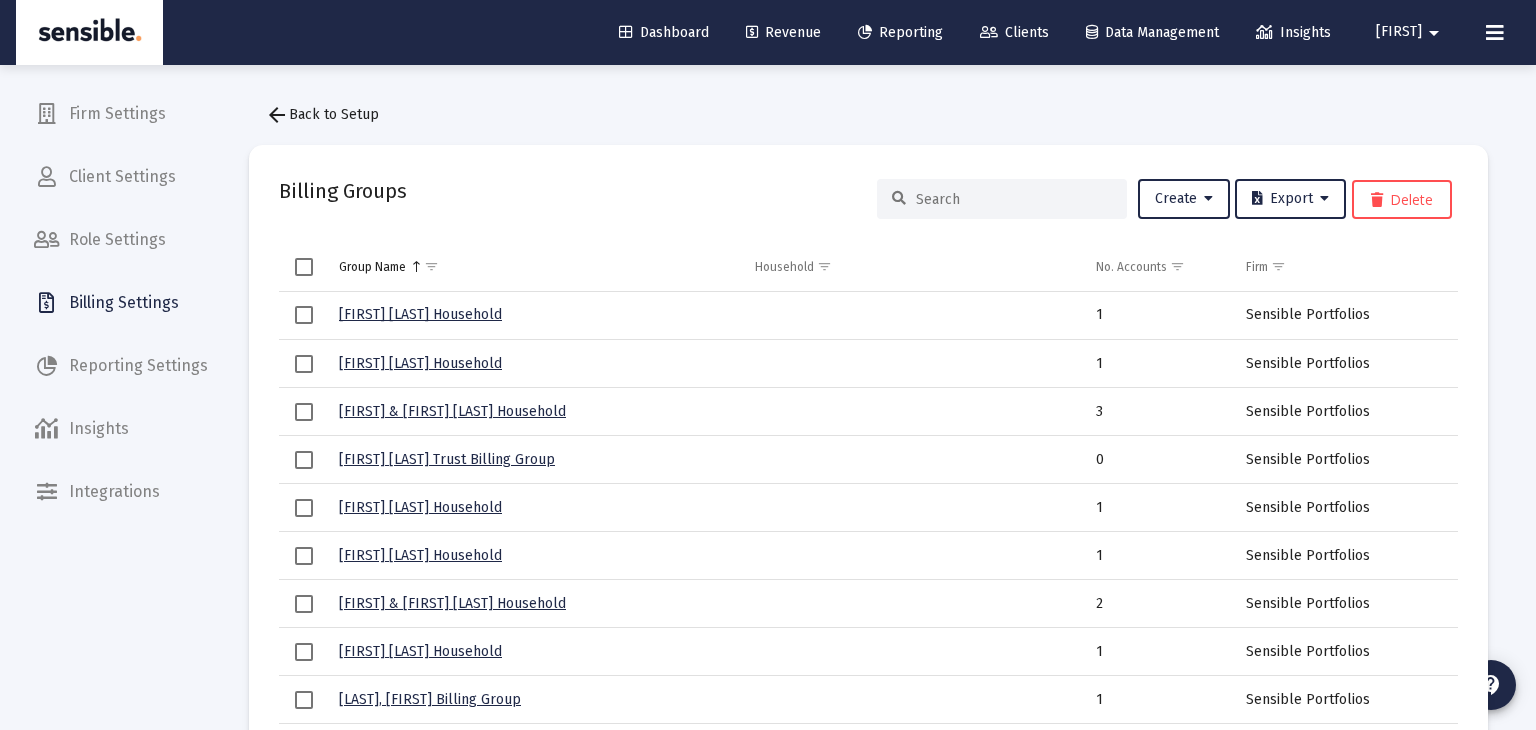click on "arrow_back" at bounding box center (277, 115) 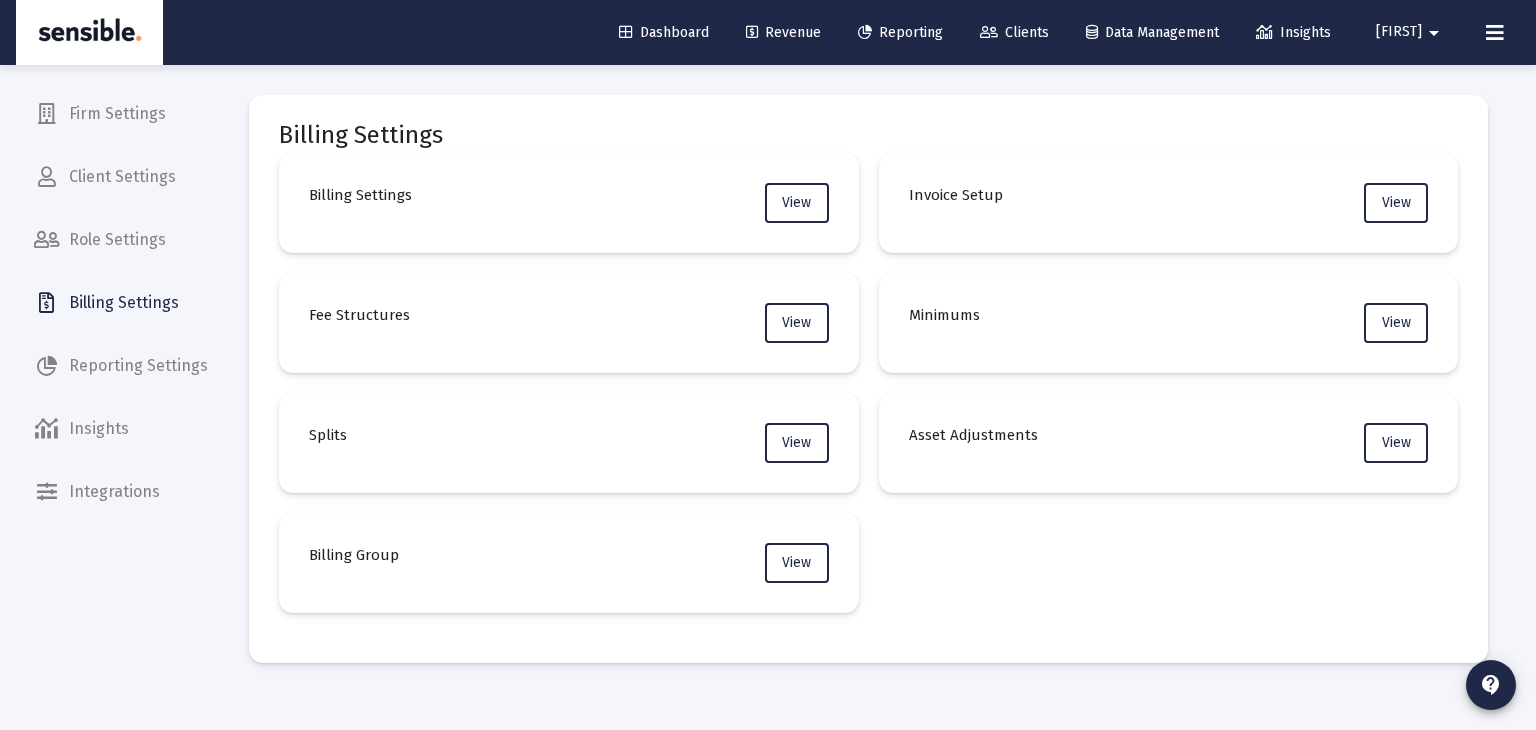 click on "Billing Settings  Billing Settings View Invoice Setup View Fee Structures View Minimums View Splits View Asset Adjustments View Billing Group View" at bounding box center (868, 379) 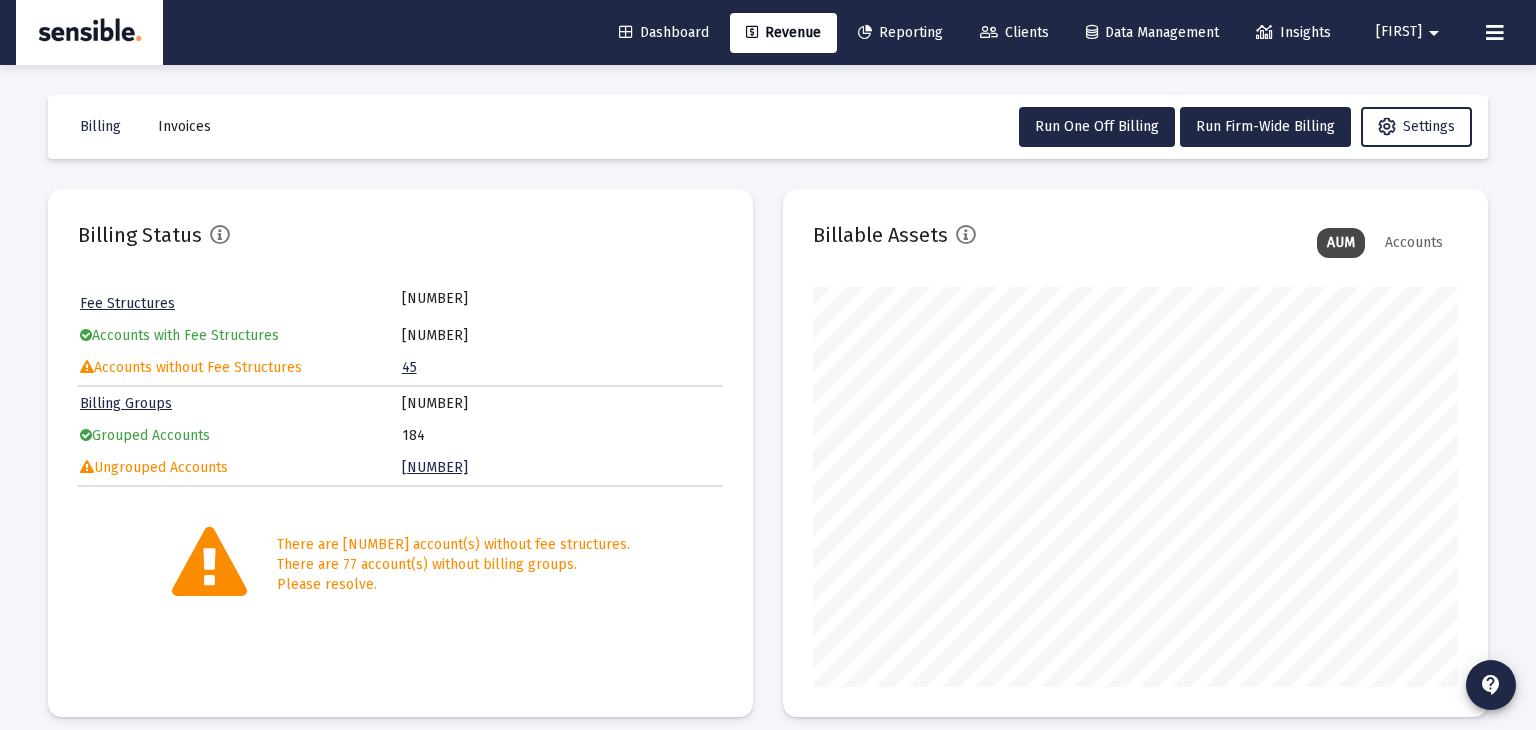 scroll, scrollTop: 999600, scrollLeft: 999355, axis: both 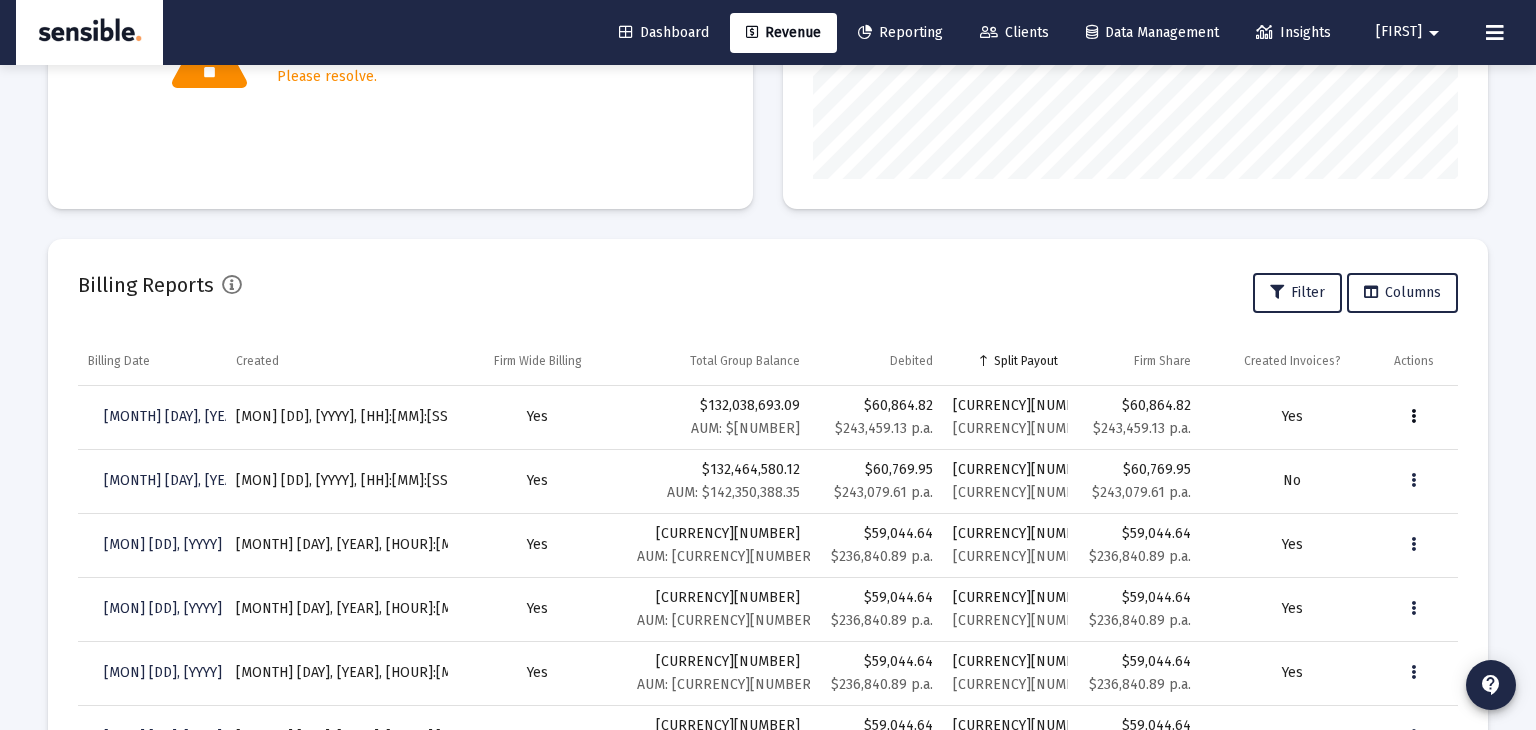 click at bounding box center [1414, 417] 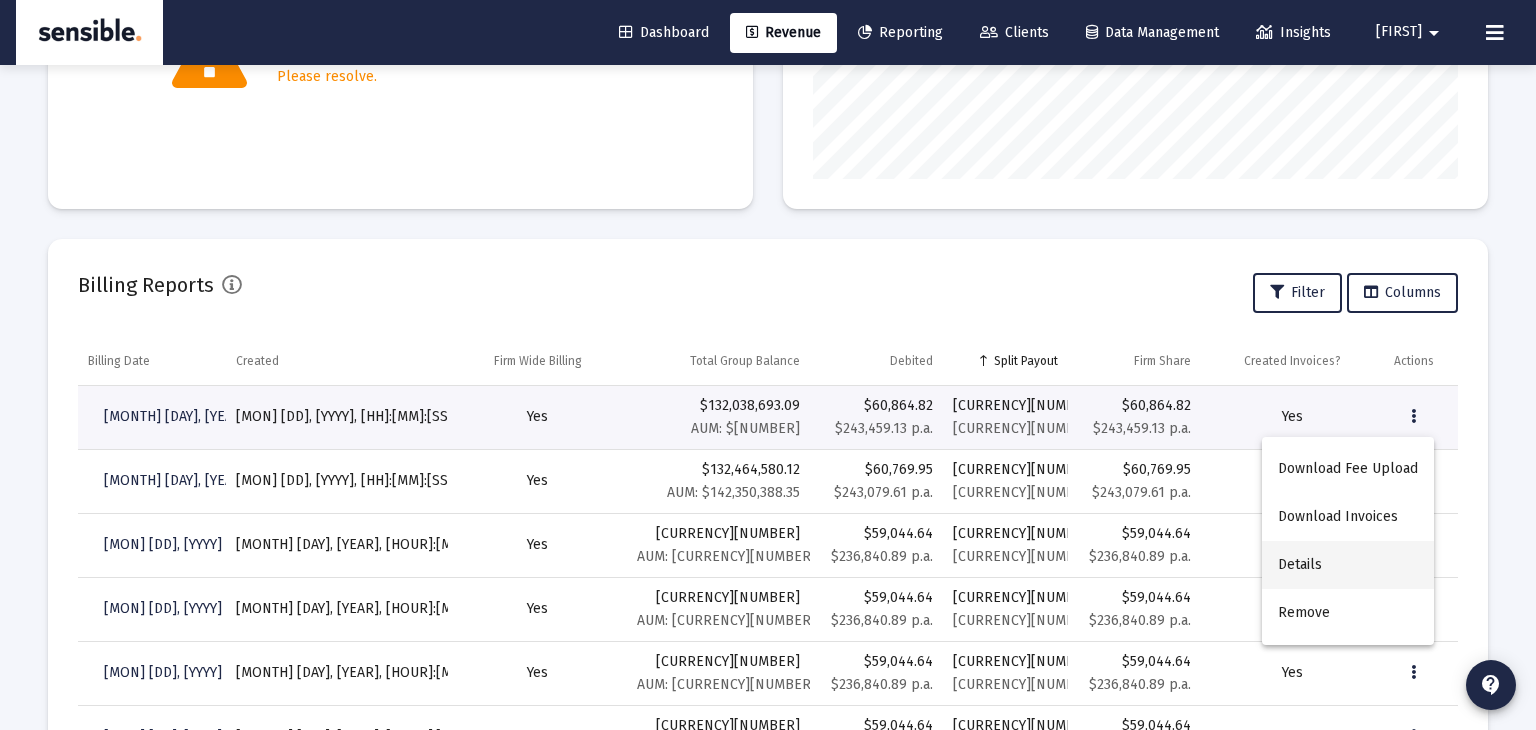 click on "Details" at bounding box center [1348, 565] 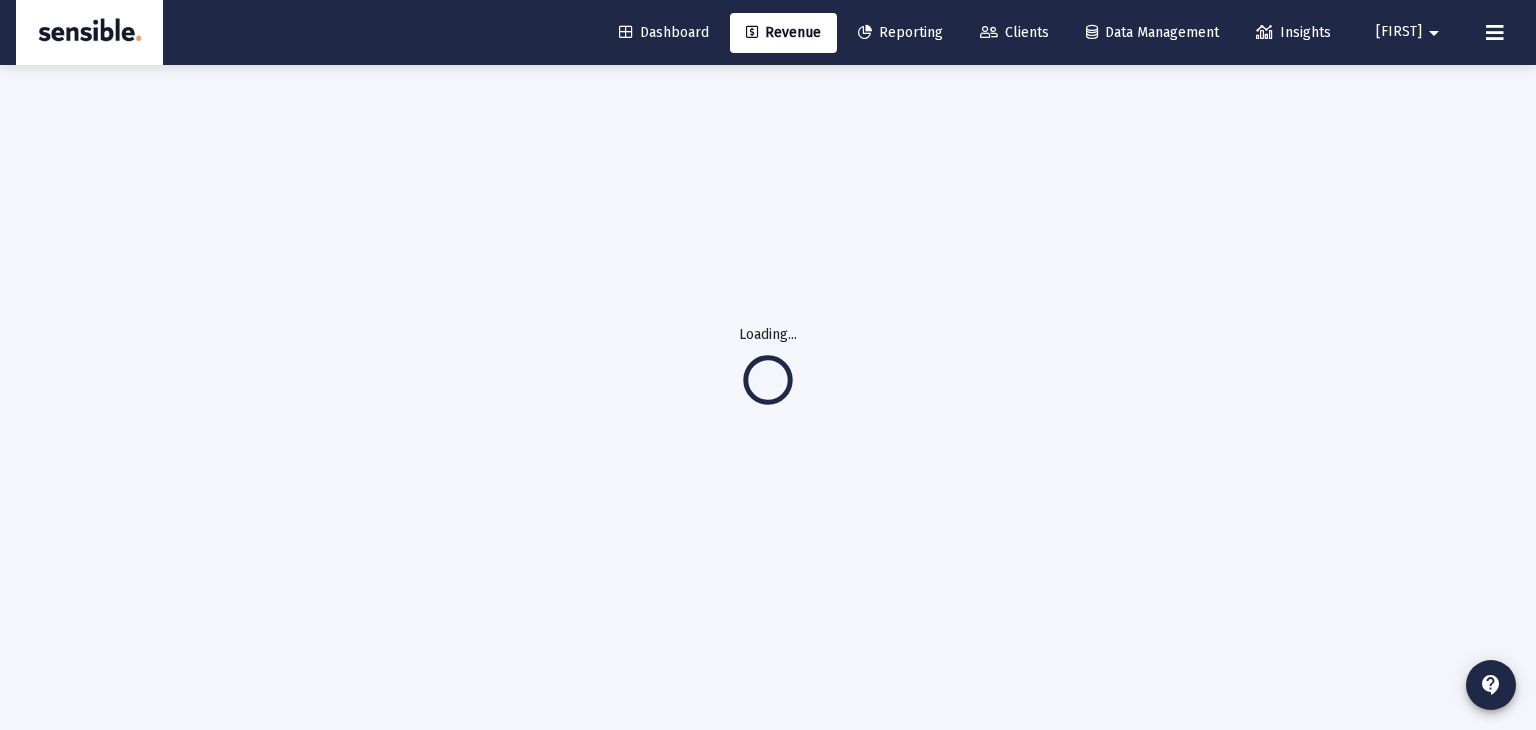 scroll, scrollTop: 64, scrollLeft: 0, axis: vertical 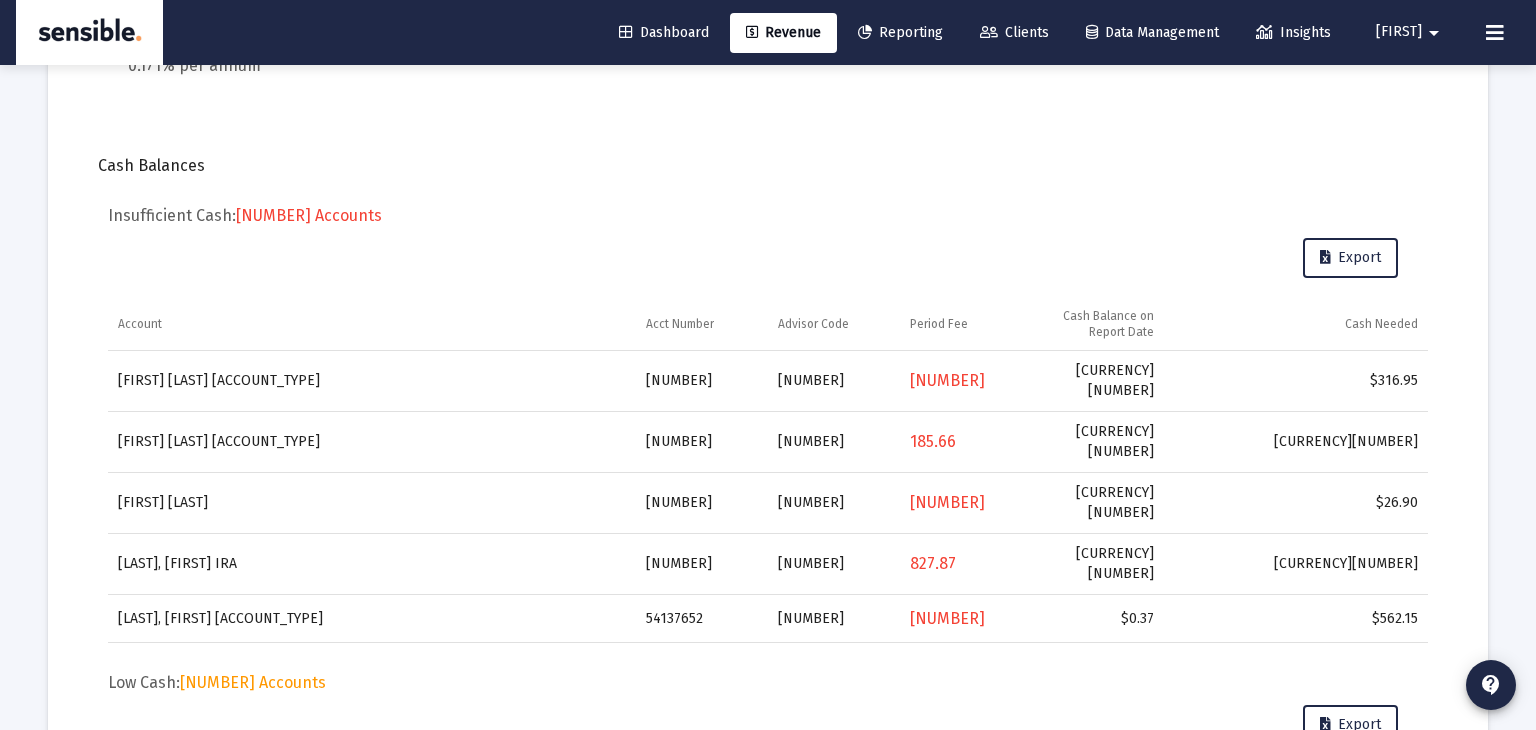 click on "25057730" at bounding box center (702, 381) 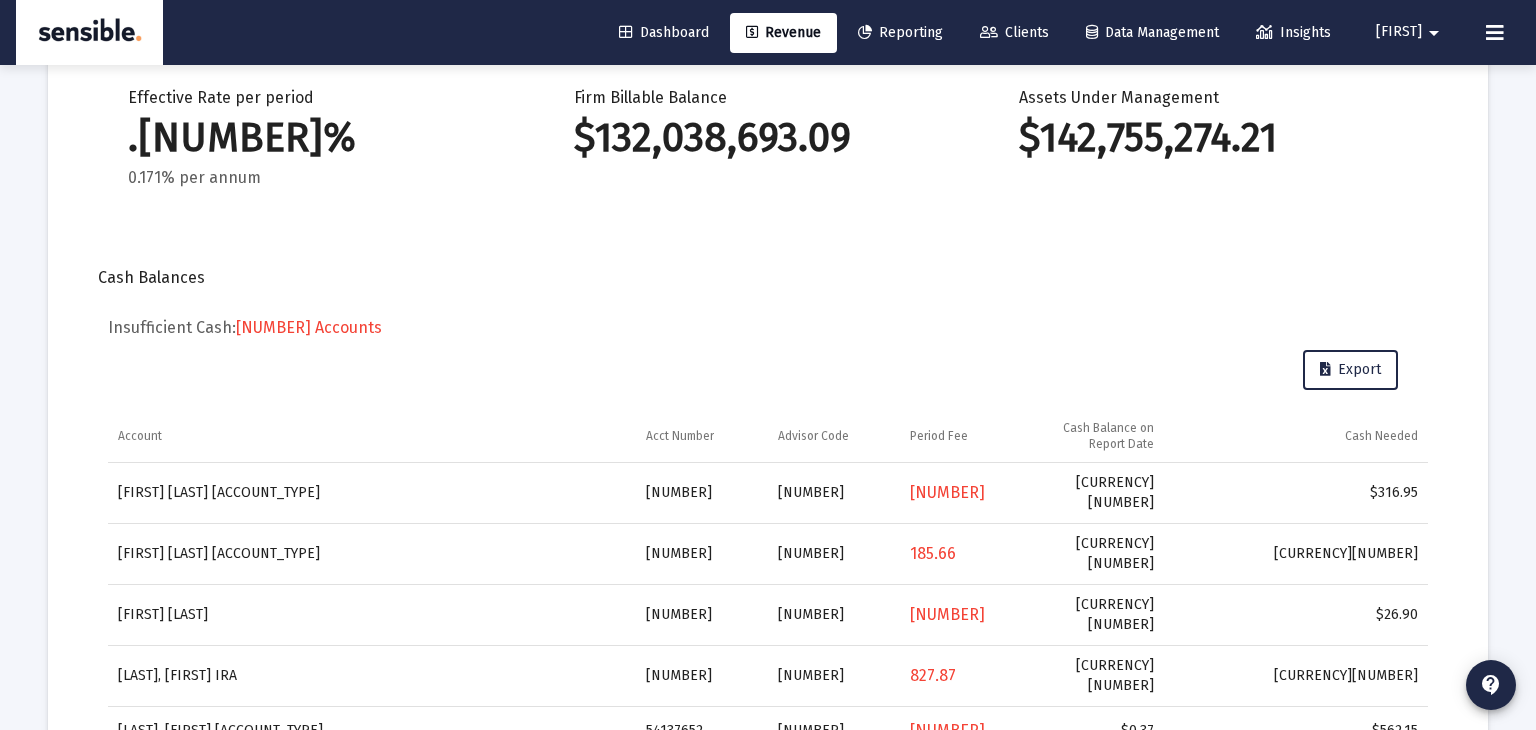 scroll, scrollTop: 387, scrollLeft: 0, axis: vertical 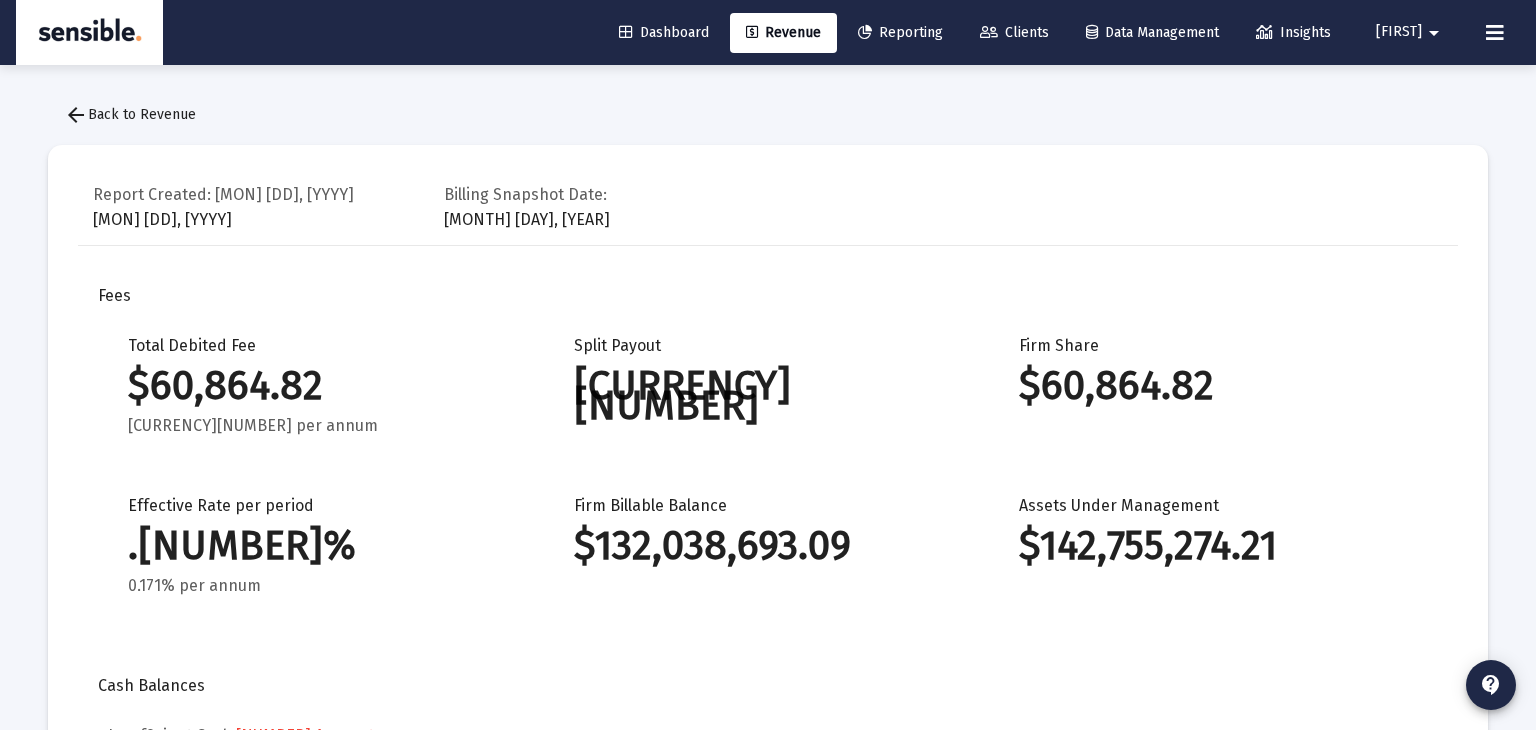 click on "Reporting" at bounding box center (900, 32) 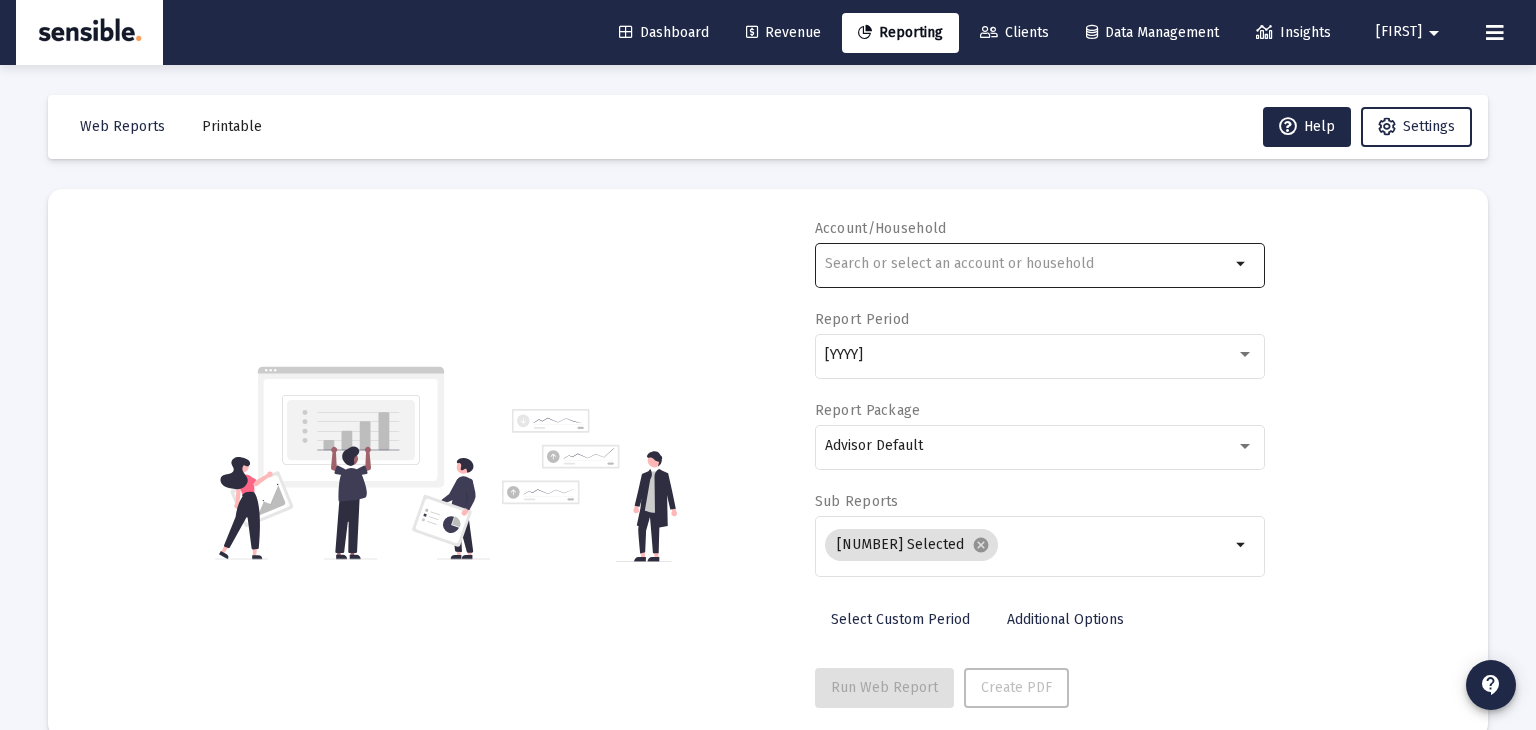 click at bounding box center [1027, 263] 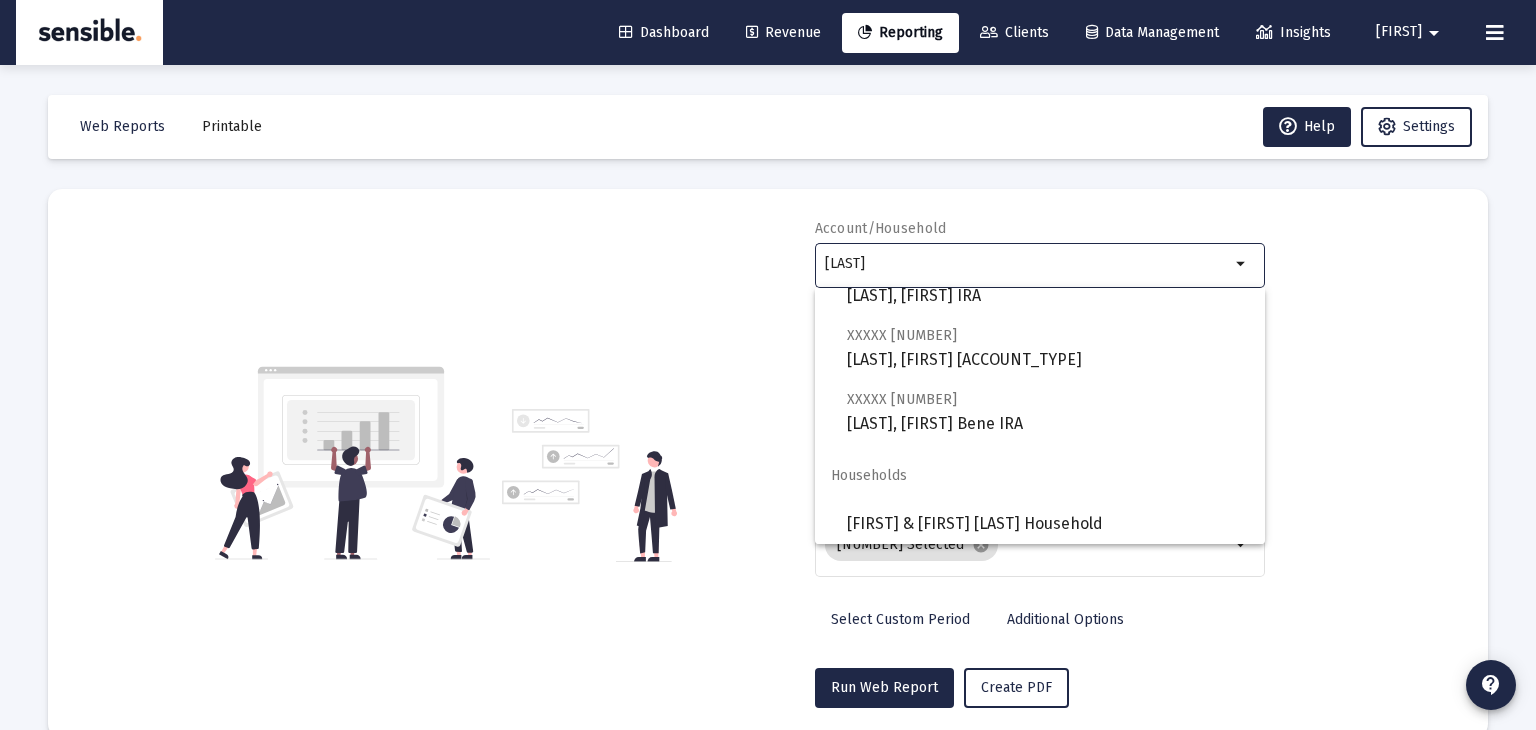 scroll, scrollTop: 208, scrollLeft: 0, axis: vertical 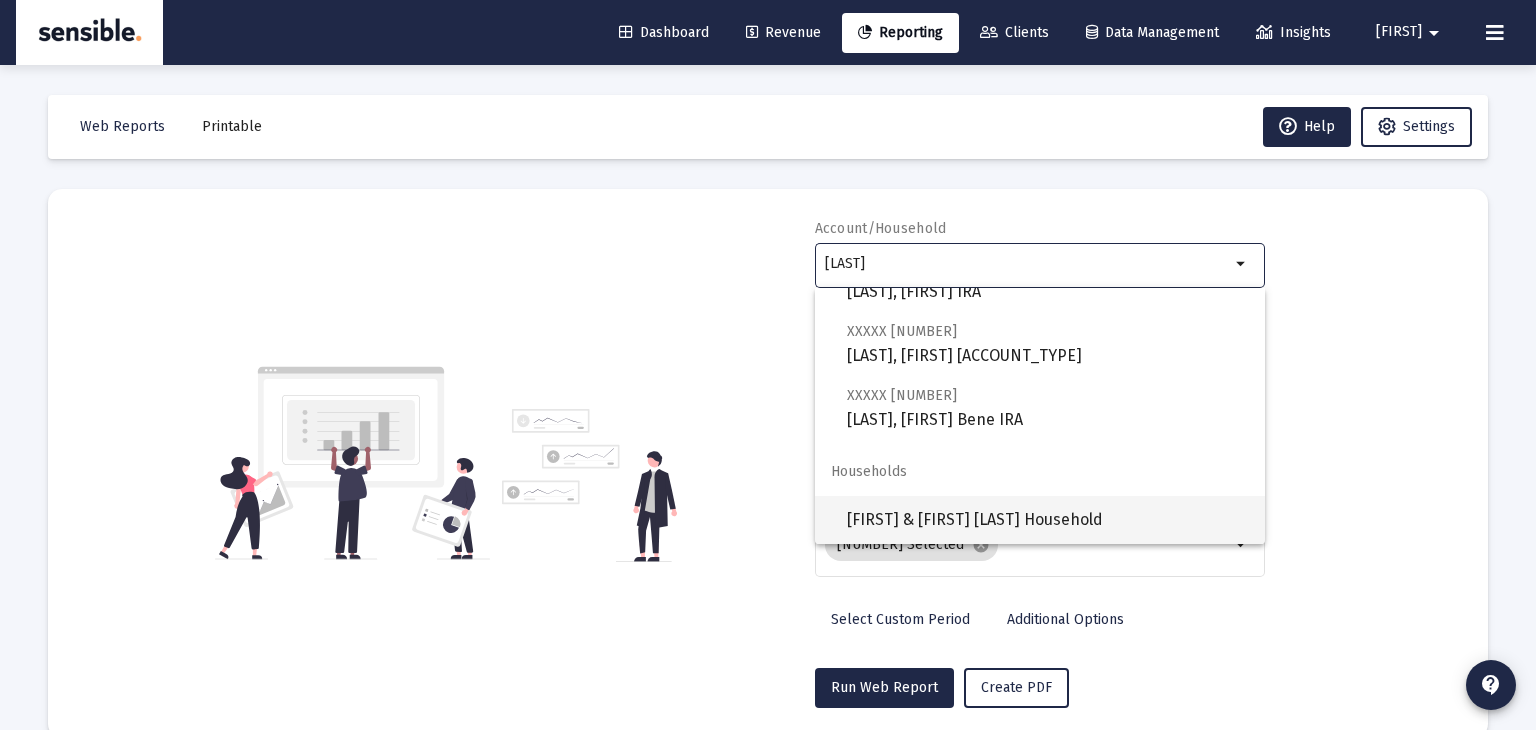 type on "herberg" 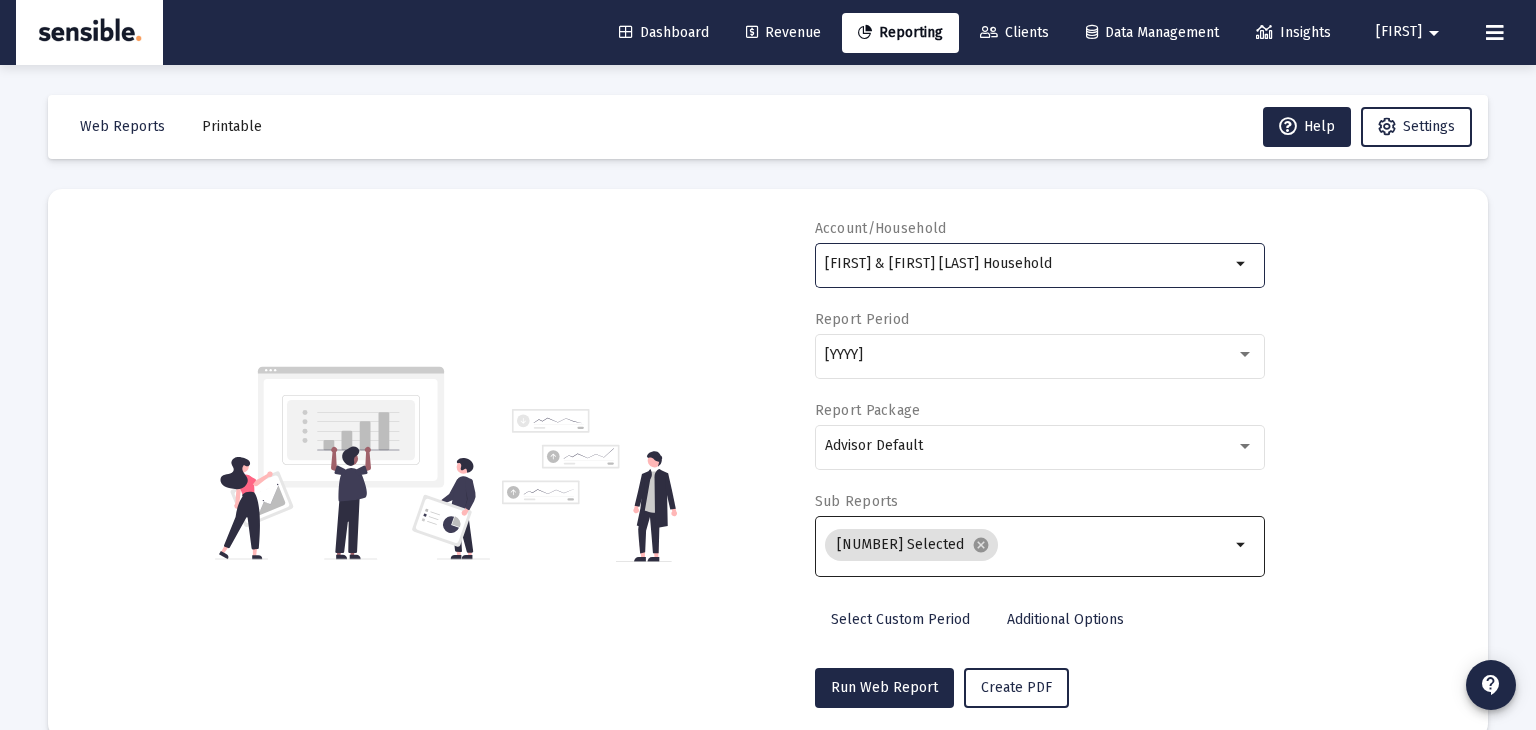 click at bounding box center [1118, 545] 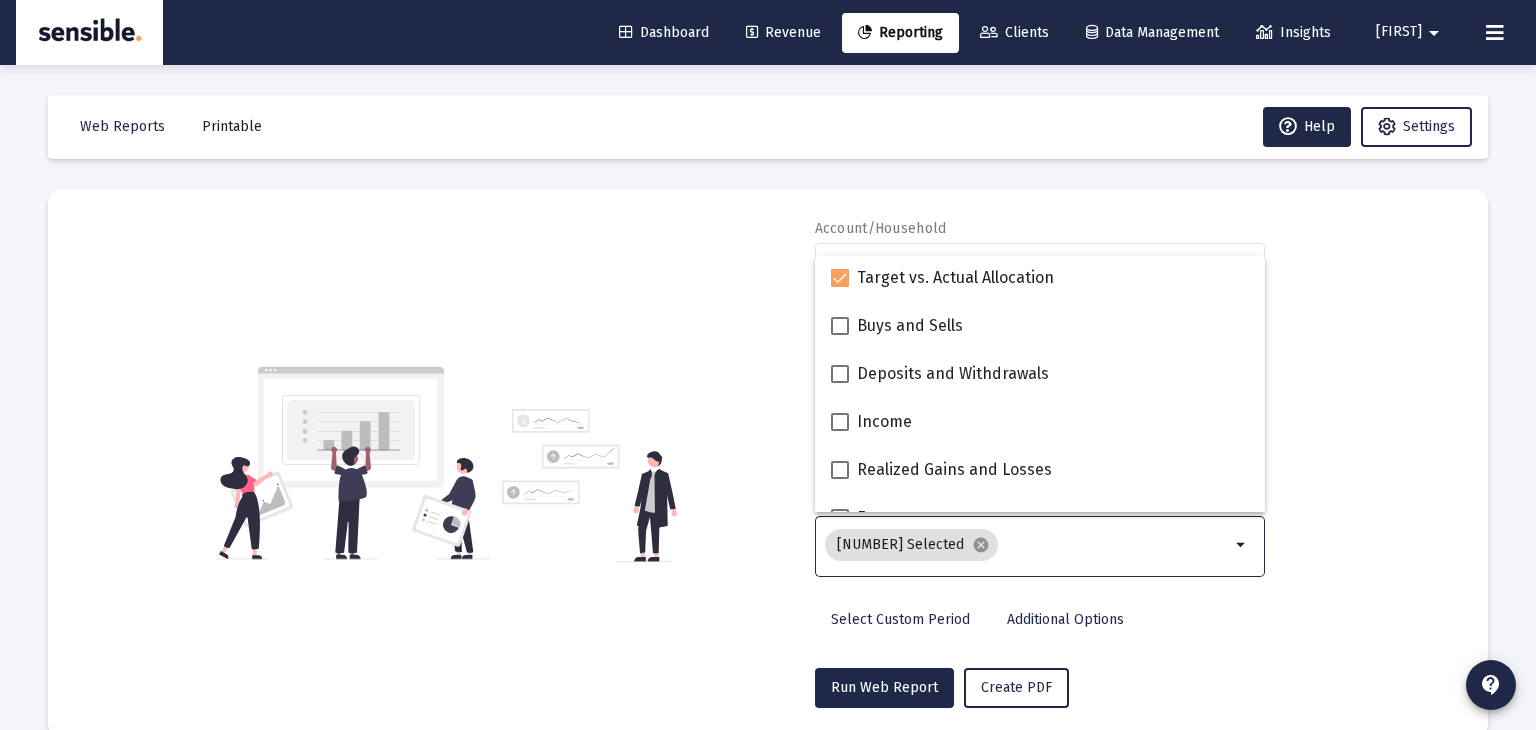 scroll, scrollTop: 525, scrollLeft: 0, axis: vertical 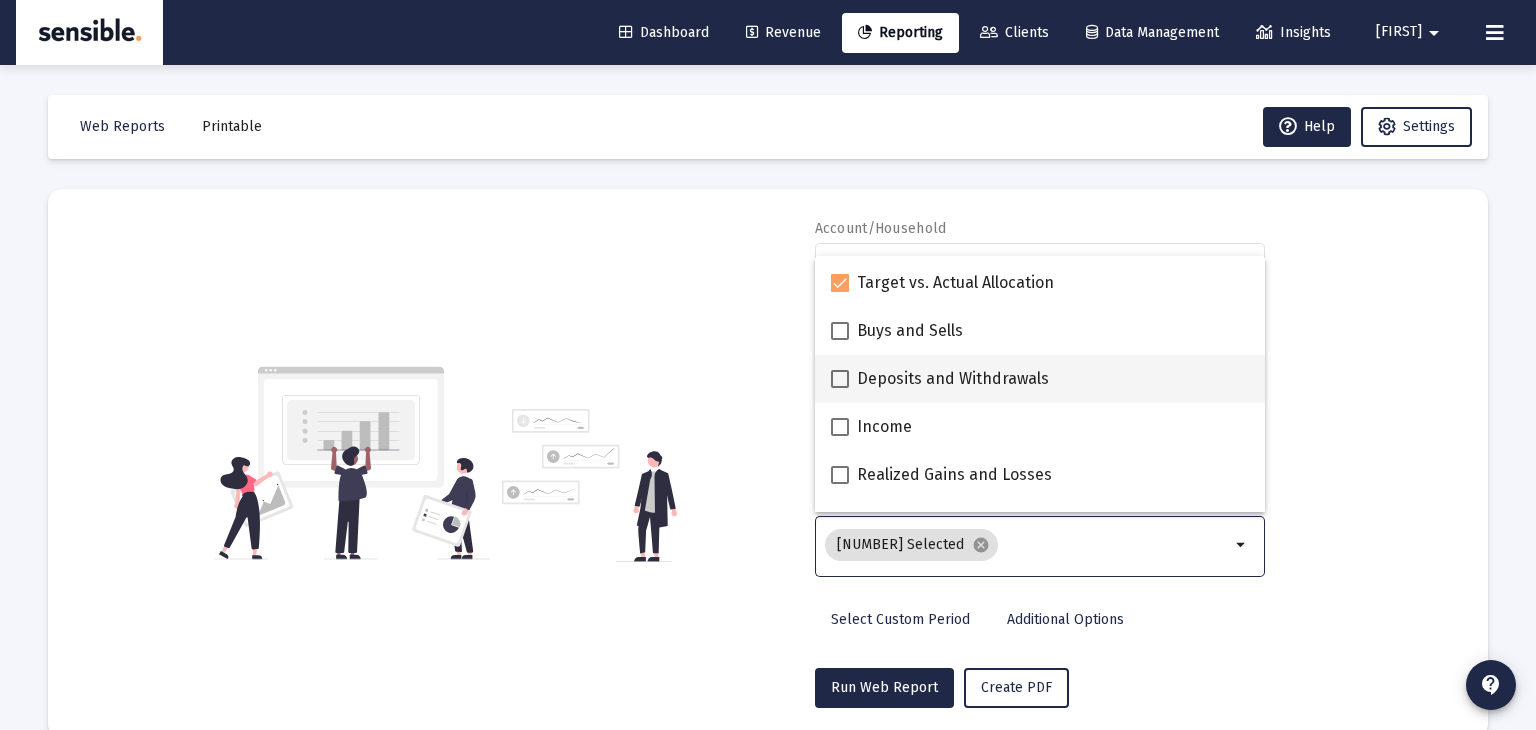 click on "Deposits and Withdrawals" at bounding box center [953, 379] 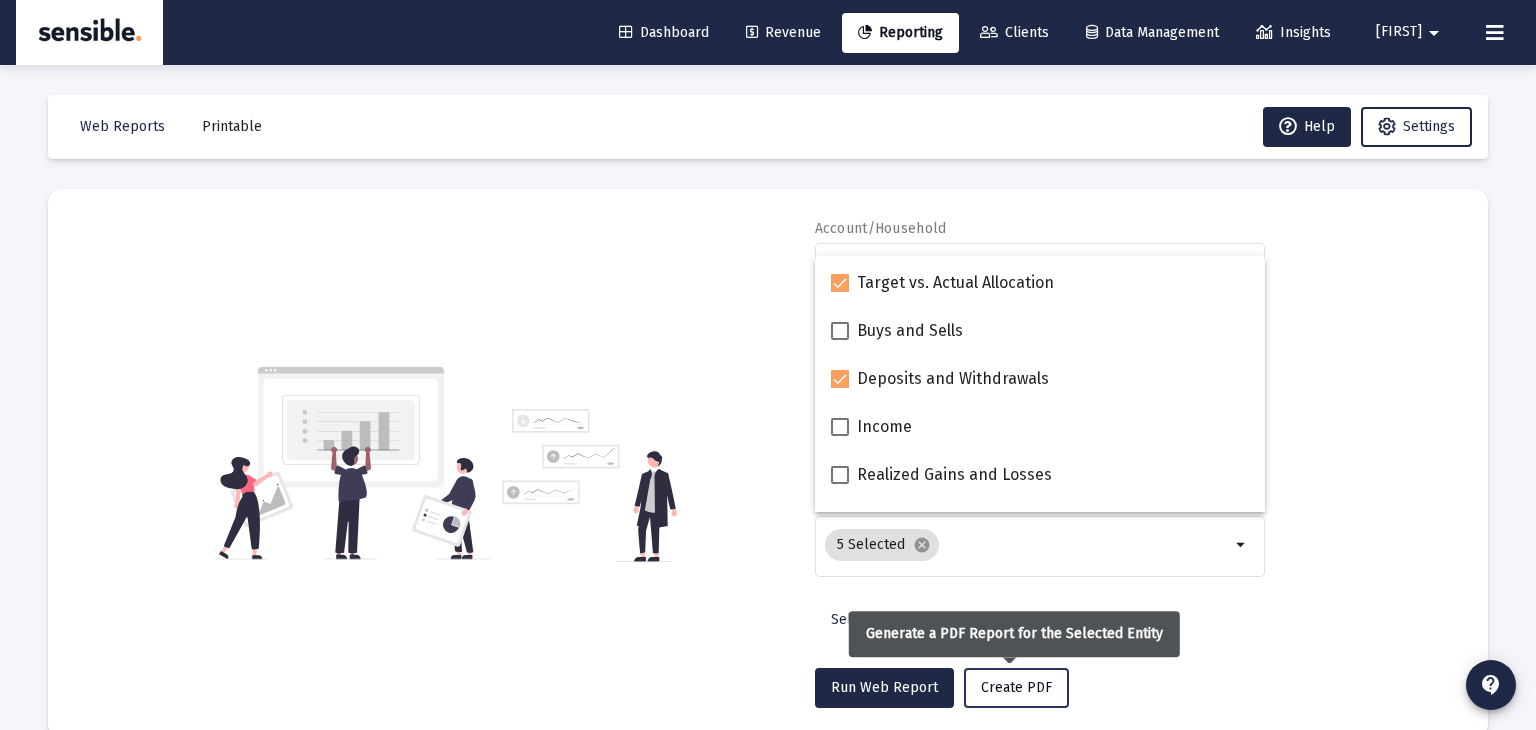 click on "Create PDF" at bounding box center [1016, 687] 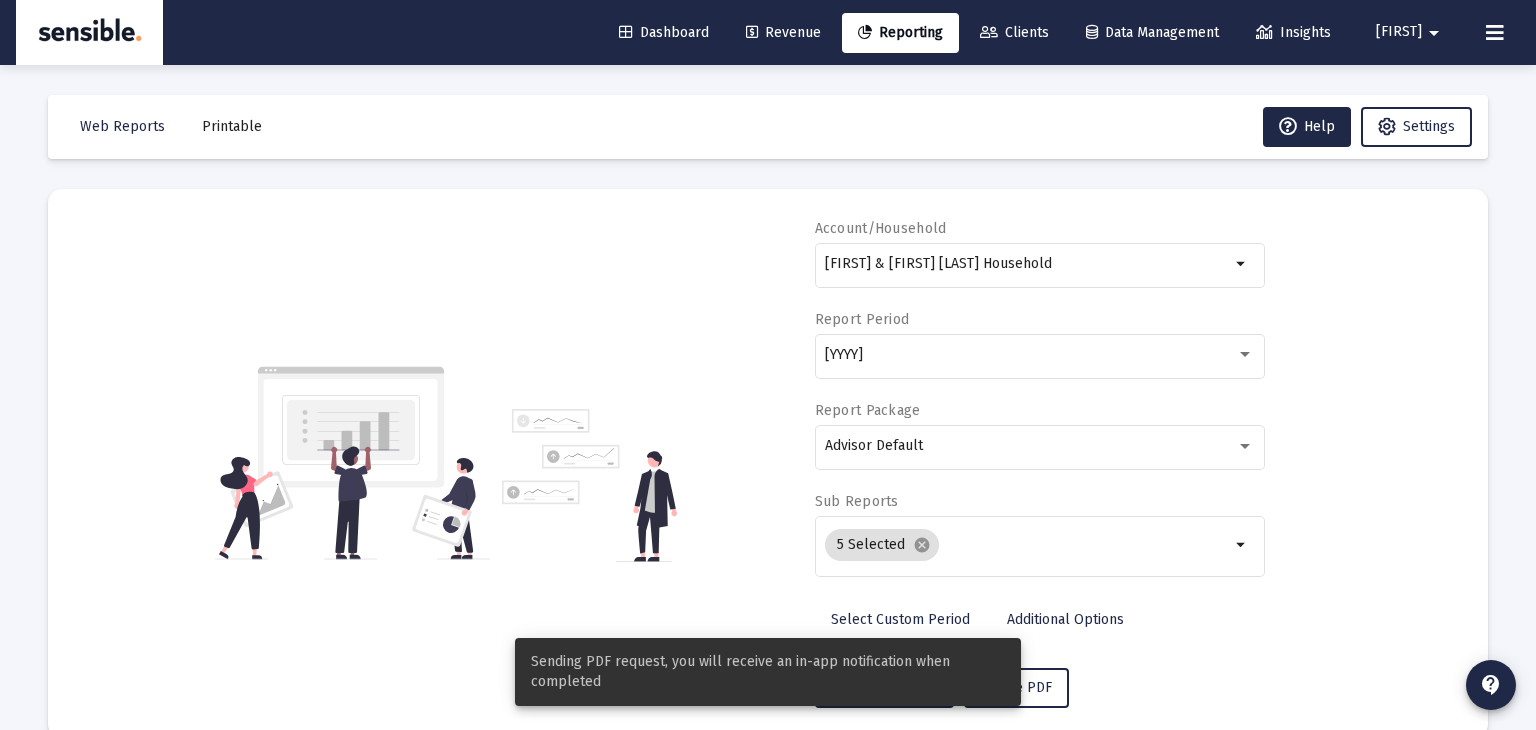 click on "Sending PDF request, you will receive an in-app notification when completed" at bounding box center (768, 672) 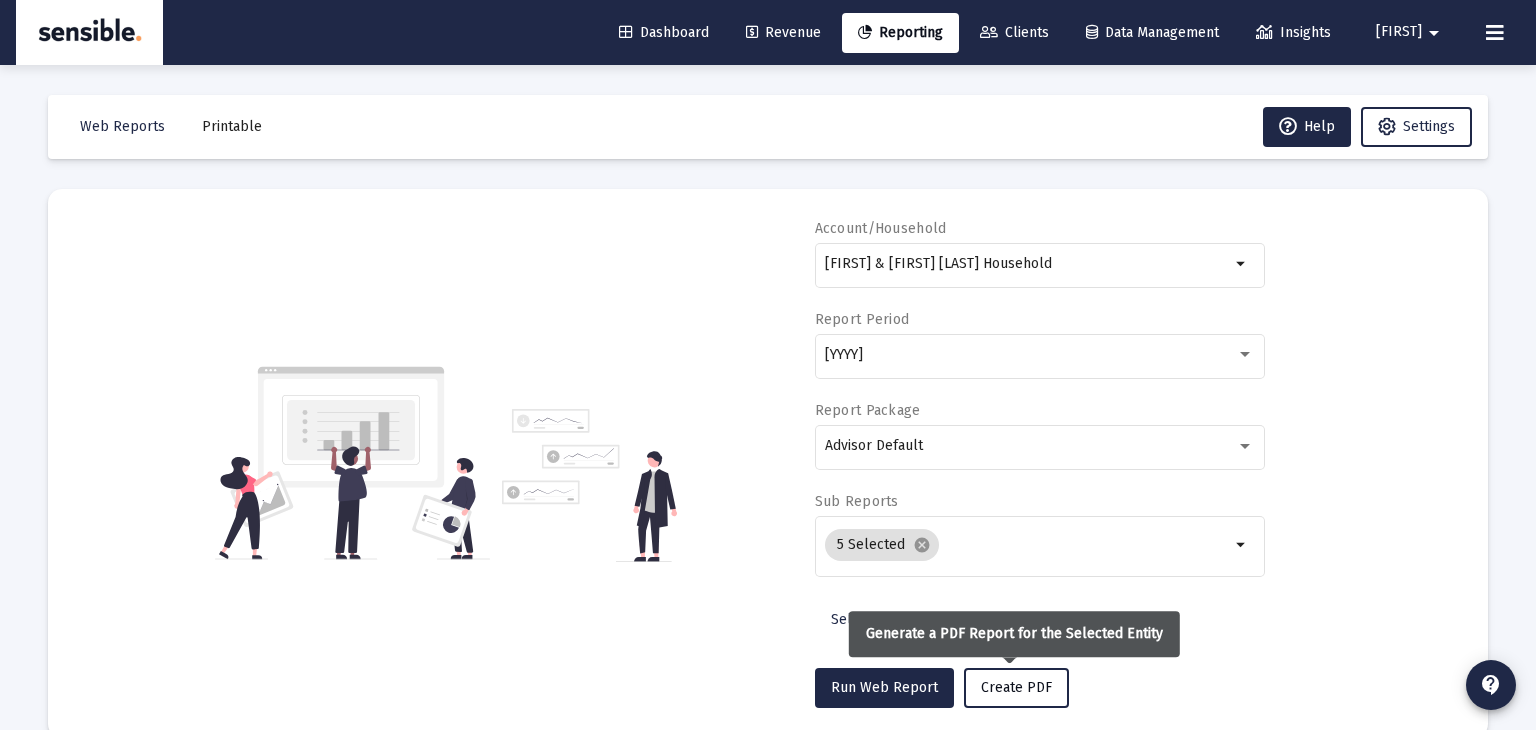 click on "Create PDF" at bounding box center [1016, 687] 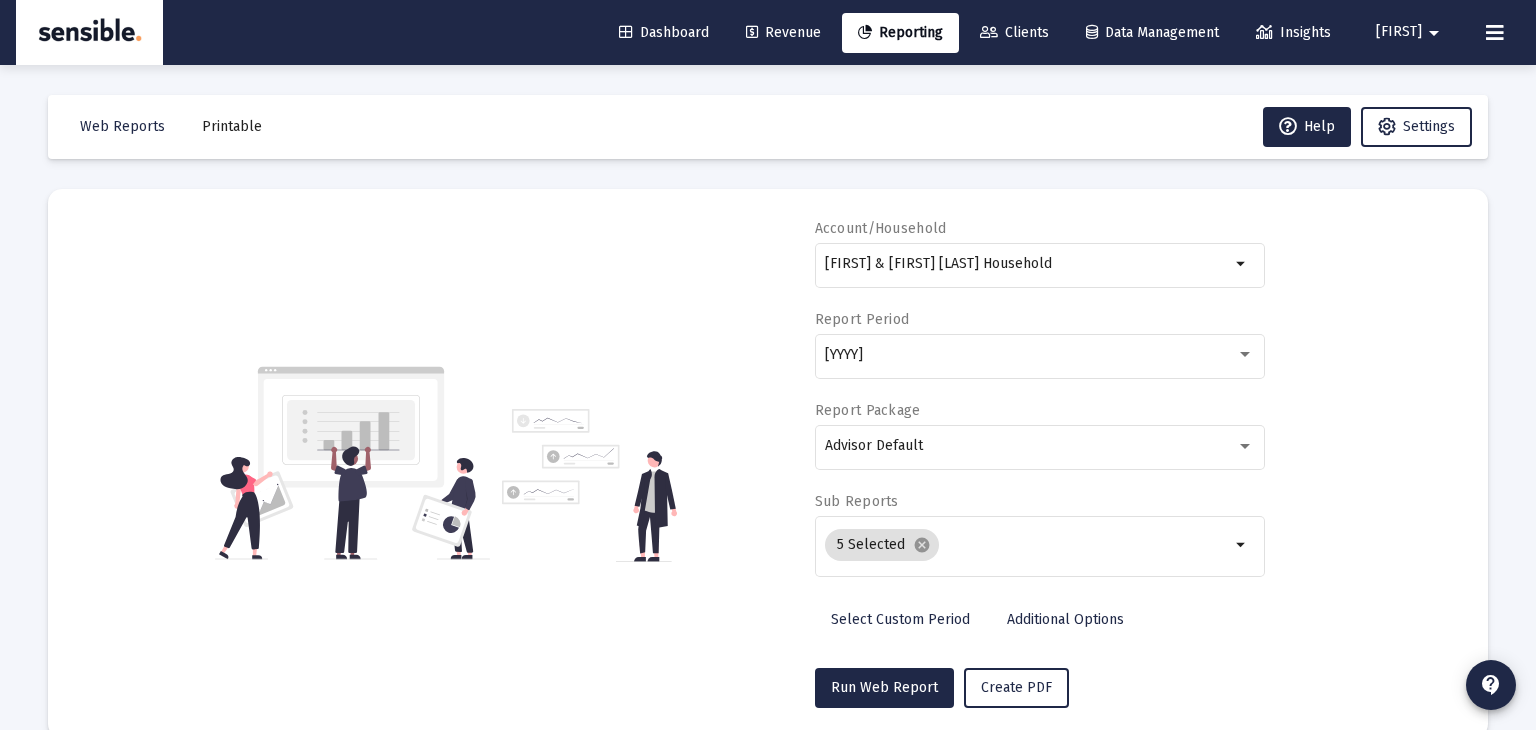 click on "Printable" at bounding box center (232, 127) 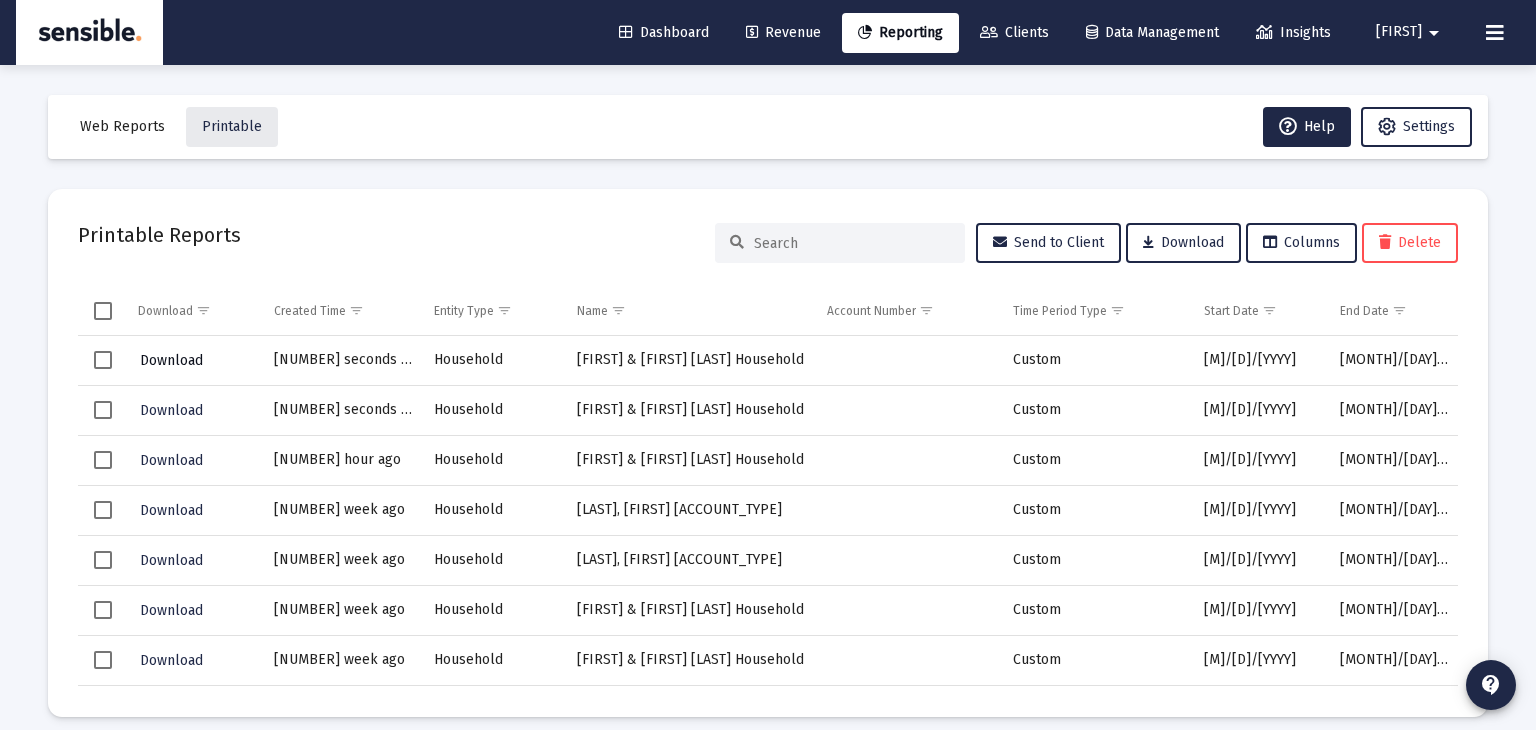 click on "Download" at bounding box center [171, 360] 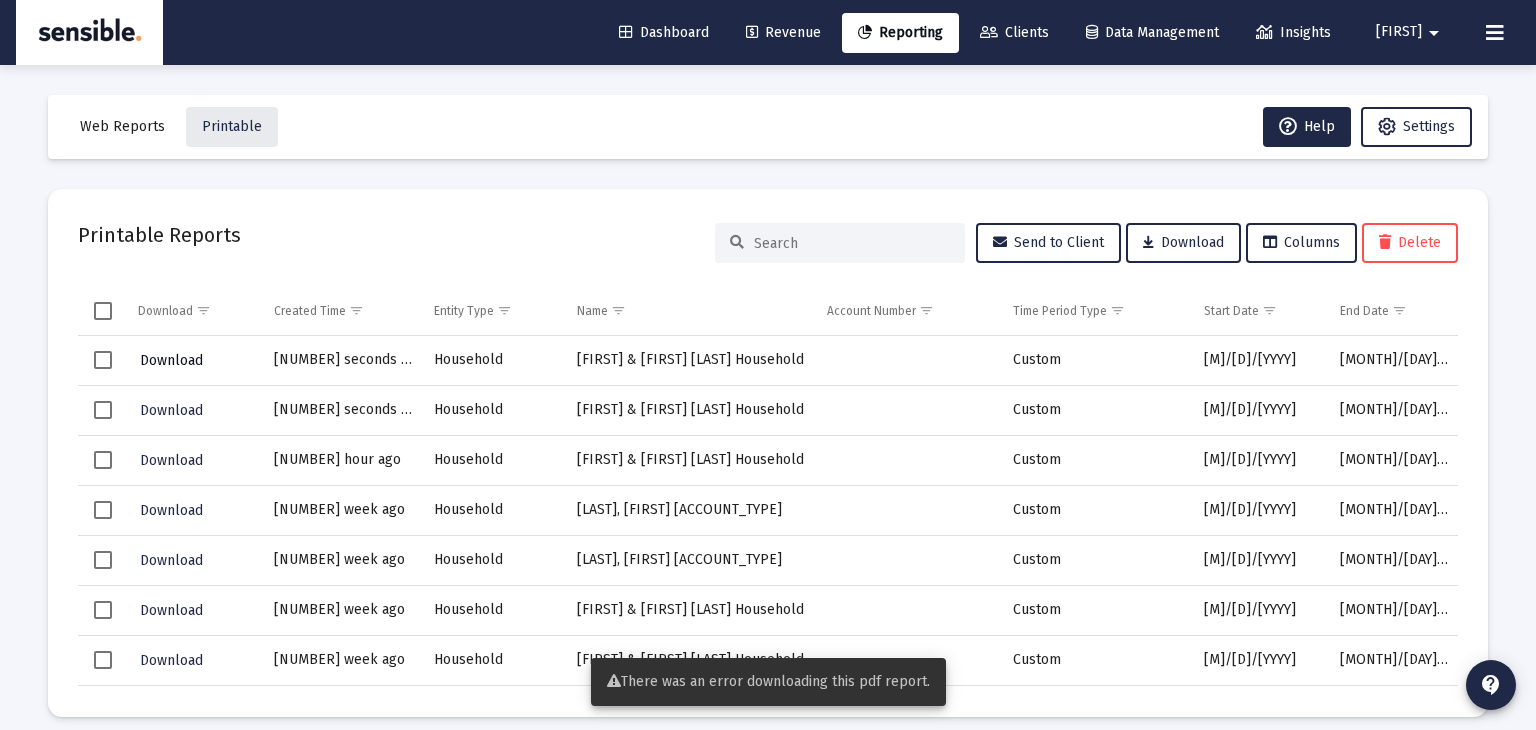 click on "Download" at bounding box center [171, 360] 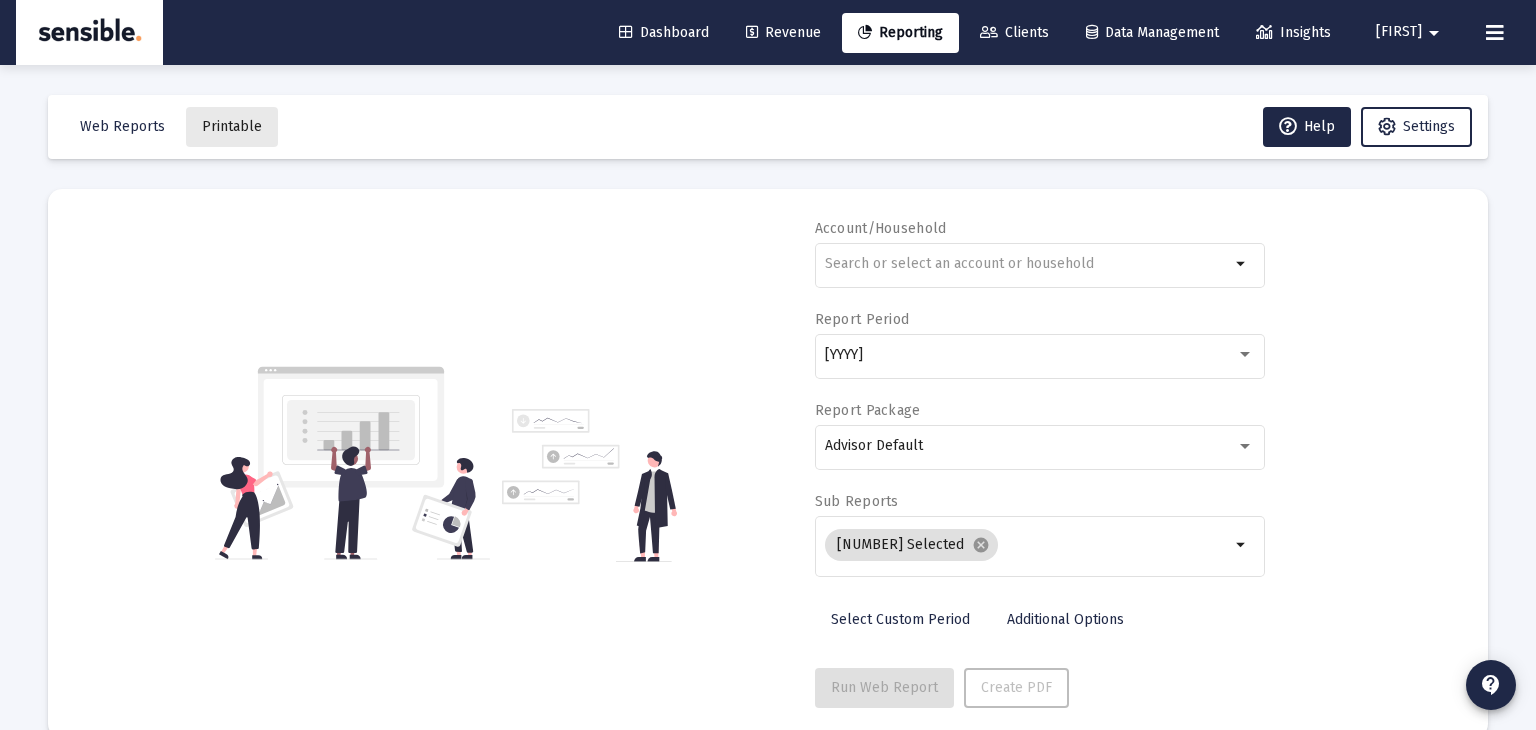 click on "Revenue" at bounding box center (783, 32) 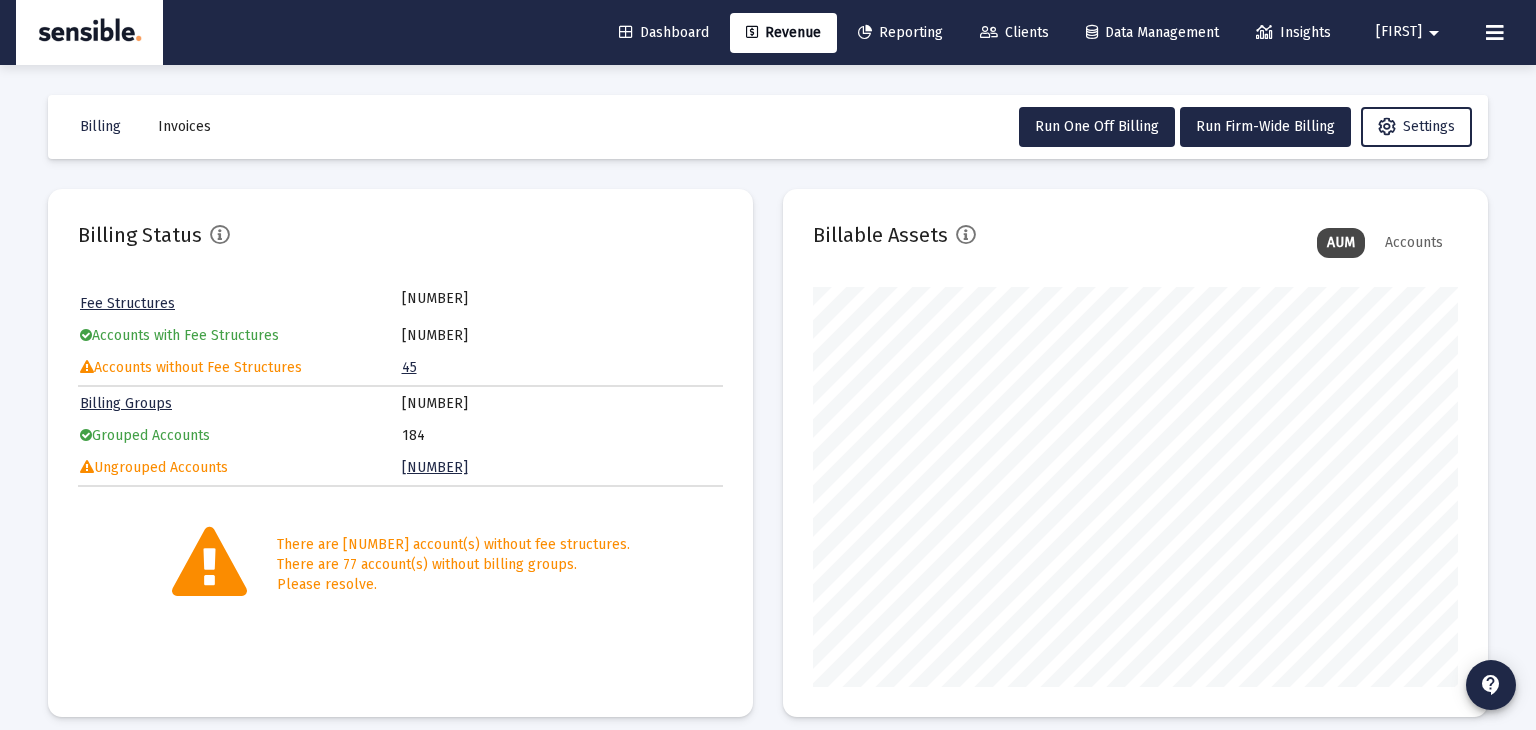 scroll, scrollTop: 999600, scrollLeft: 999355, axis: both 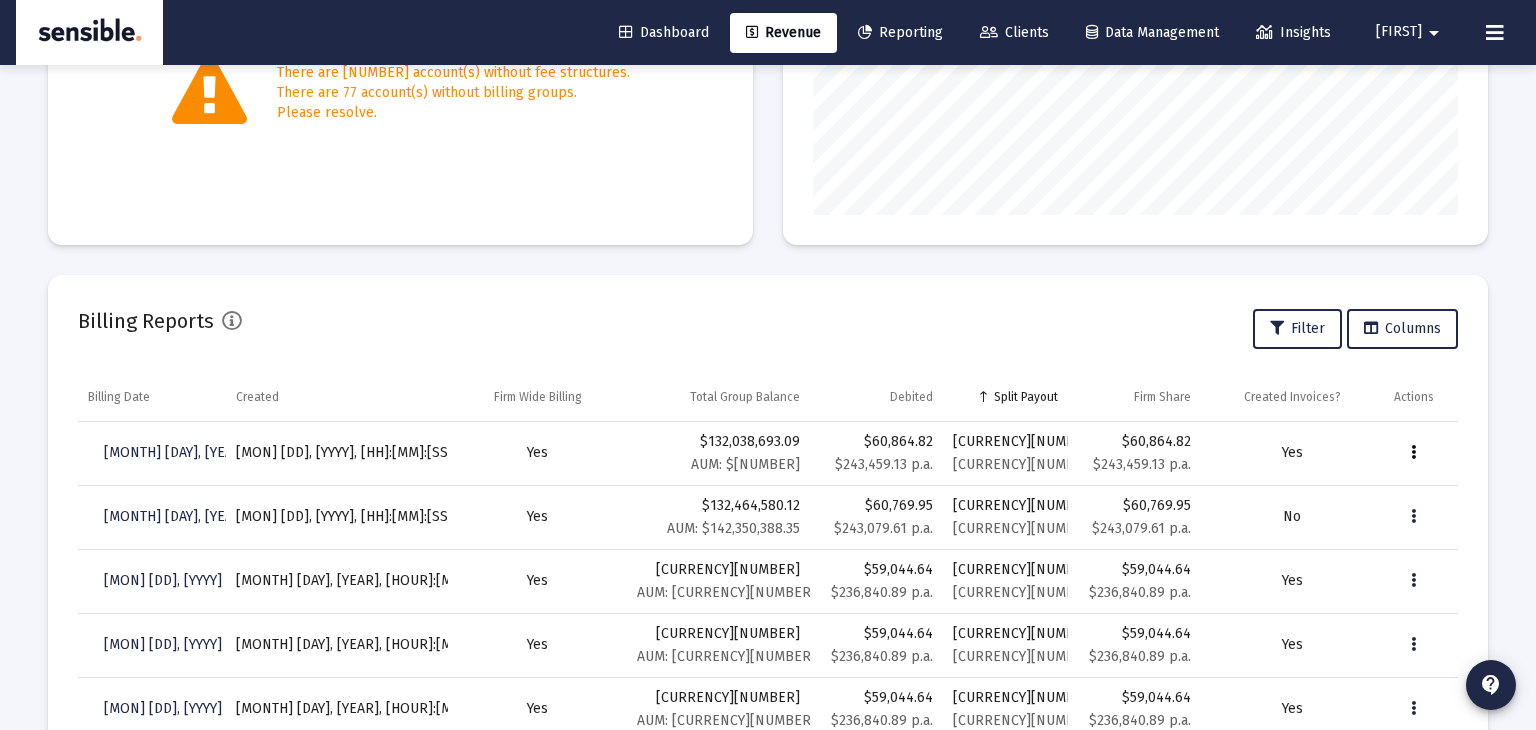 click at bounding box center [1413, 453] 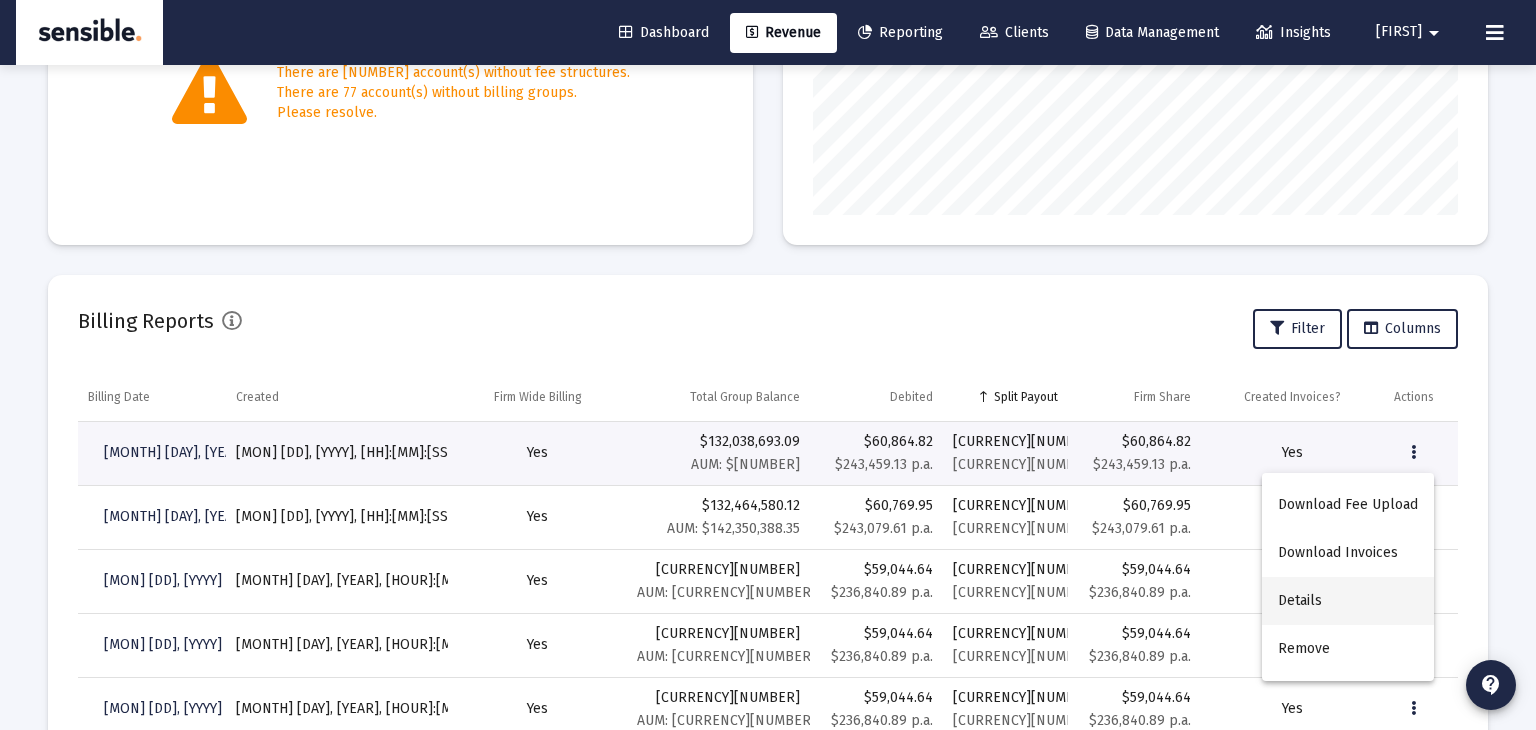 click on "Details" at bounding box center [1348, 601] 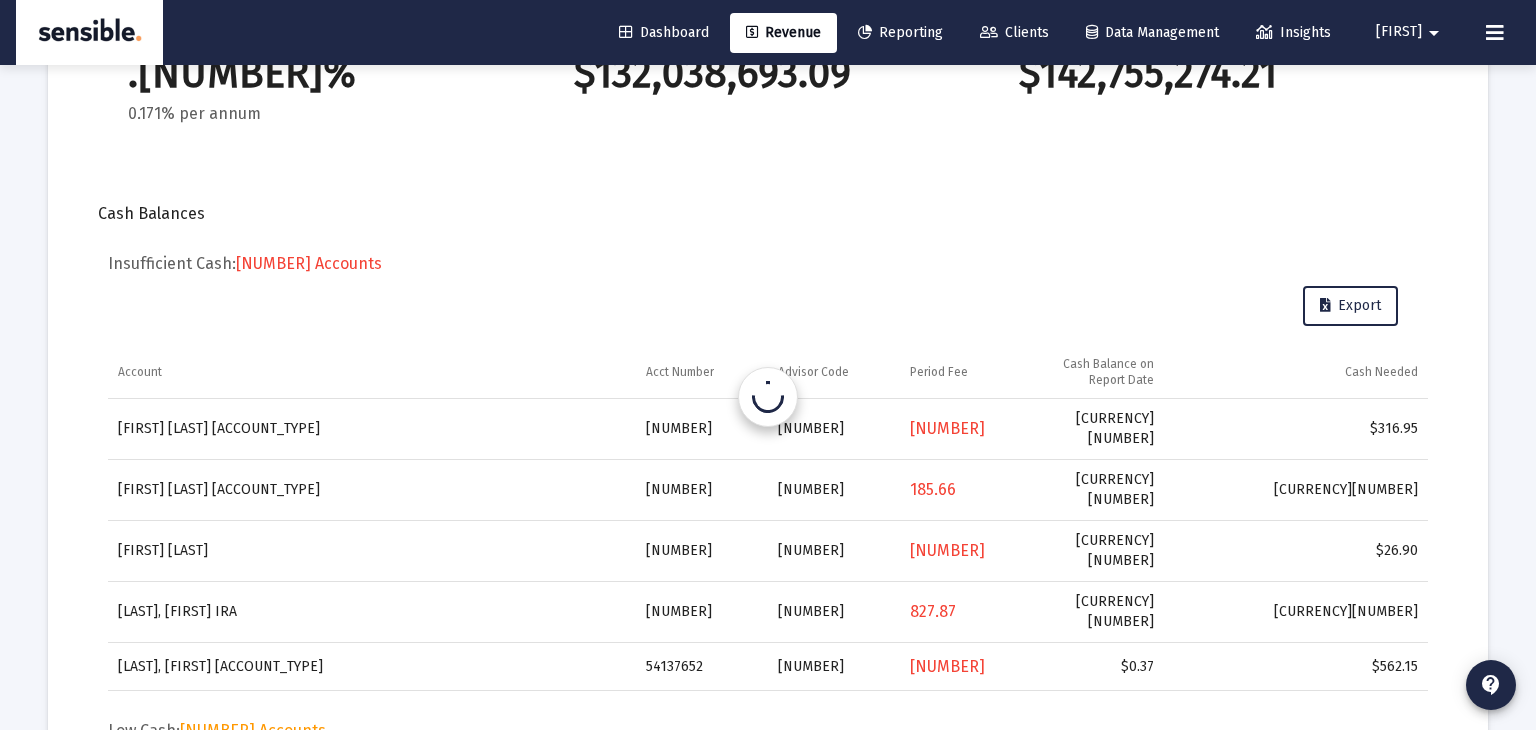 scroll, scrollTop: 0, scrollLeft: 0, axis: both 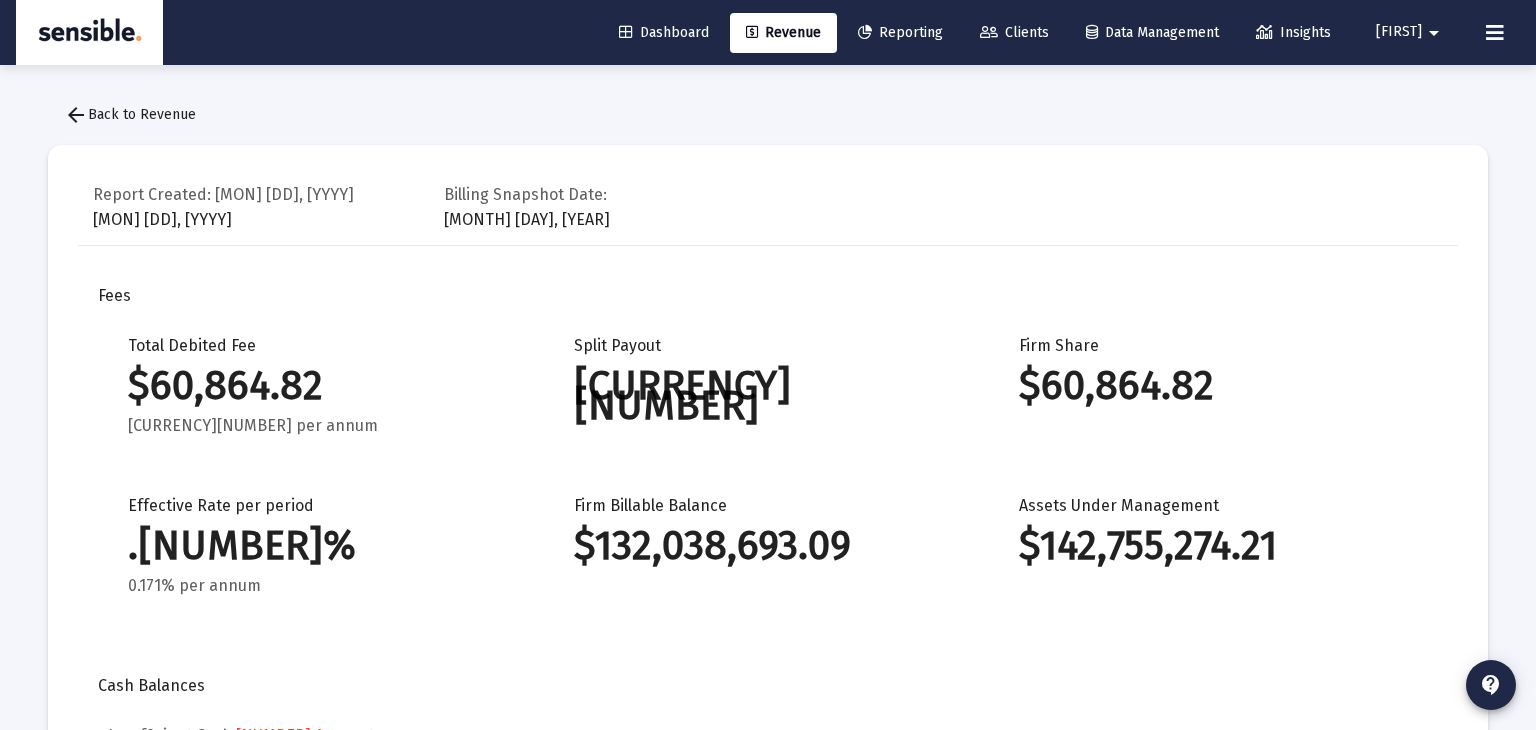 click on "arrow_back  Back to Revenue" at bounding box center (130, 114) 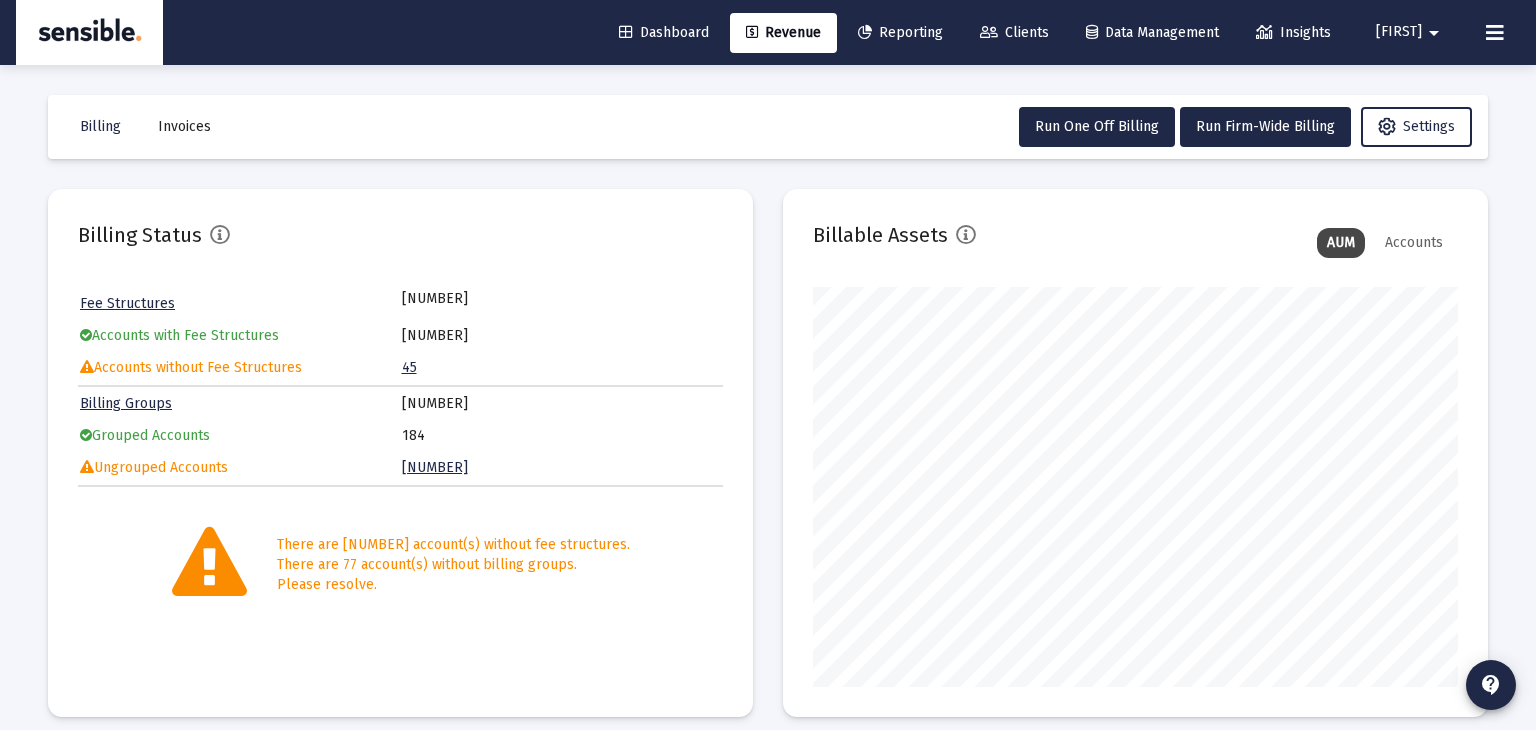 scroll, scrollTop: 999600, scrollLeft: 999355, axis: both 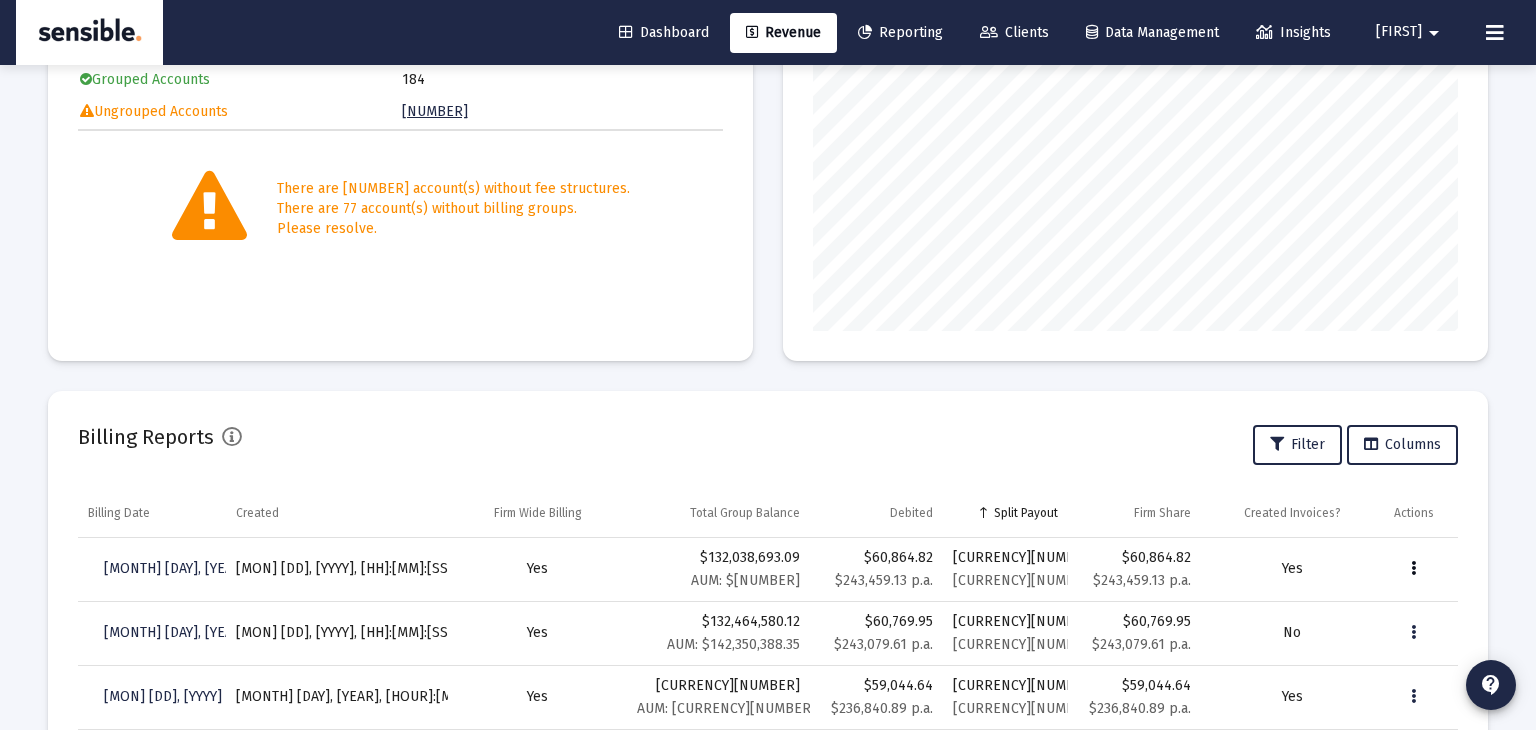 click at bounding box center [1414, 569] 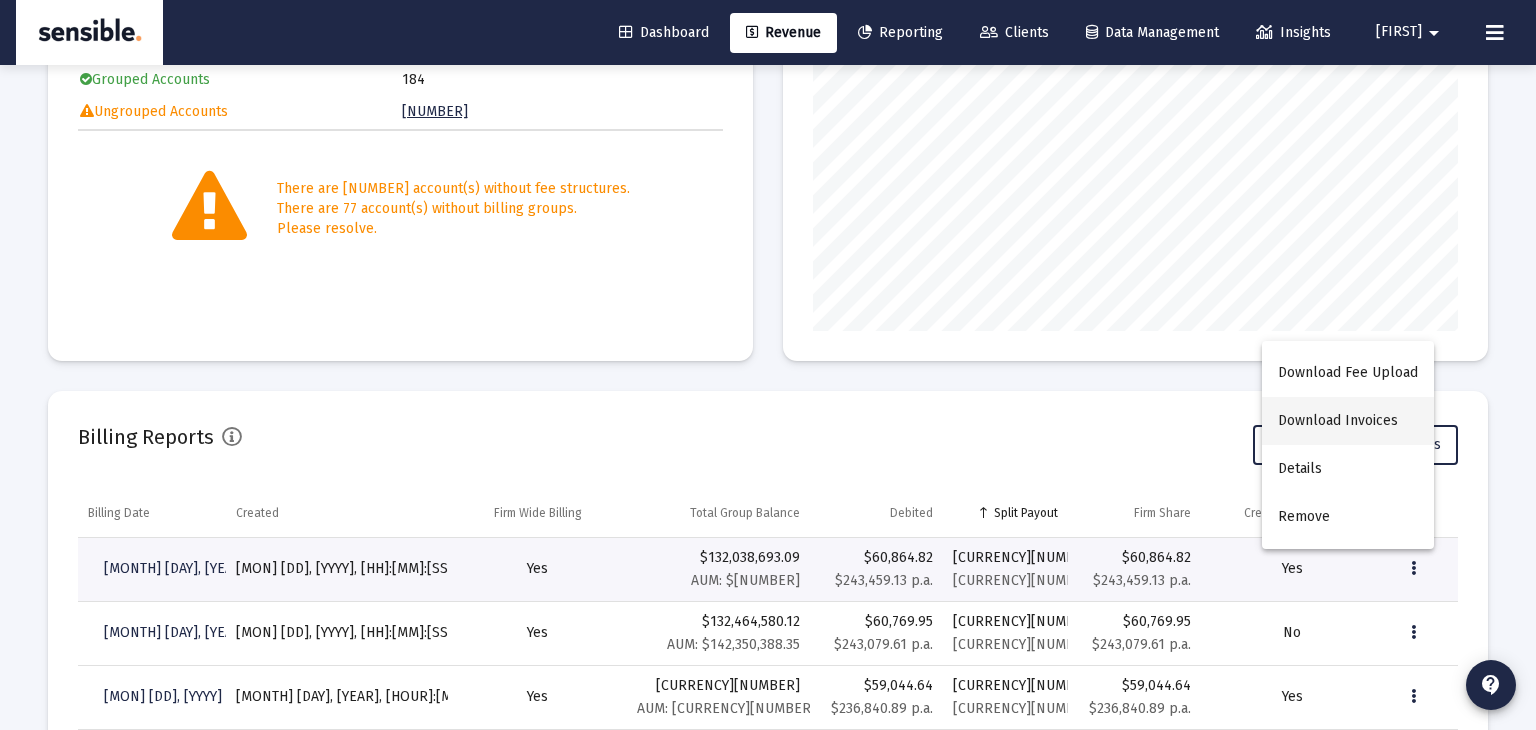 click on "Download Invoices" at bounding box center [1348, 421] 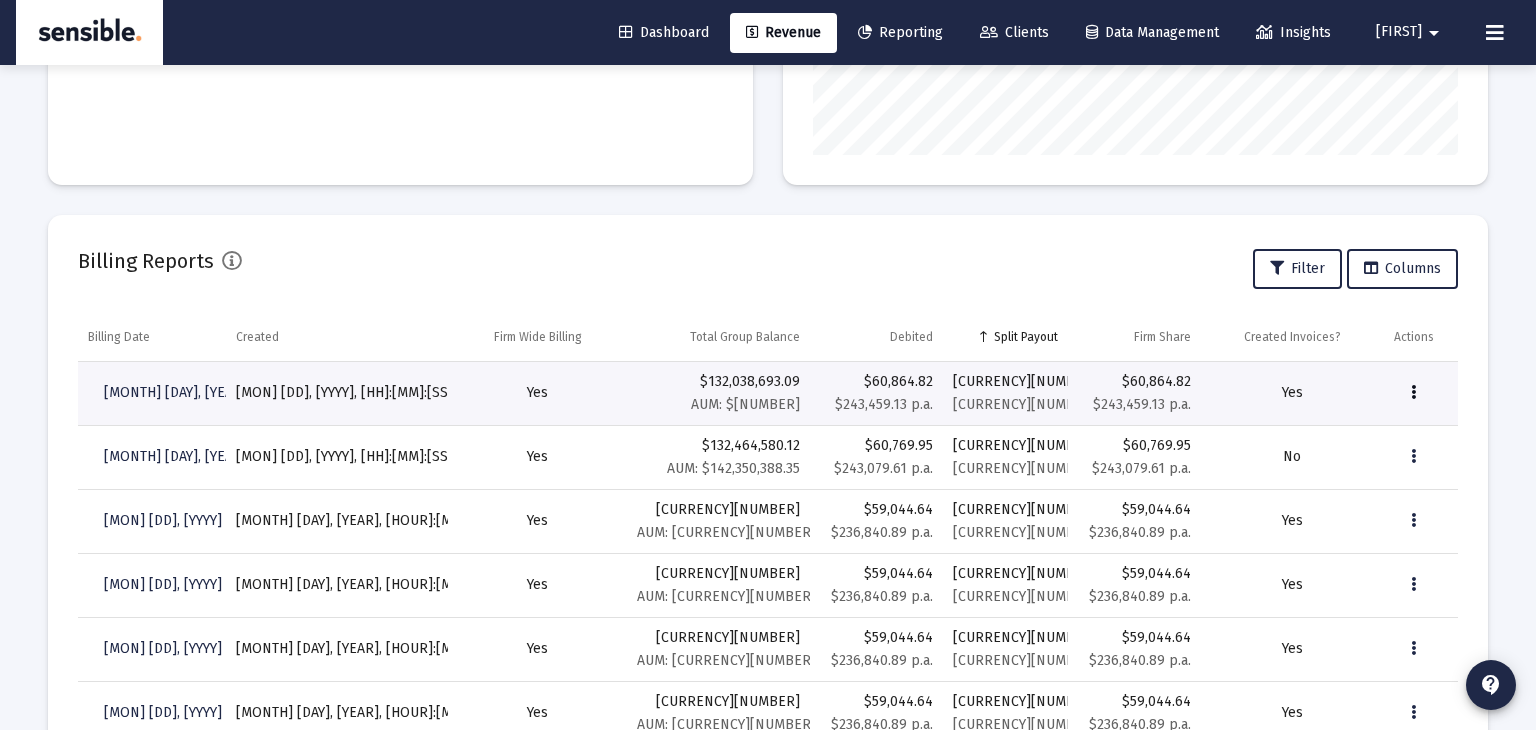 scroll, scrollTop: 534, scrollLeft: 0, axis: vertical 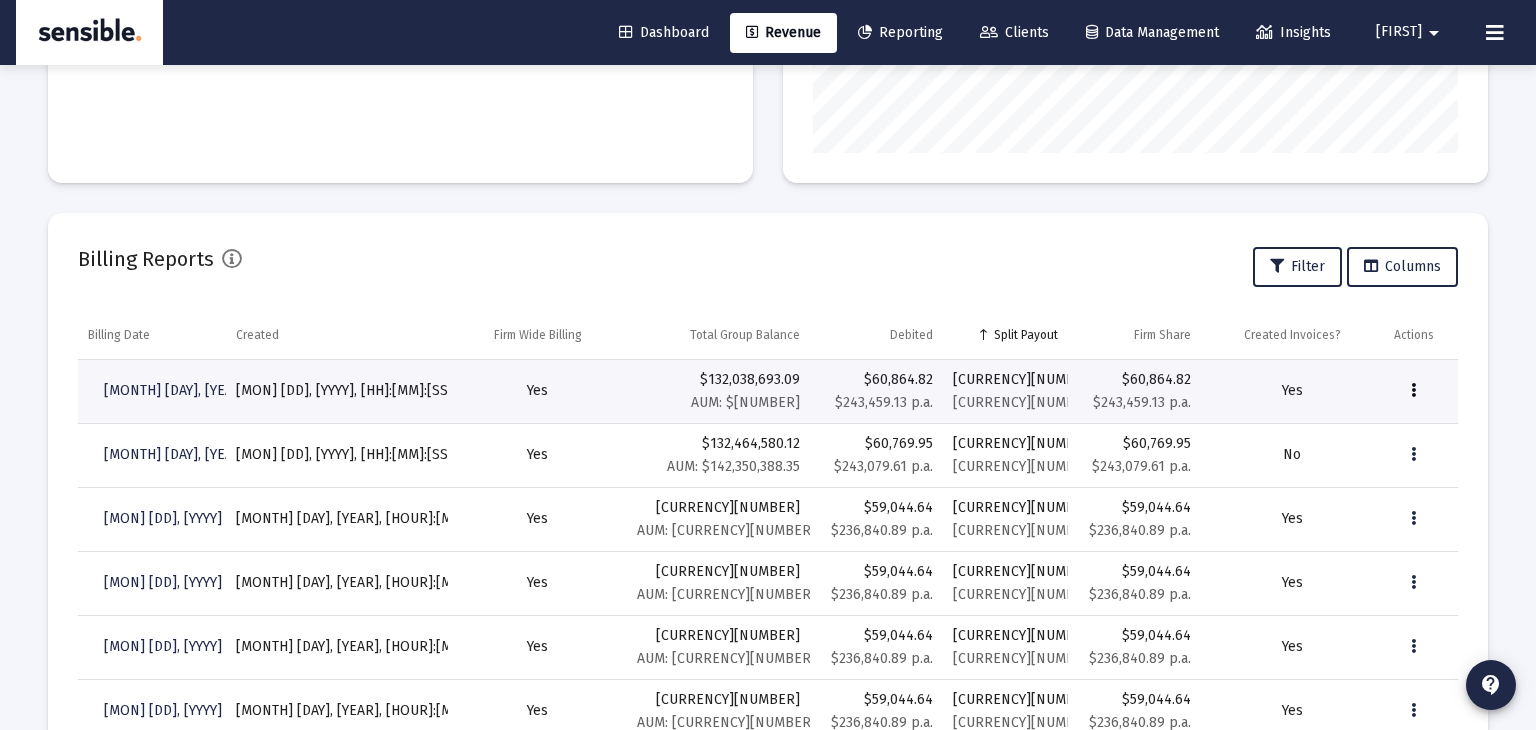 click at bounding box center [1414, 391] 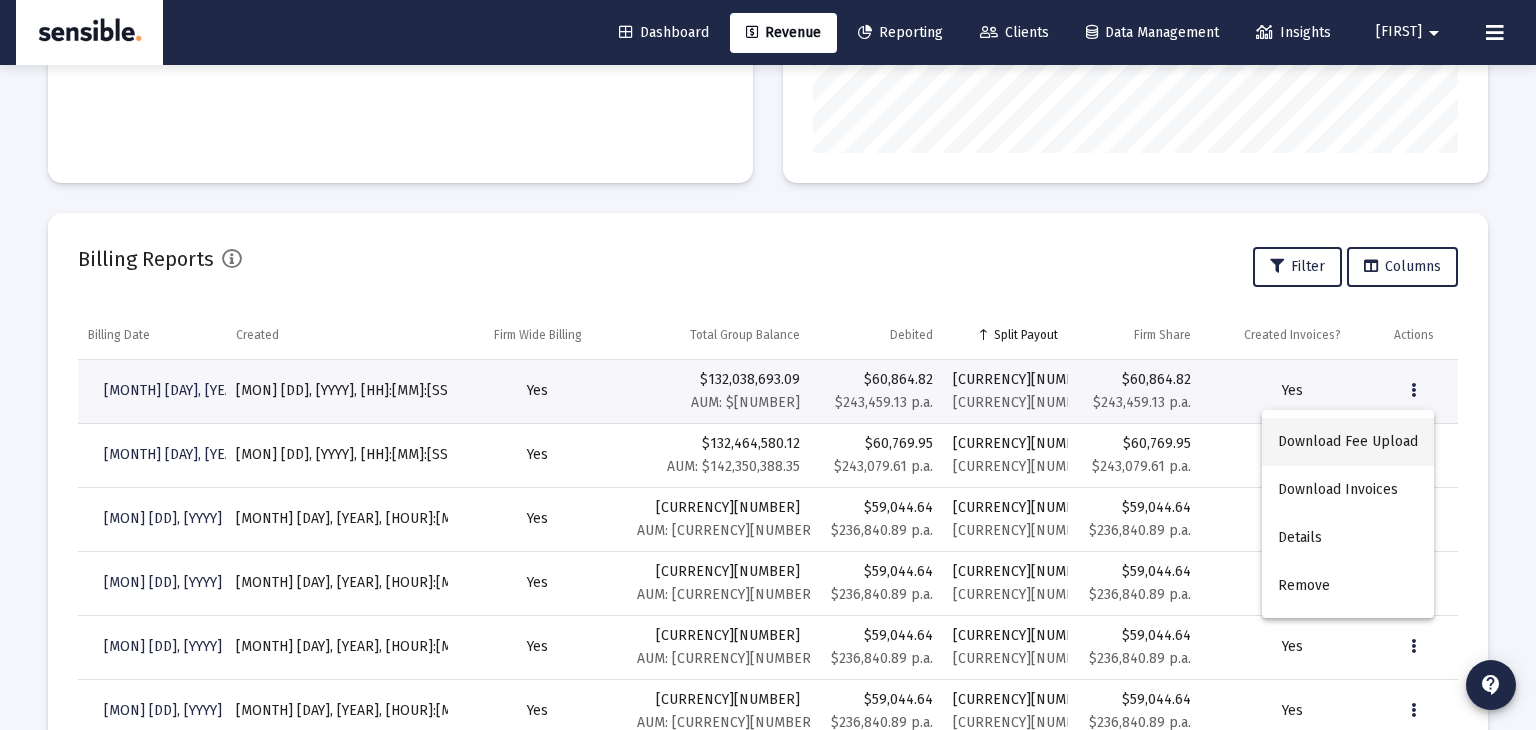 click on "Download Fee Upload" at bounding box center [1348, 442] 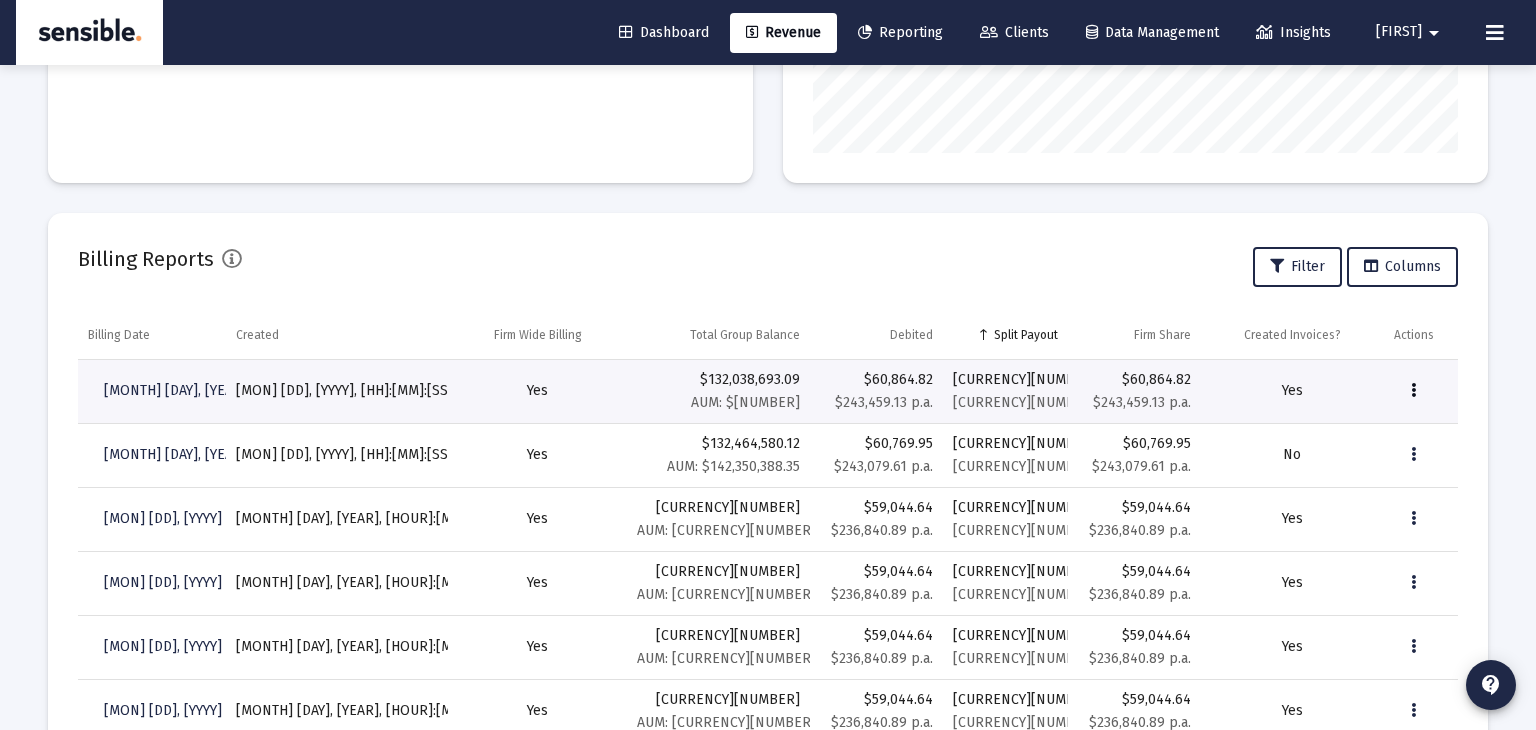 click at bounding box center (1413, 391) 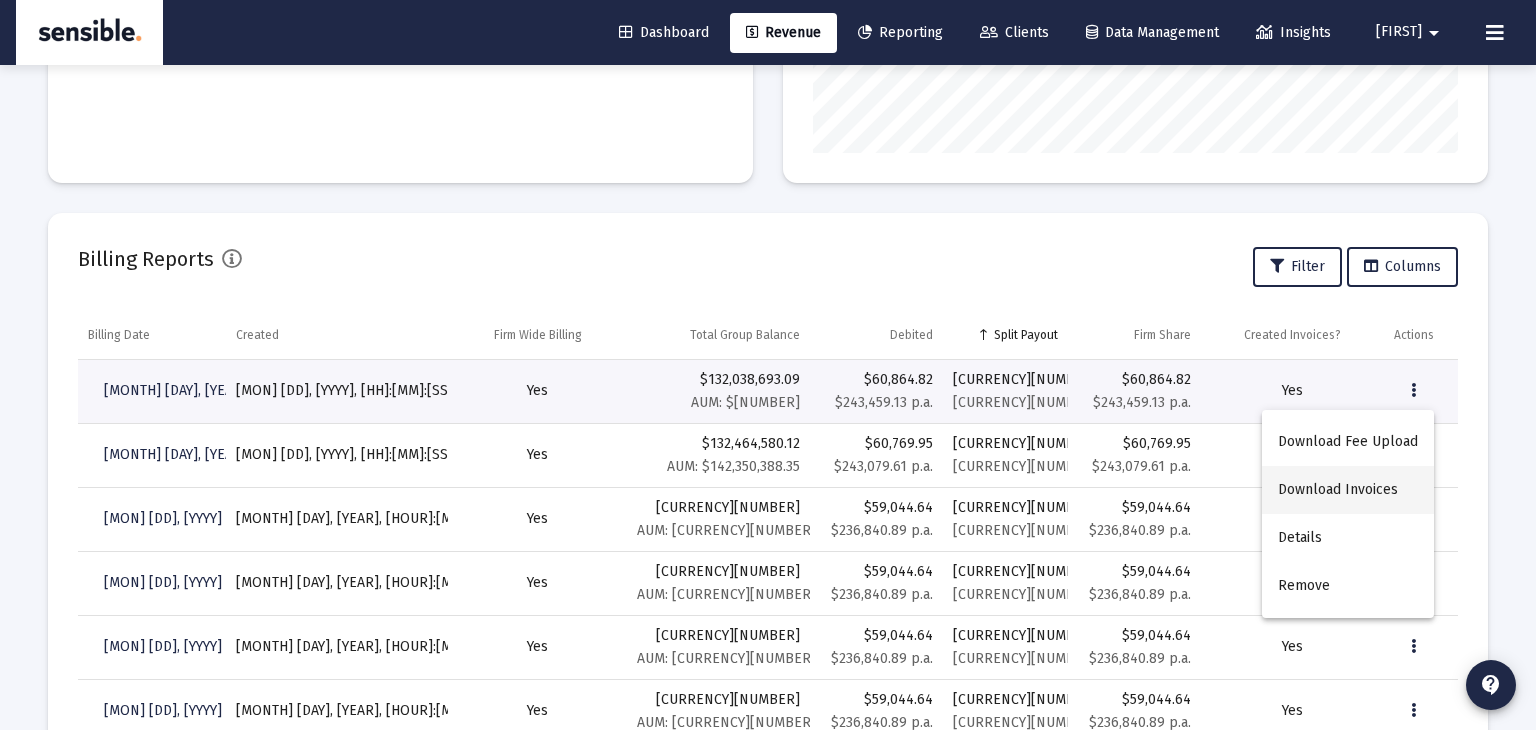 click on "Download Invoices" at bounding box center (1348, 490) 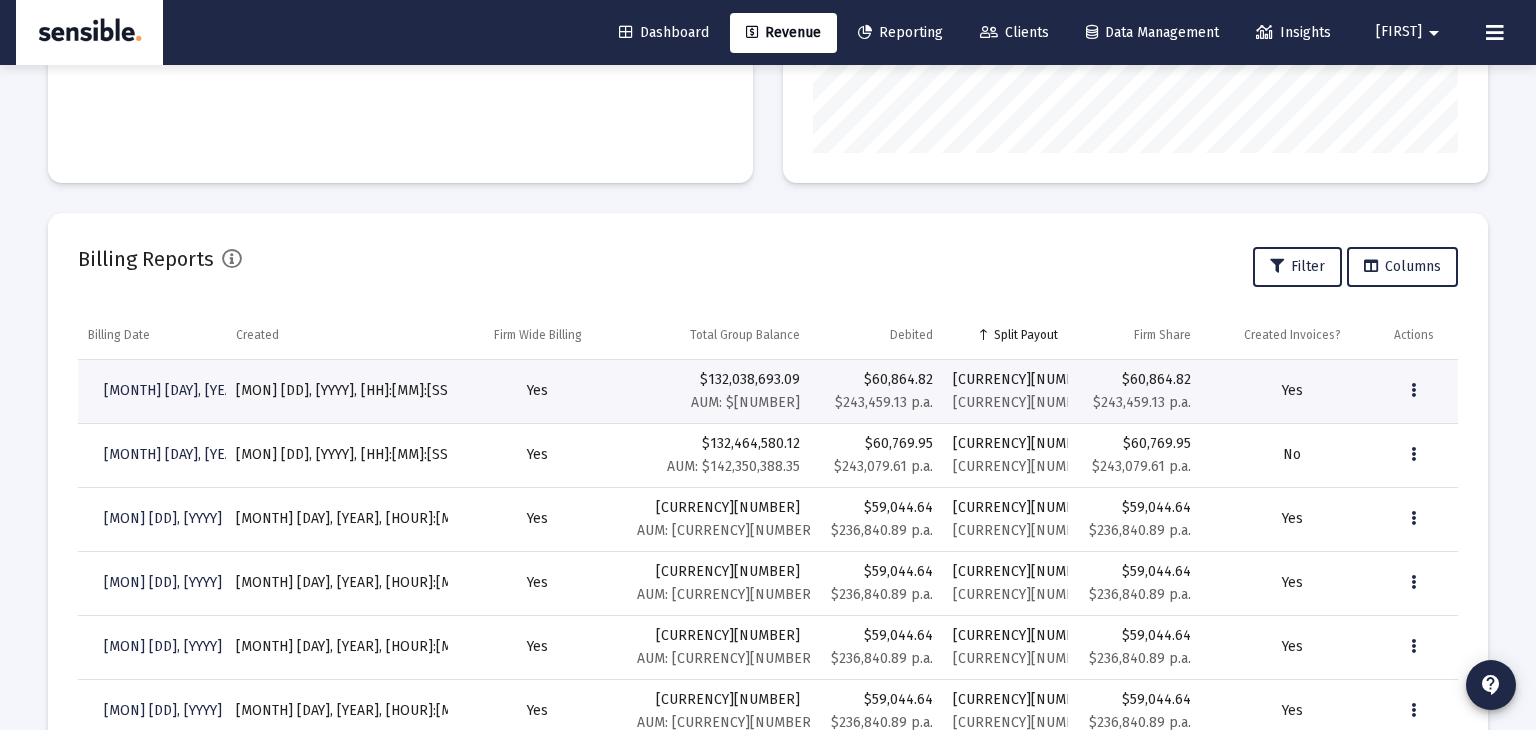 click at bounding box center [1495, 33] 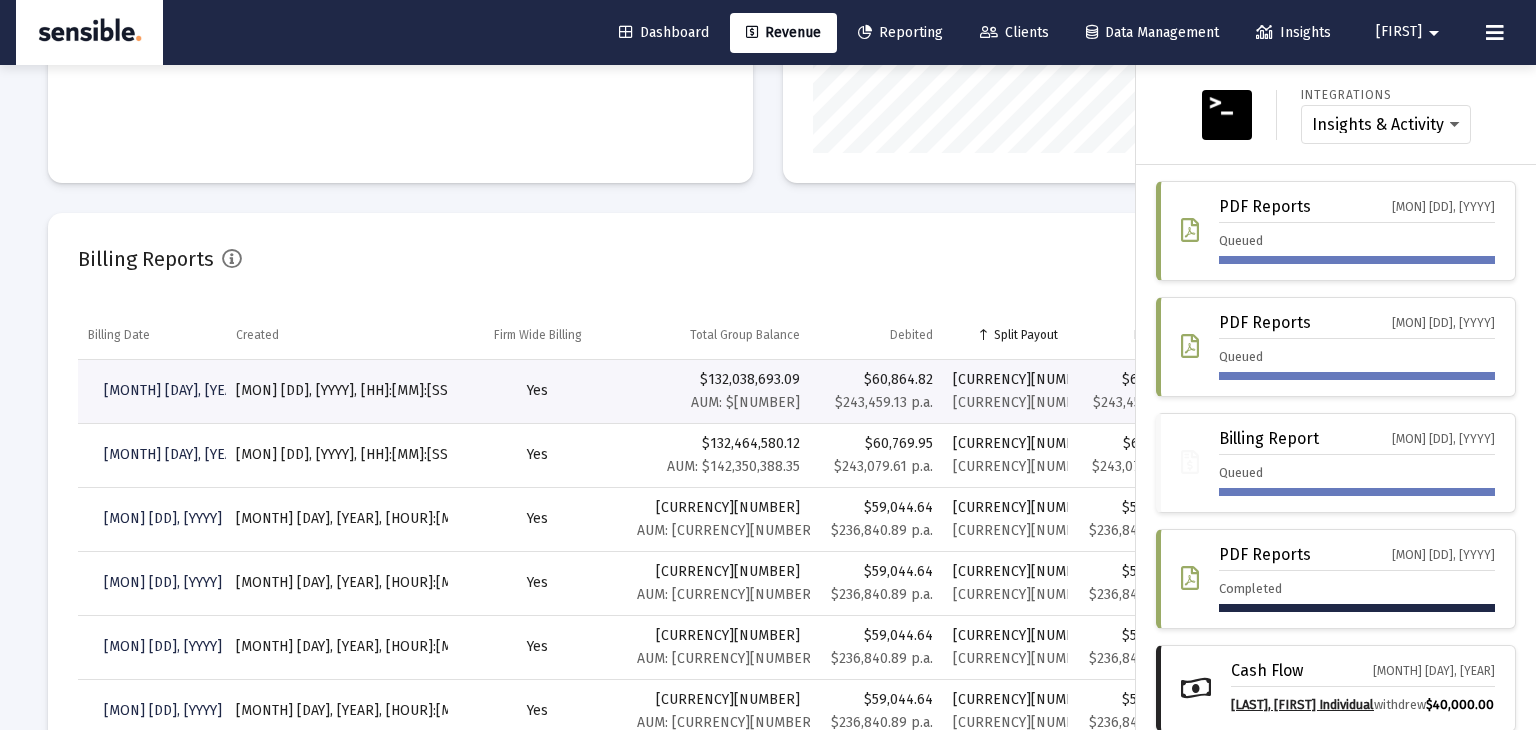 click at bounding box center [768, 365] 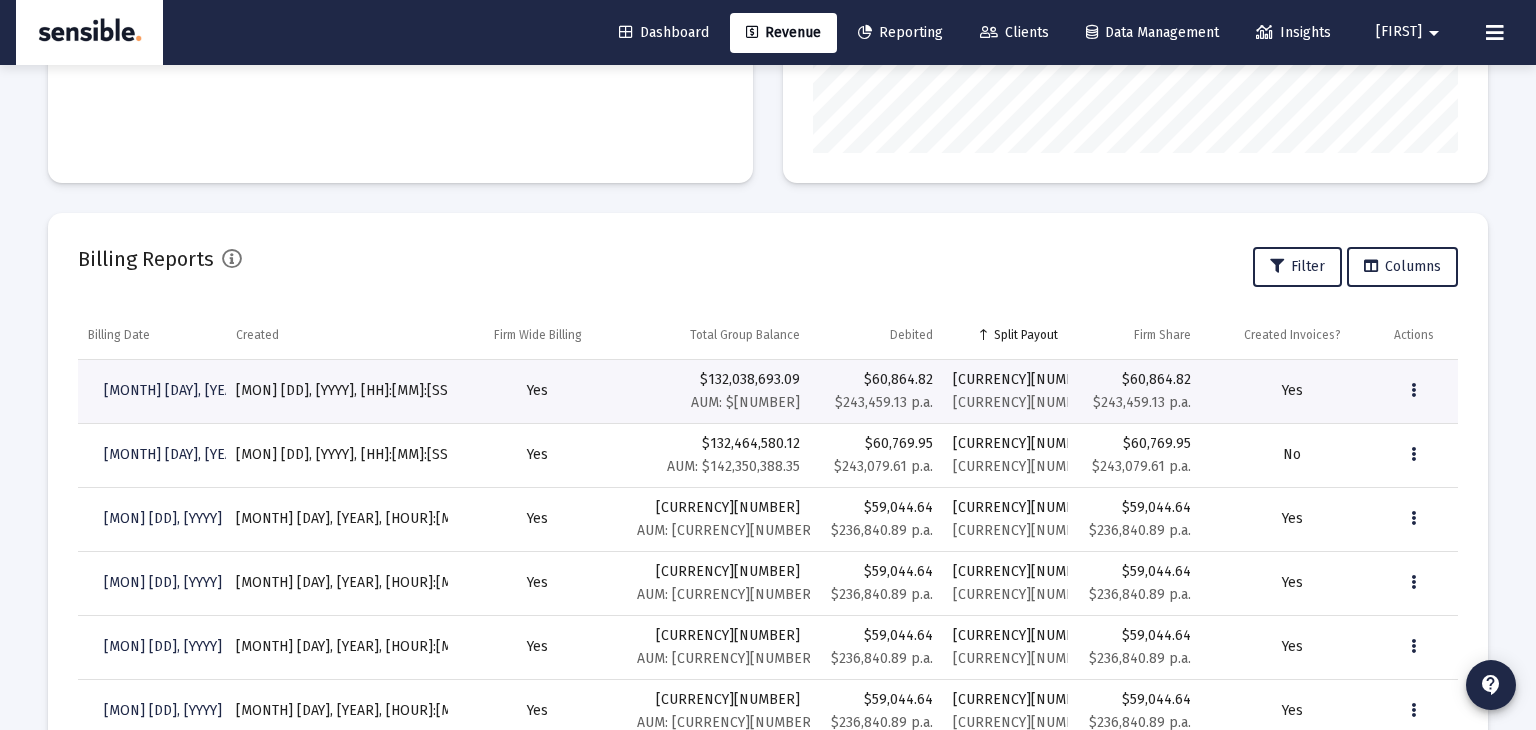 click at bounding box center (1495, 33) 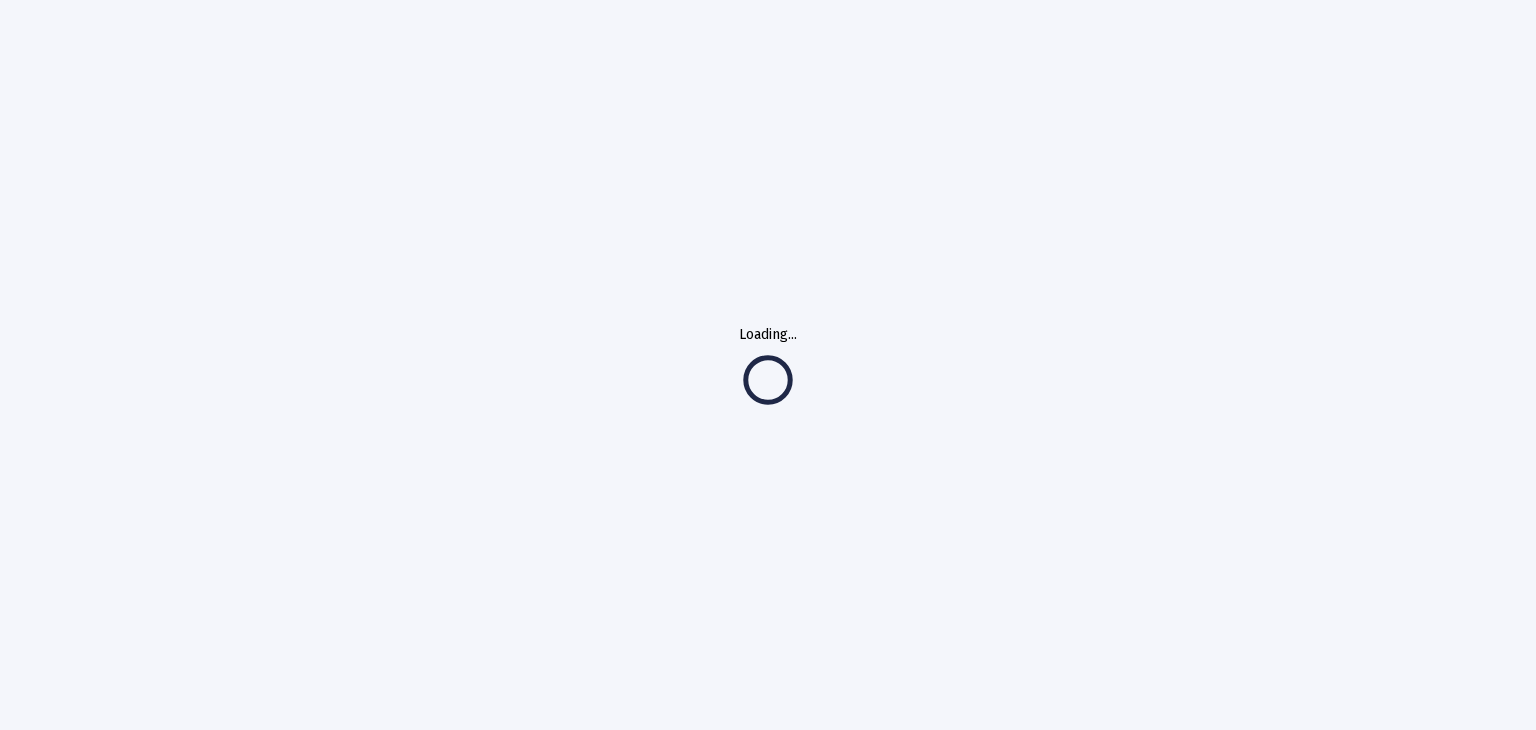 scroll, scrollTop: 0, scrollLeft: 0, axis: both 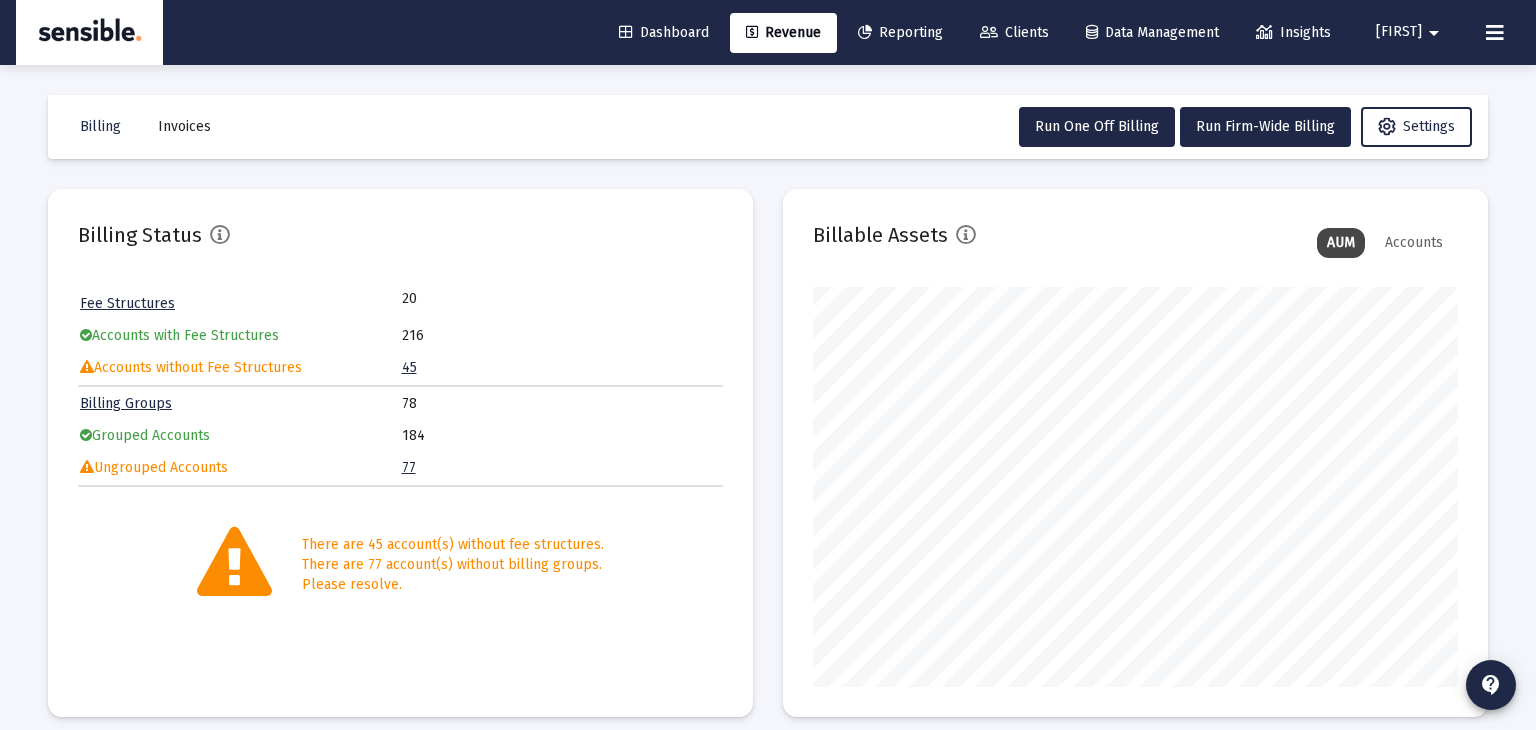 click at bounding box center [1495, 33] 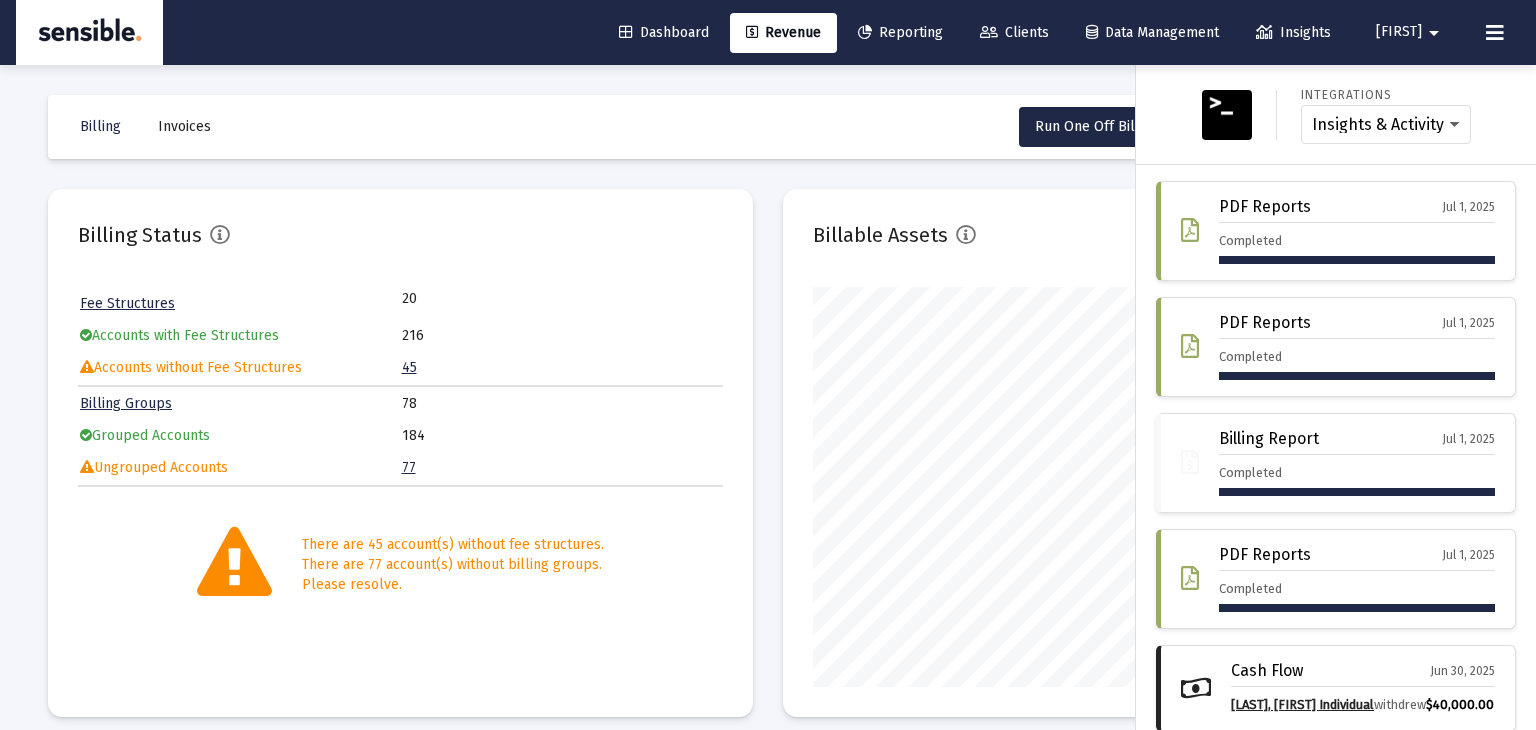click at bounding box center (768, 365) 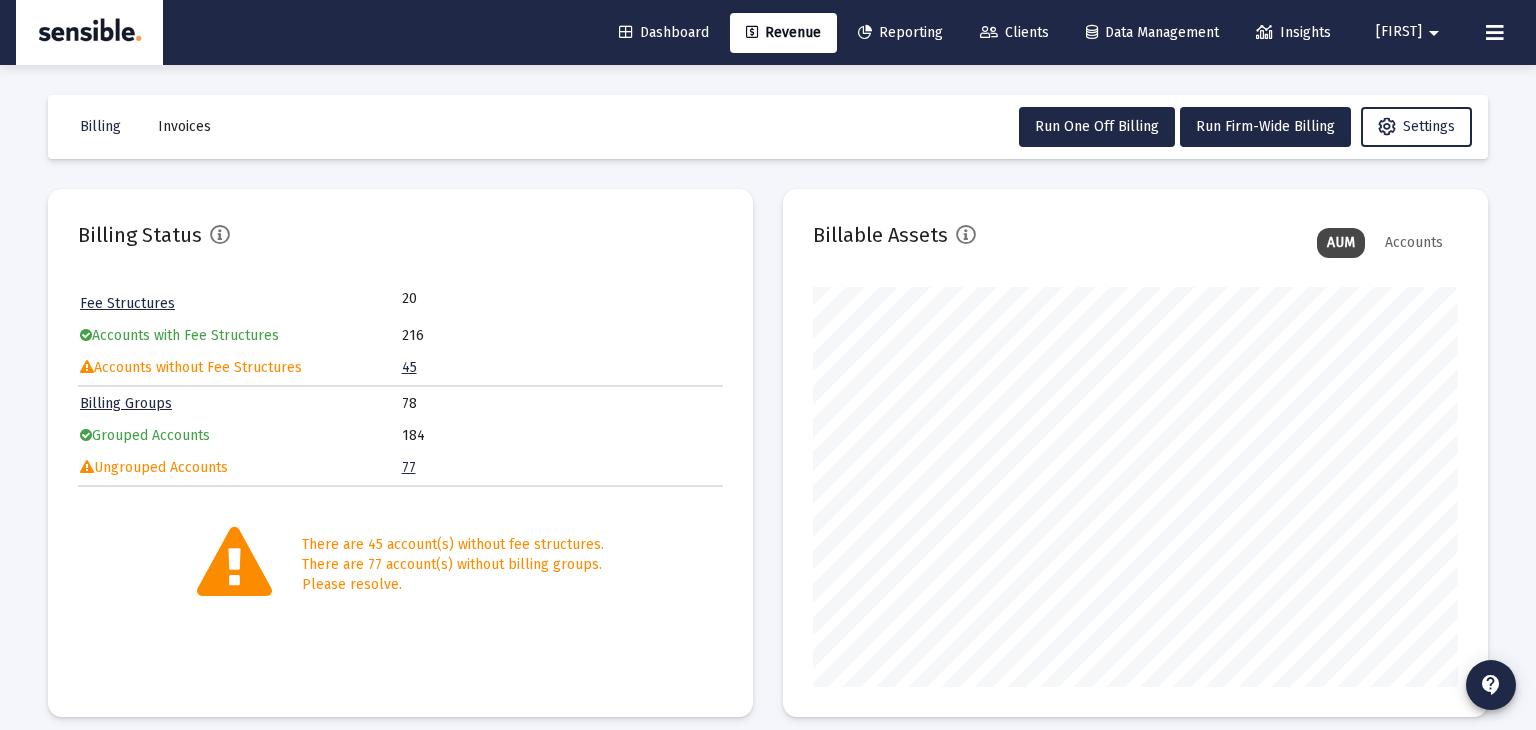 click on "Invoices" at bounding box center (100, 126) 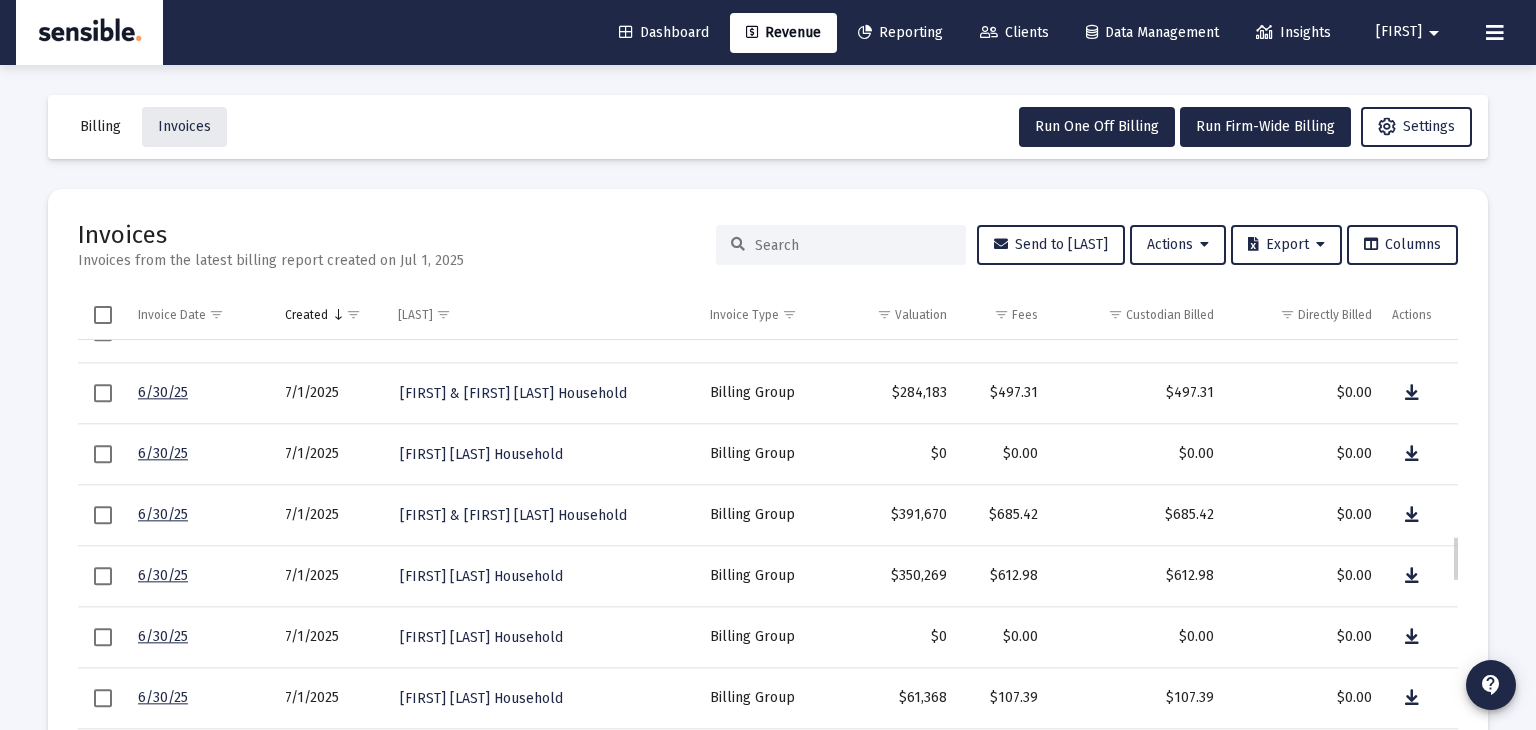 scroll, scrollTop: 1922, scrollLeft: 0, axis: vertical 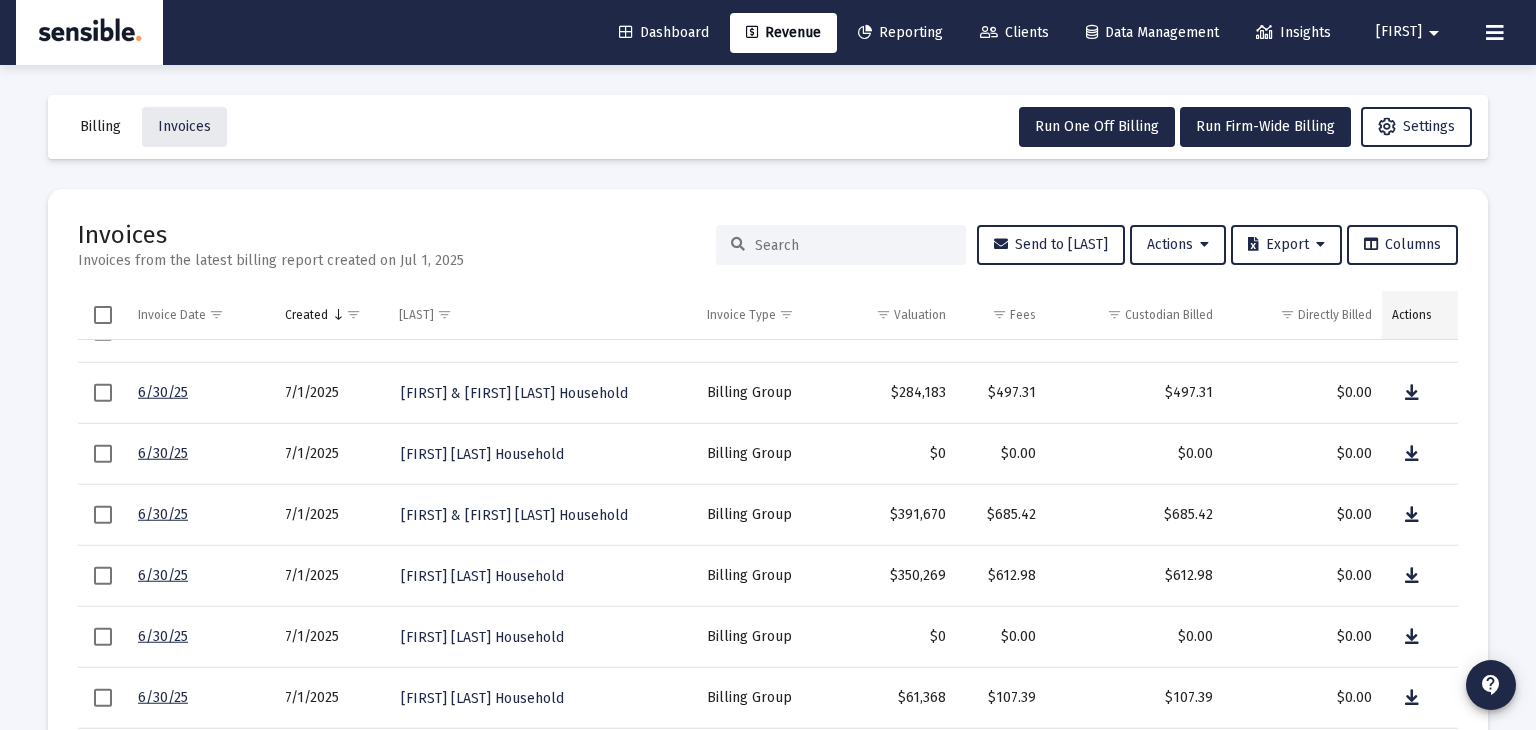 click on "Actions" at bounding box center (1420, 315) 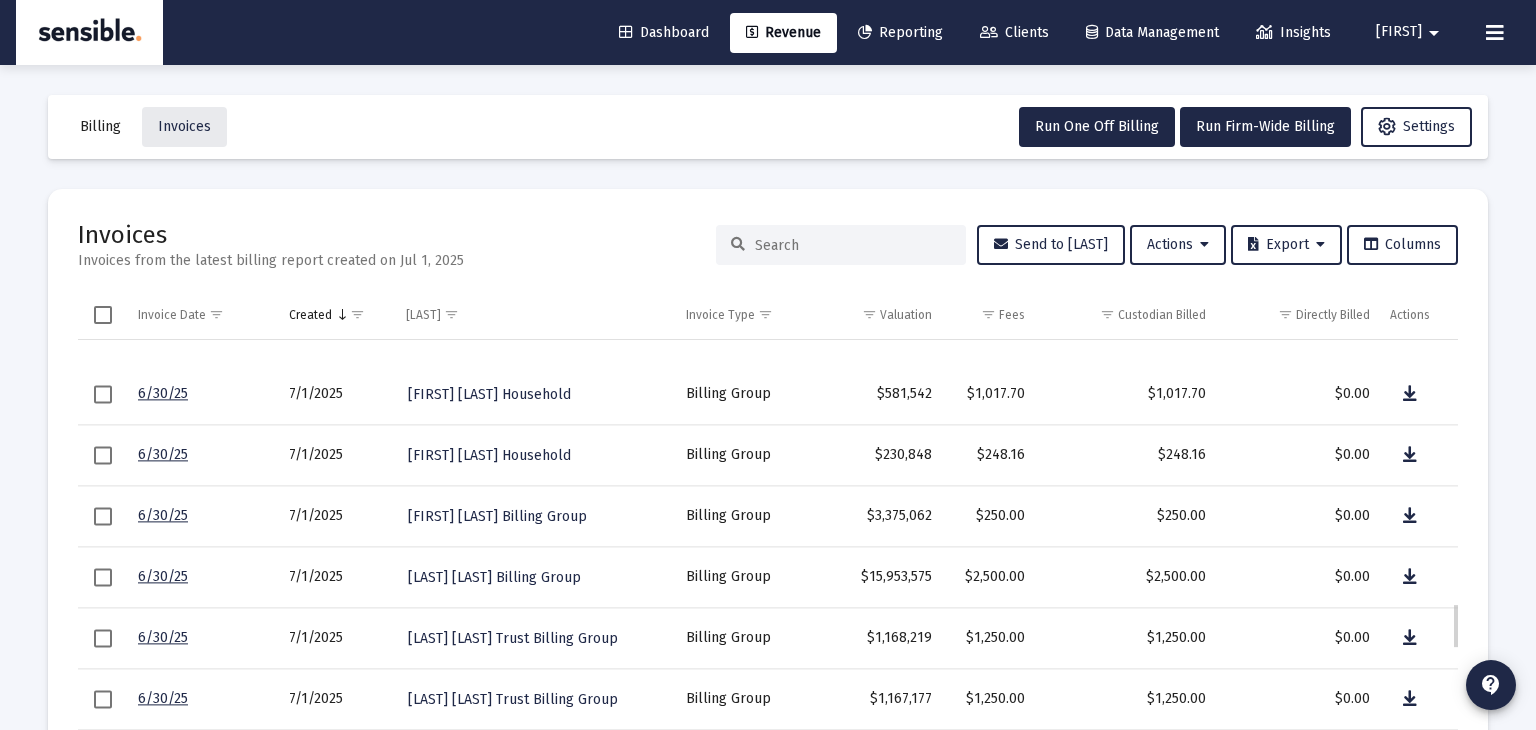 scroll, scrollTop: 2655, scrollLeft: 0, axis: vertical 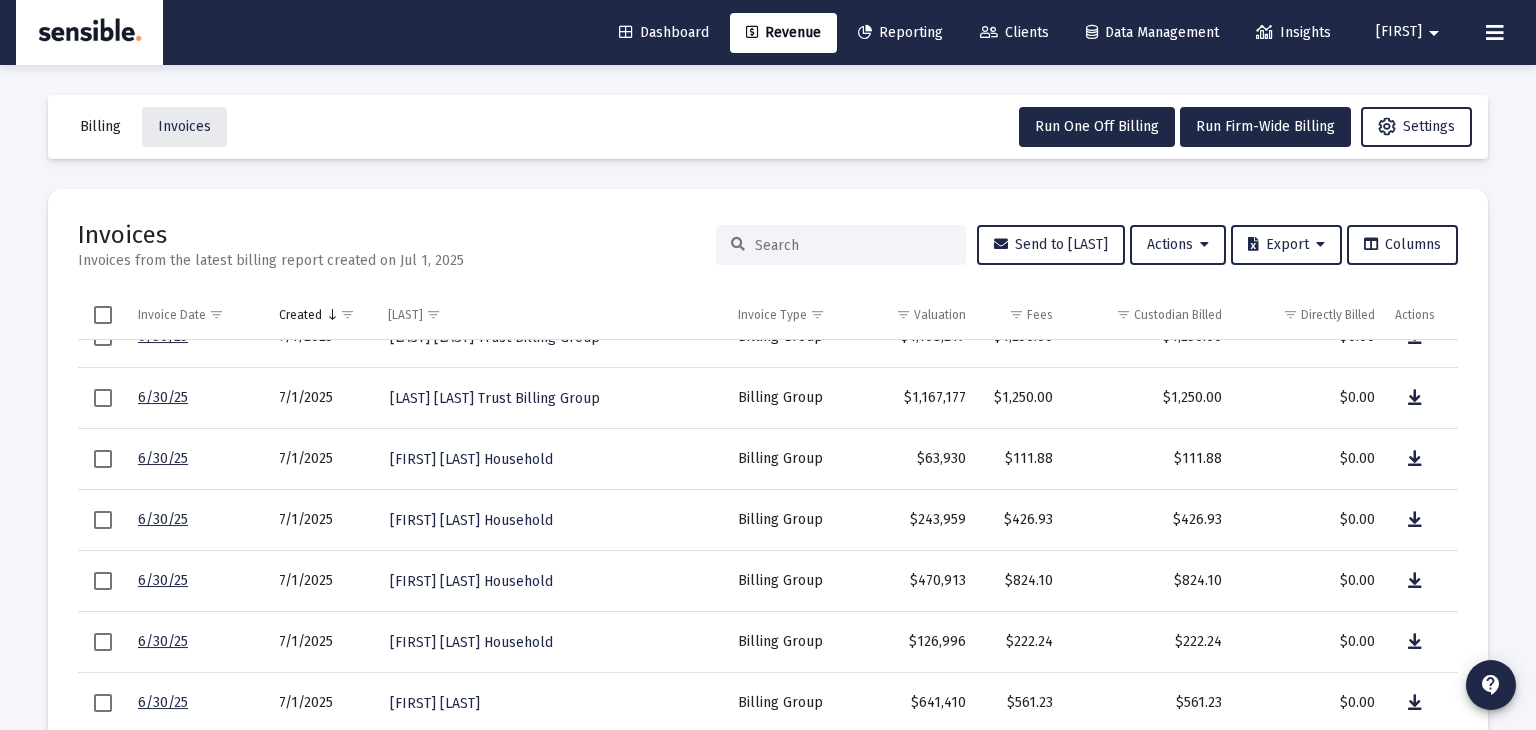 click at bounding box center (841, 245) 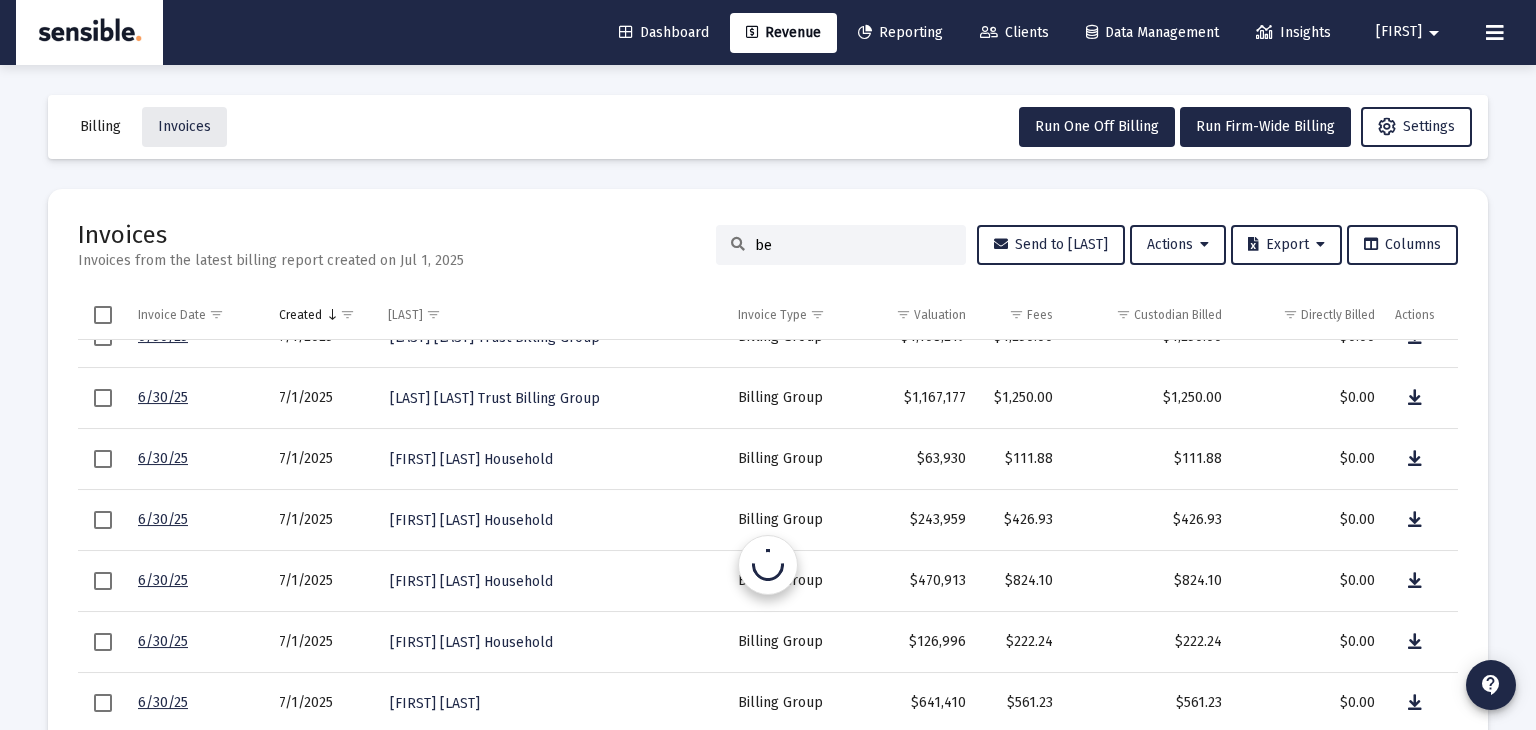 scroll, scrollTop: 0, scrollLeft: 0, axis: both 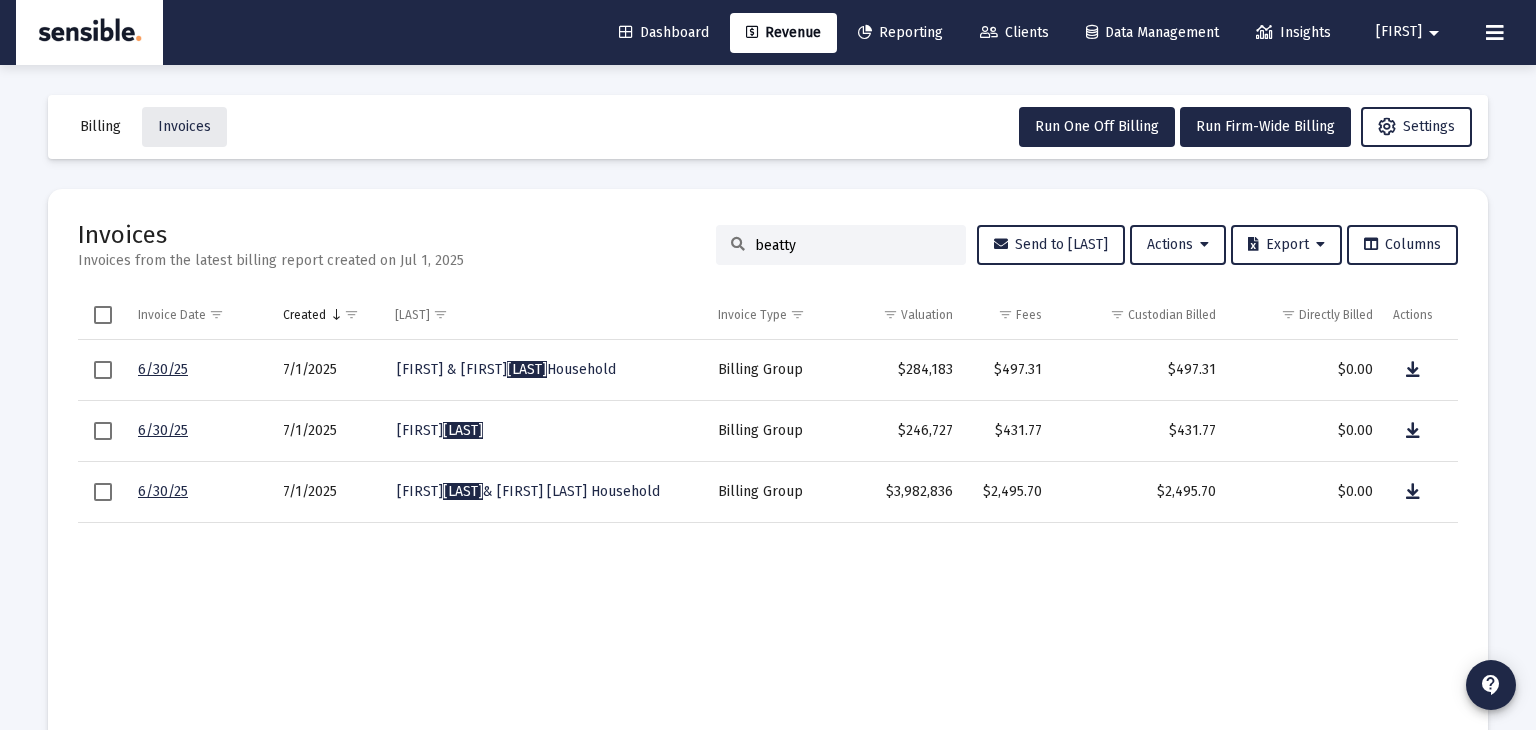 type on "beatty" 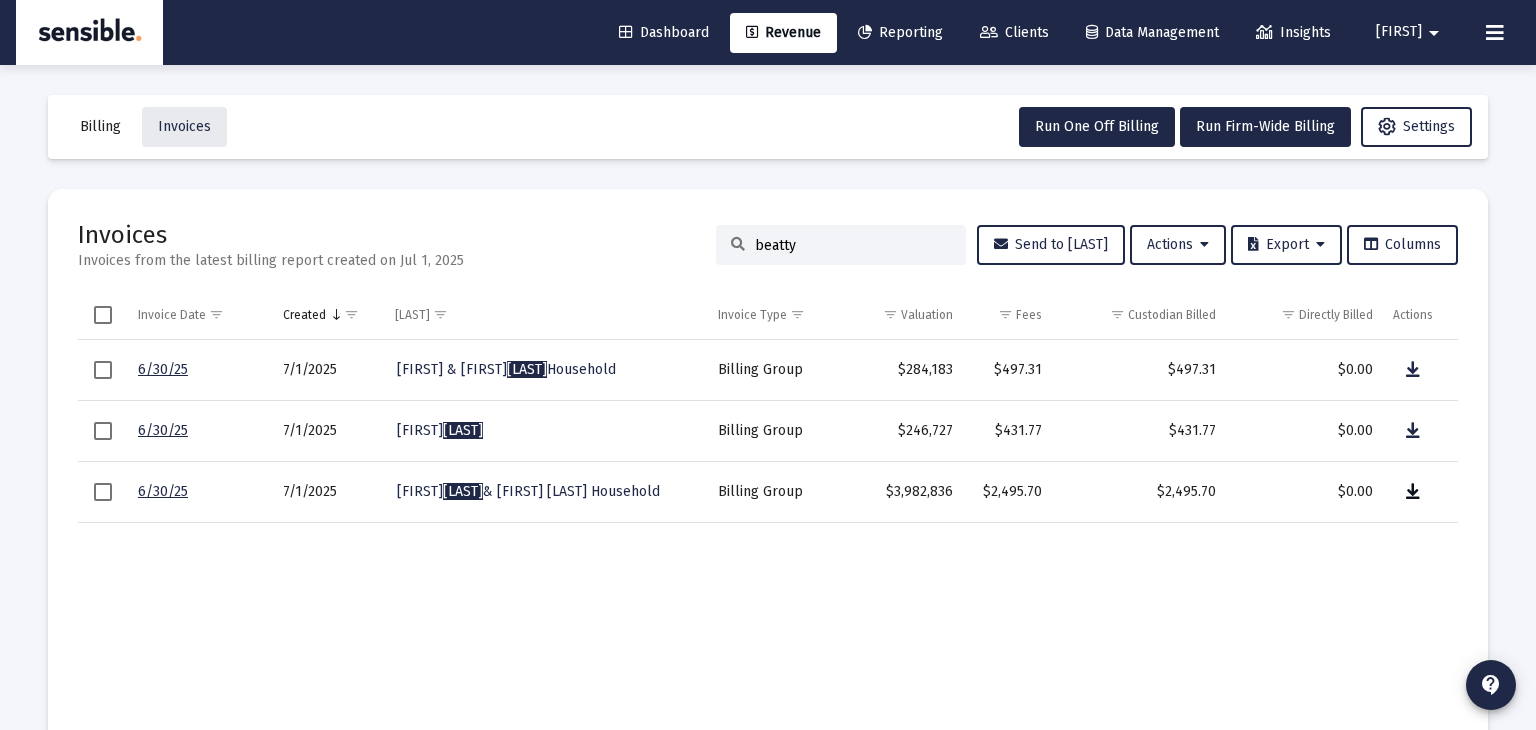 click at bounding box center [1413, 370] 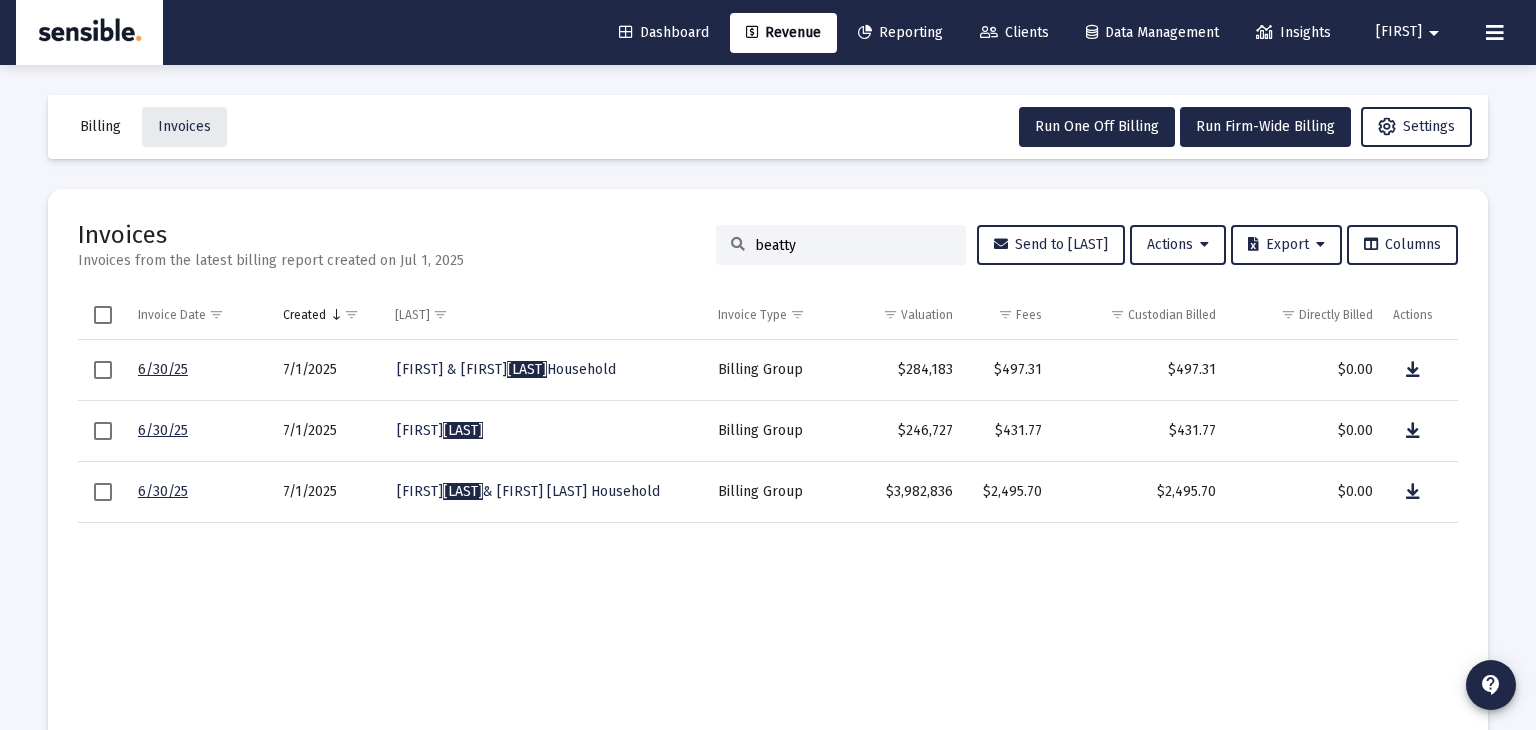 click on "beatty" at bounding box center [853, 245] 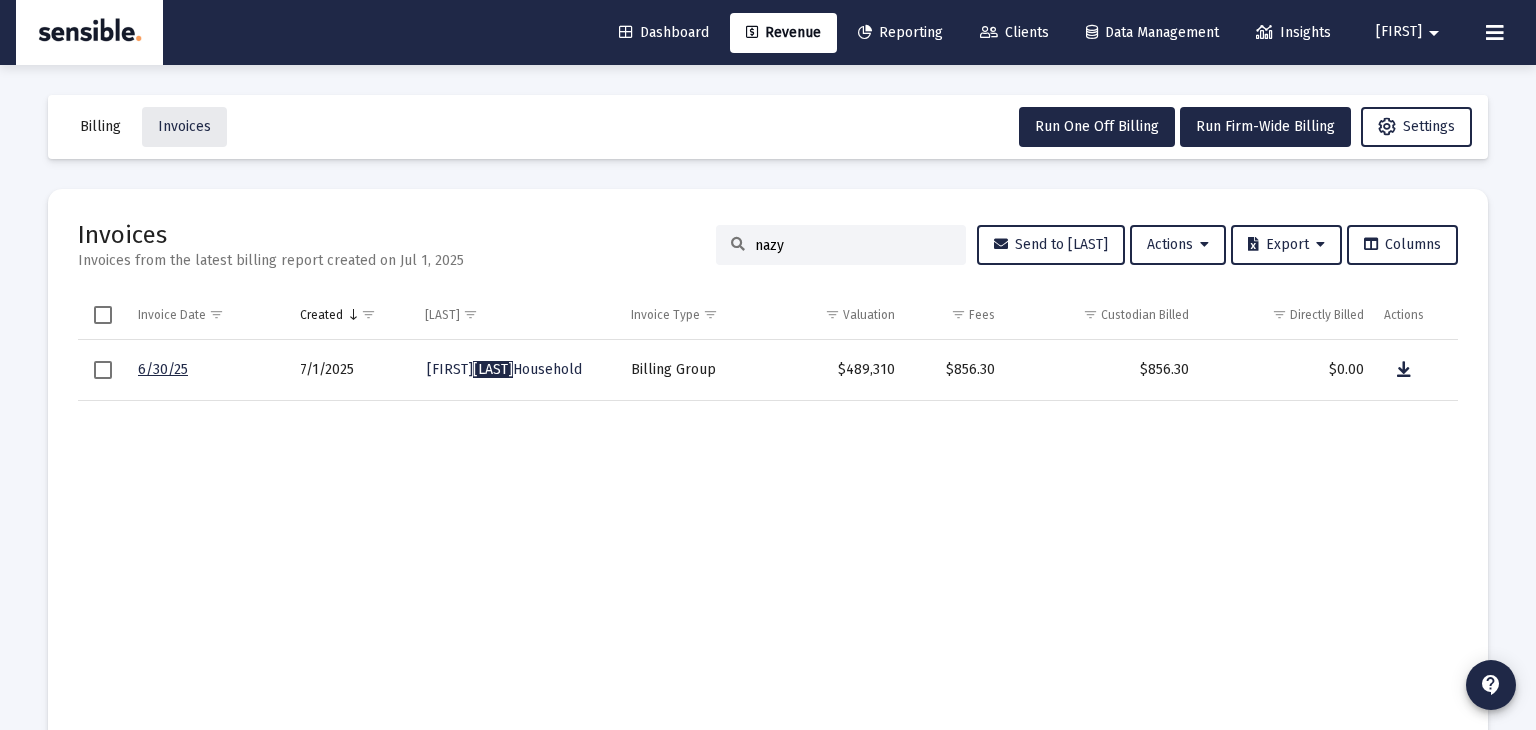 type on "nazy" 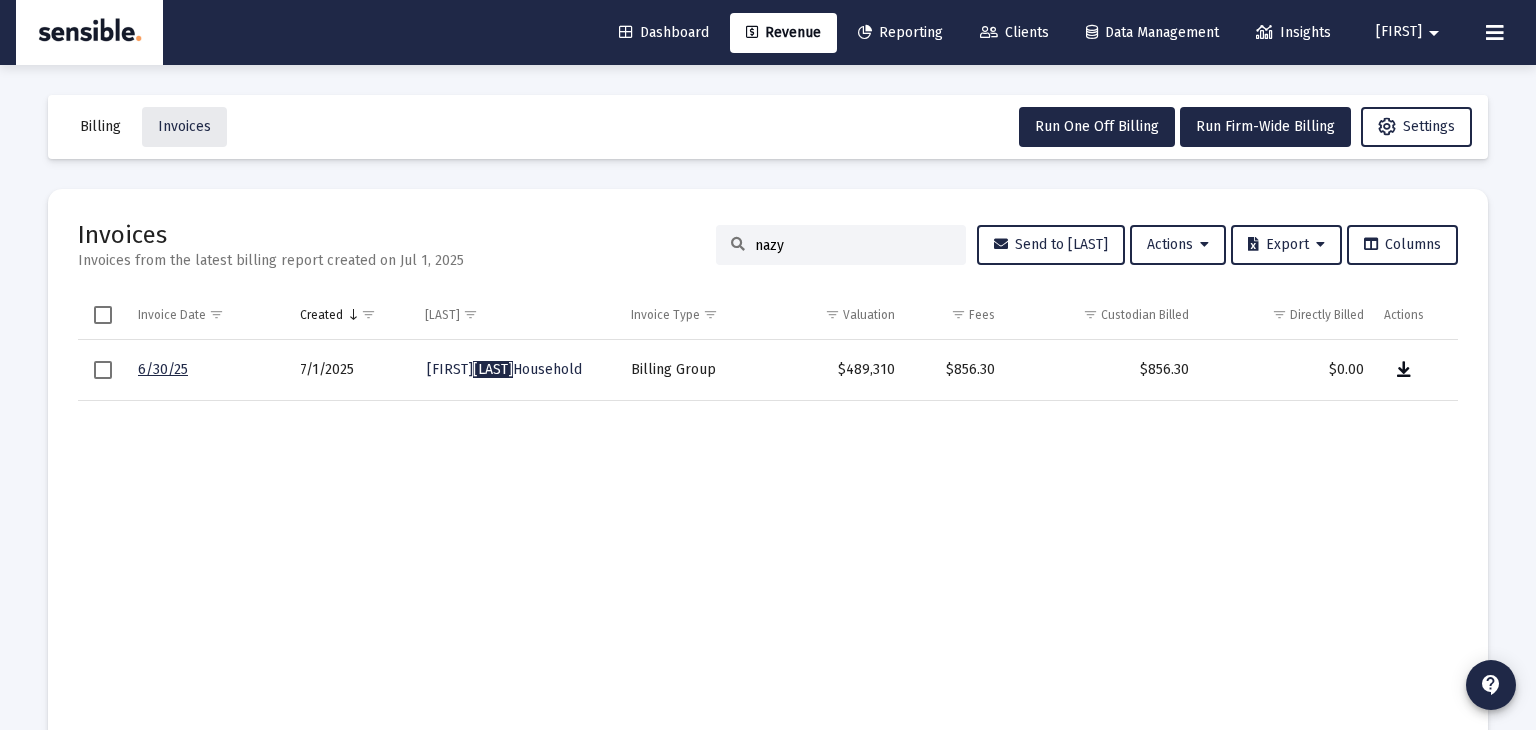 click at bounding box center [1404, 370] 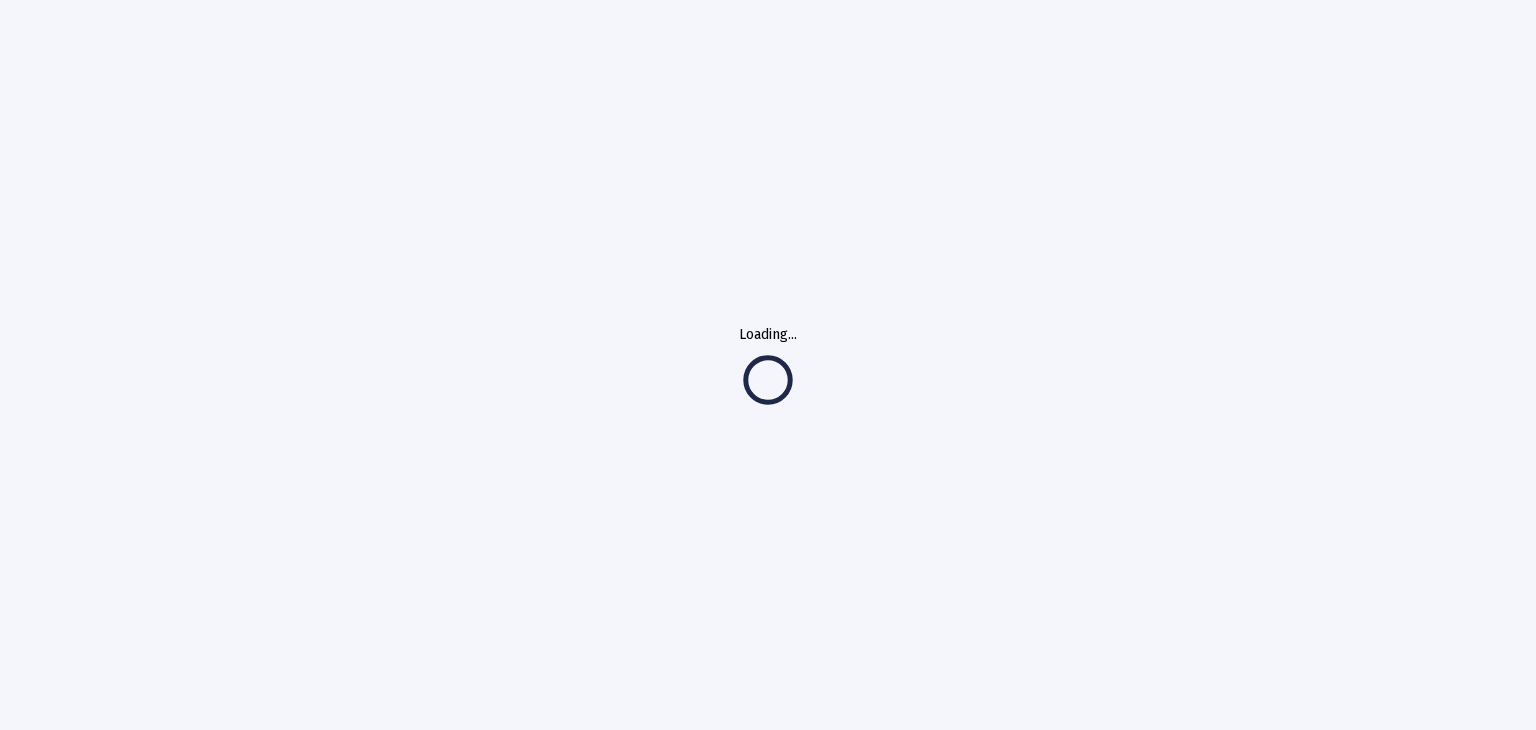 scroll, scrollTop: 0, scrollLeft: 0, axis: both 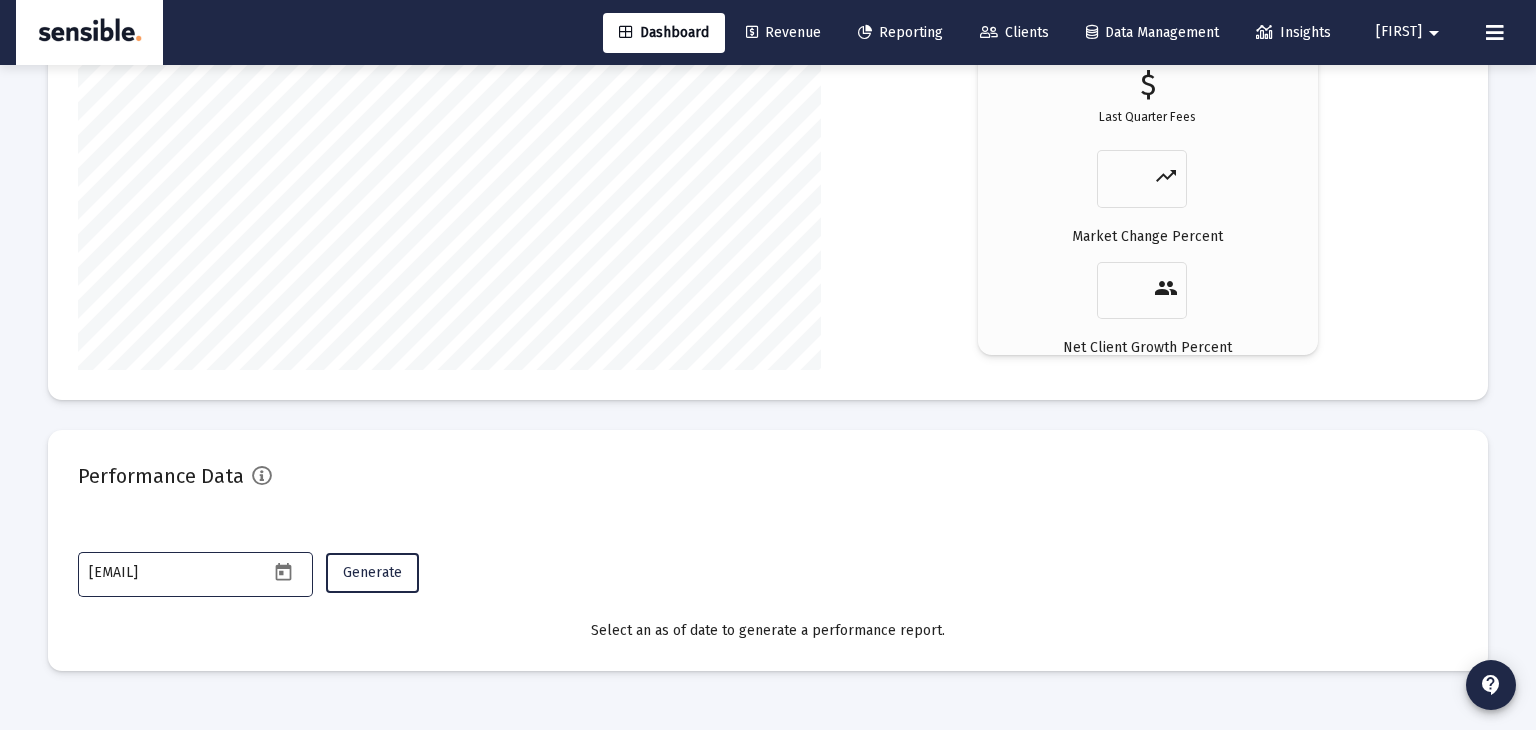 click on "Revenue" at bounding box center [783, 32] 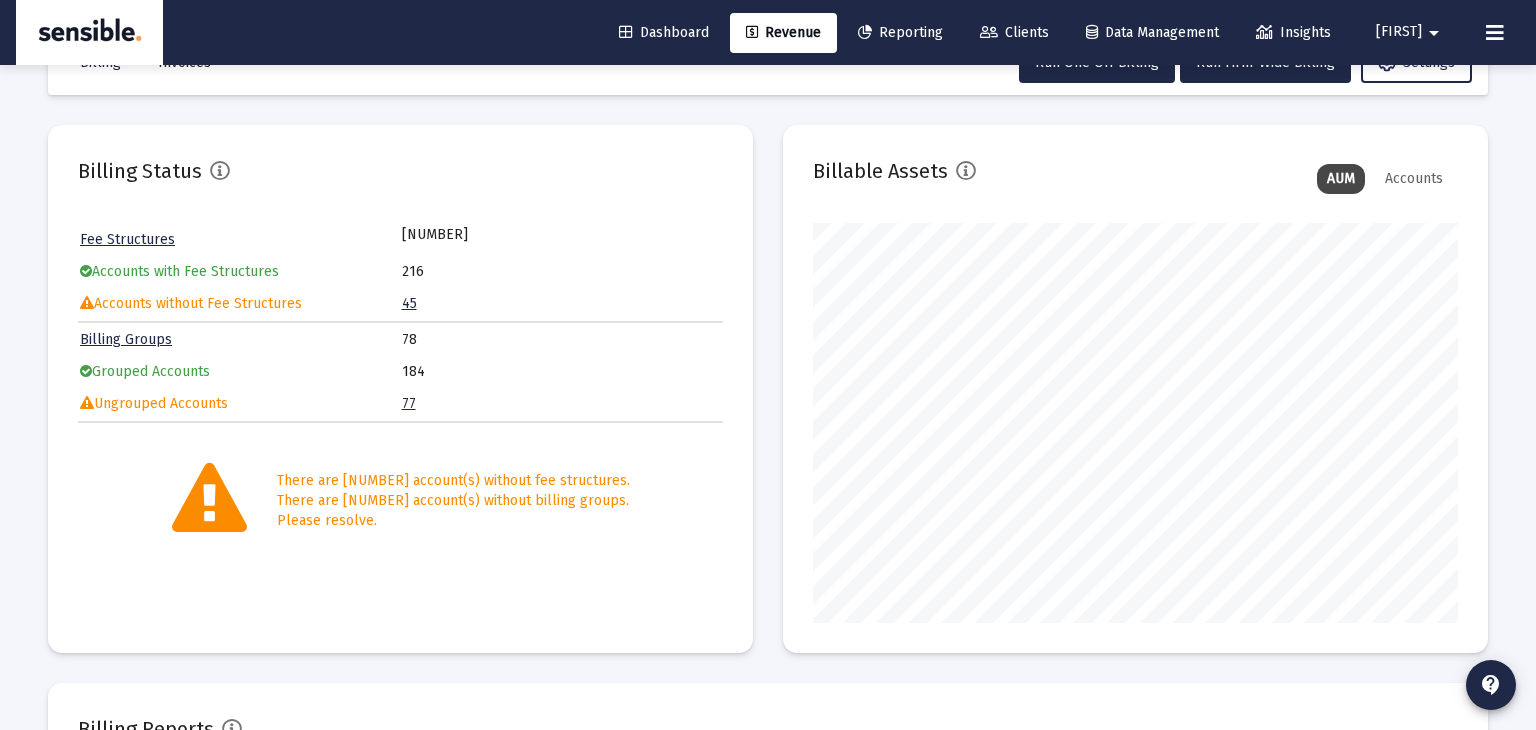 scroll, scrollTop: 225, scrollLeft: 0, axis: vertical 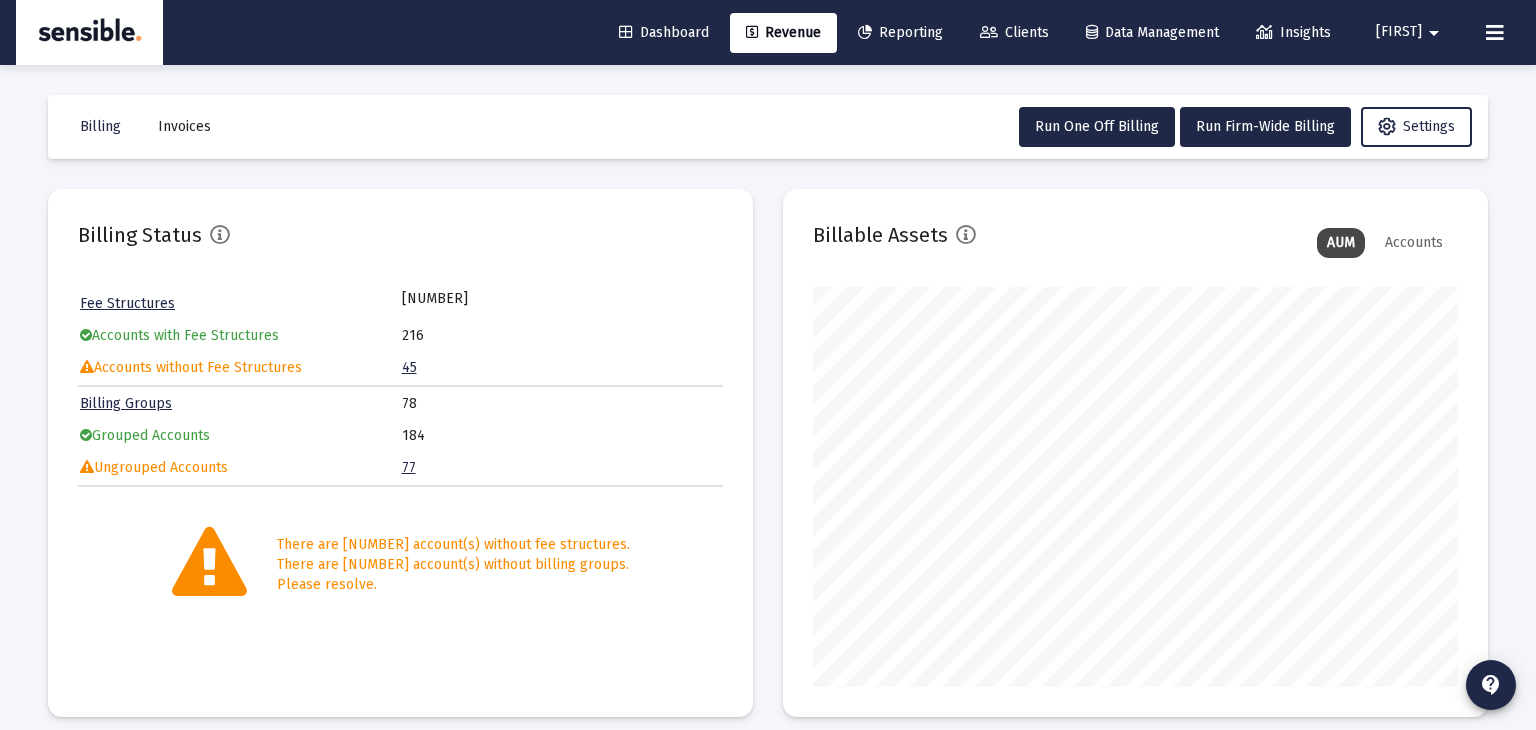 click on "Invoices" at bounding box center [100, 126] 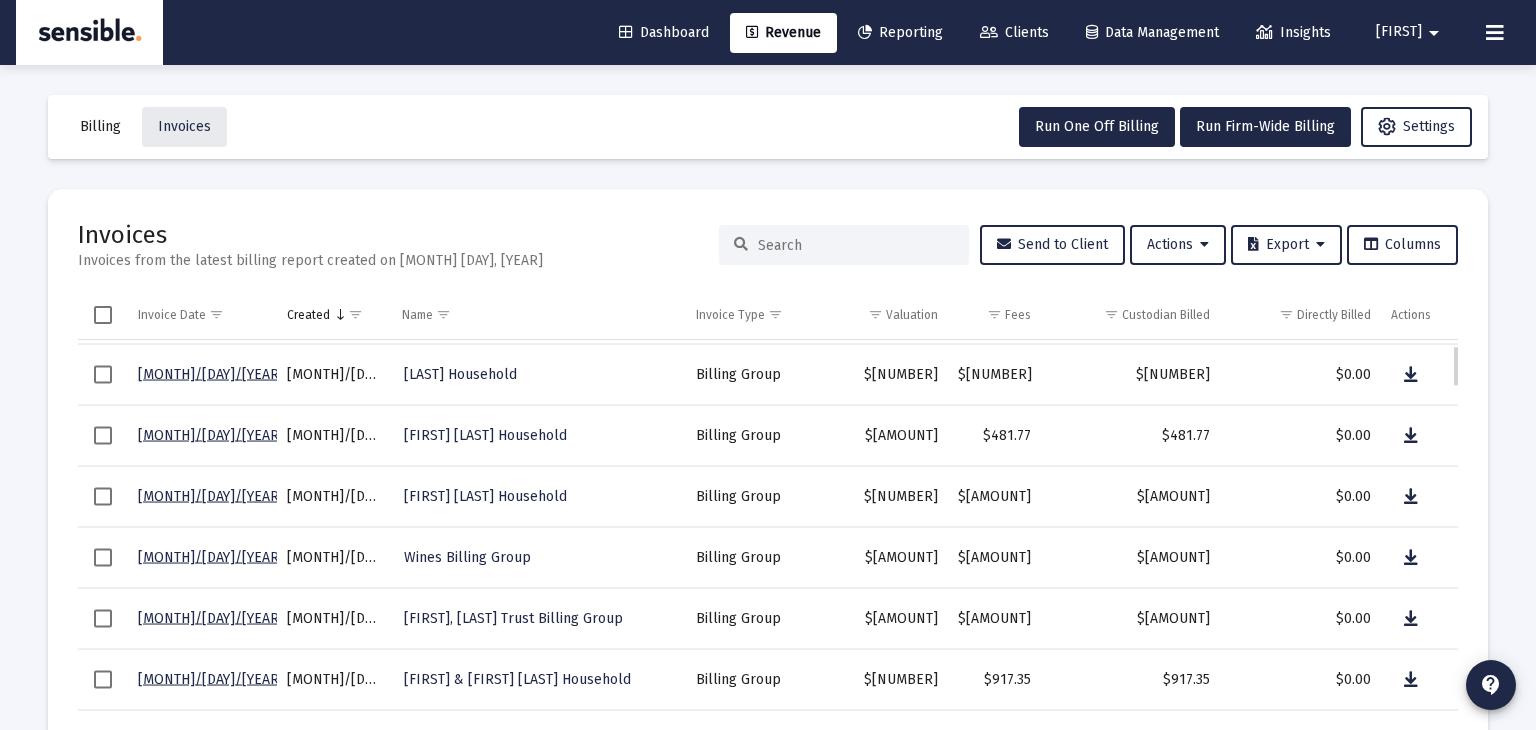 scroll, scrollTop: 57, scrollLeft: 0, axis: vertical 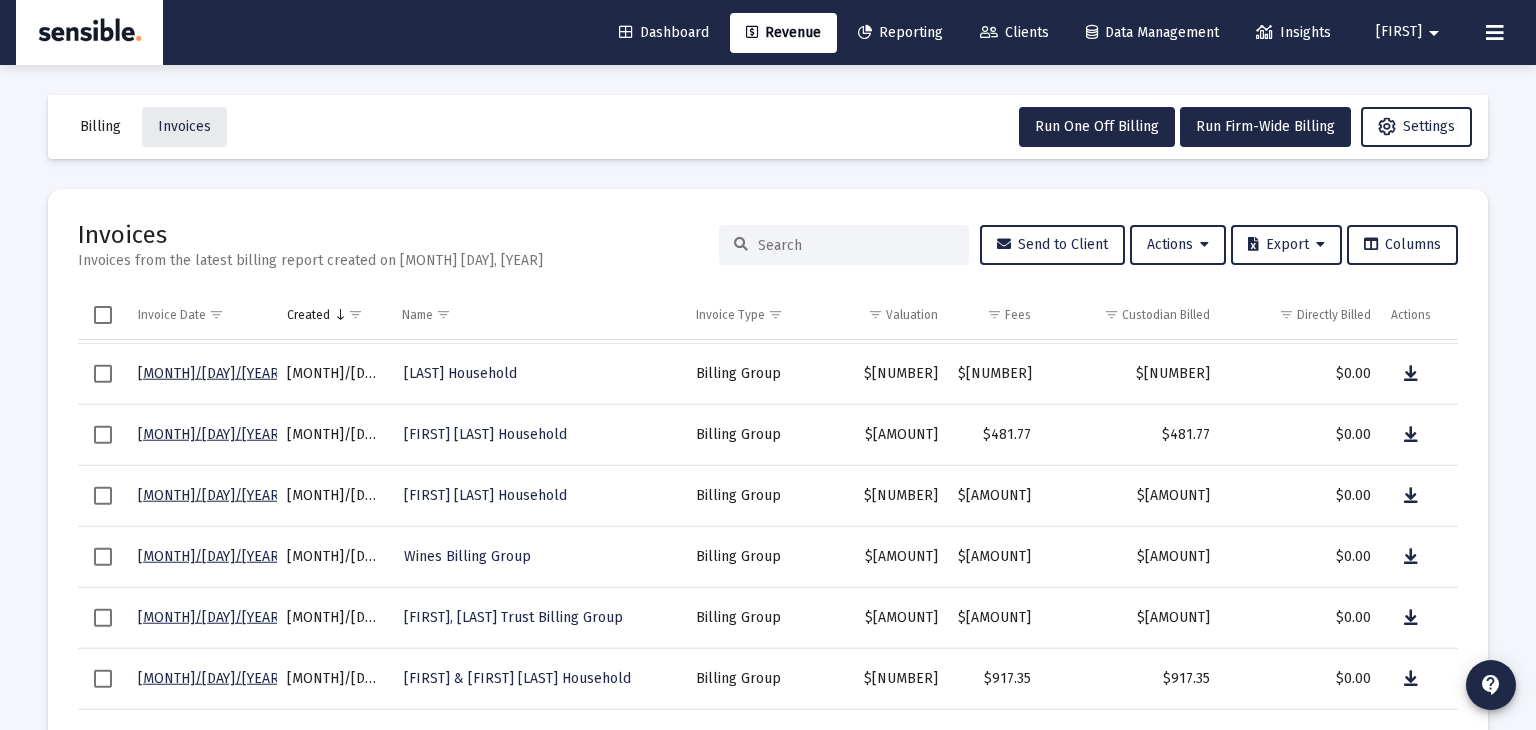 click at bounding box center [856, 245] 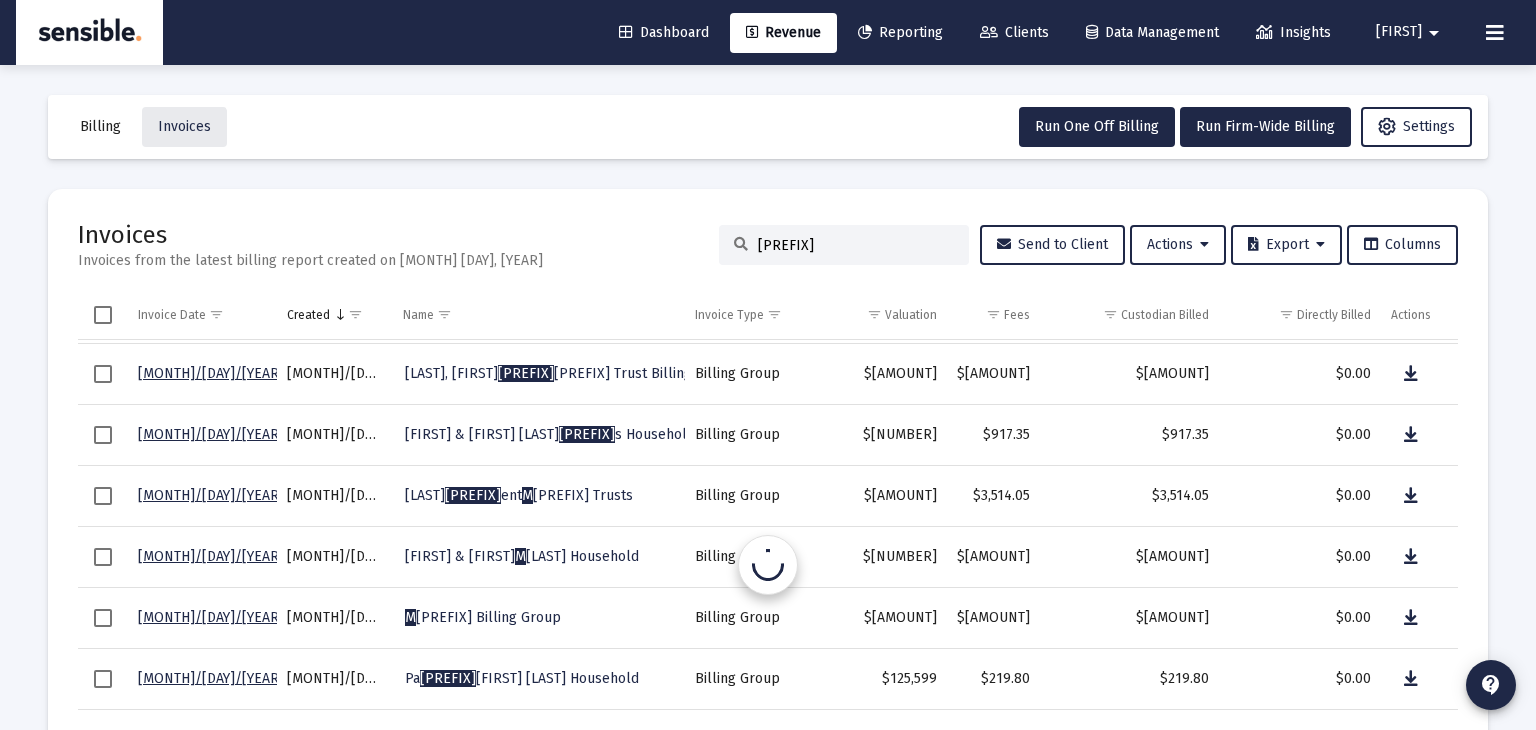 scroll, scrollTop: 0, scrollLeft: 0, axis: both 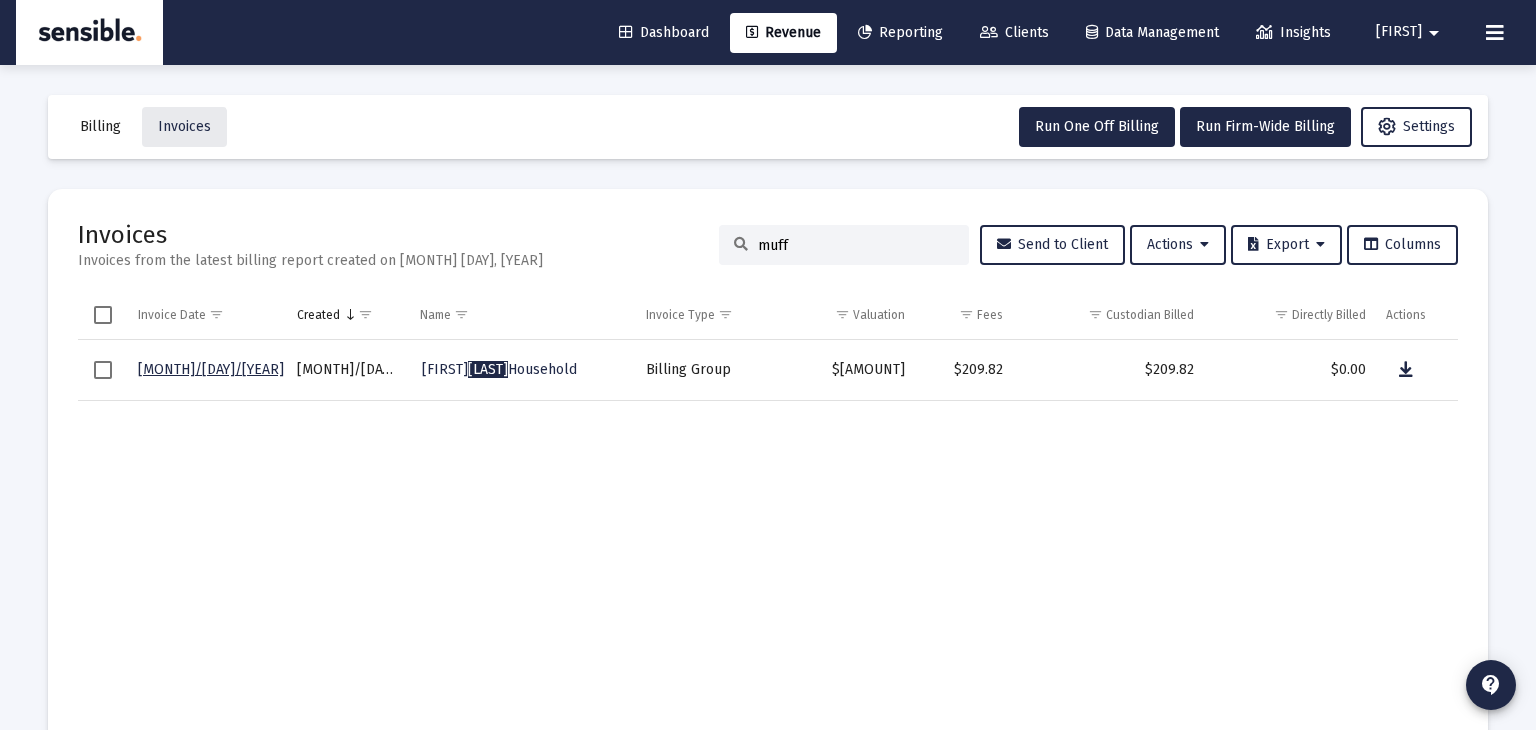 type on "muff" 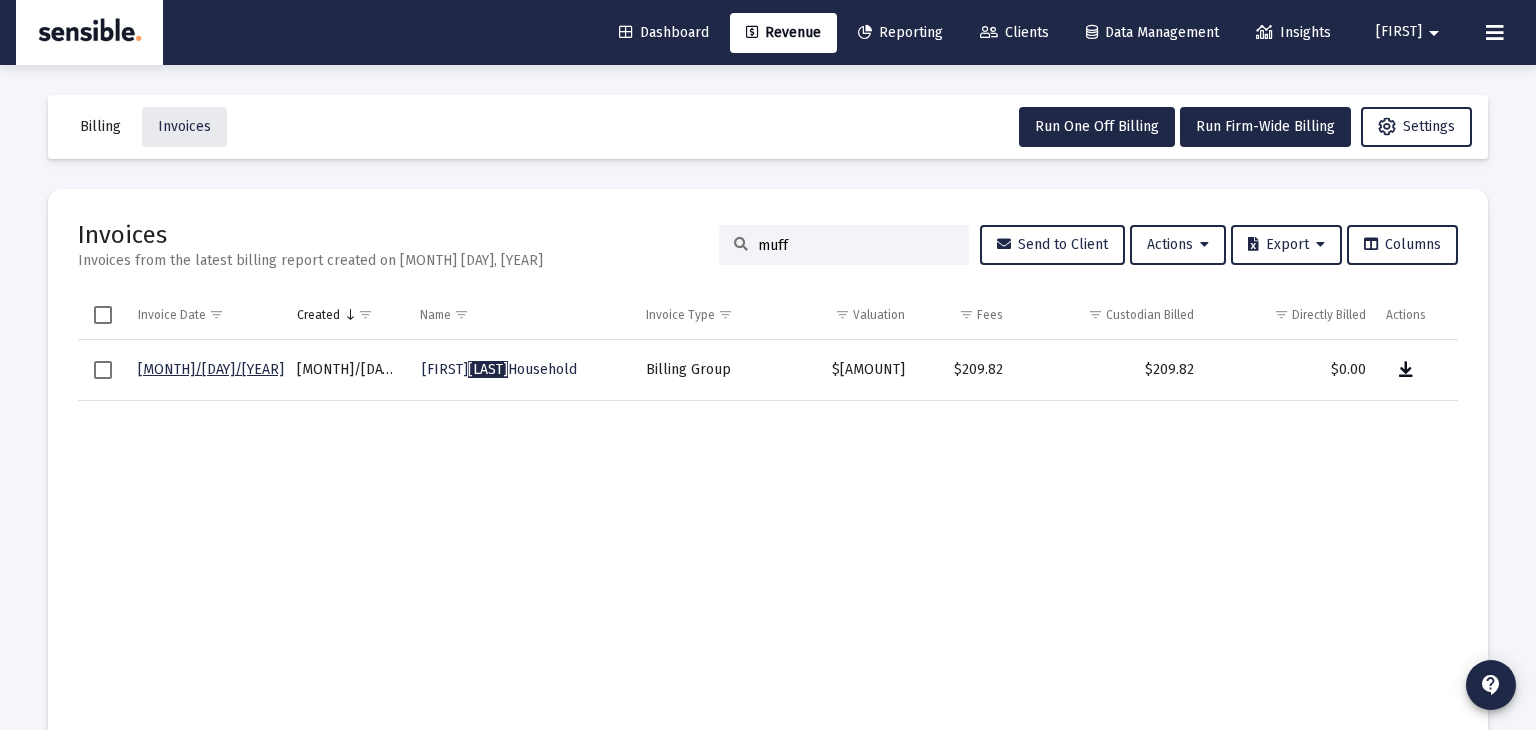 click at bounding box center [1406, 370] 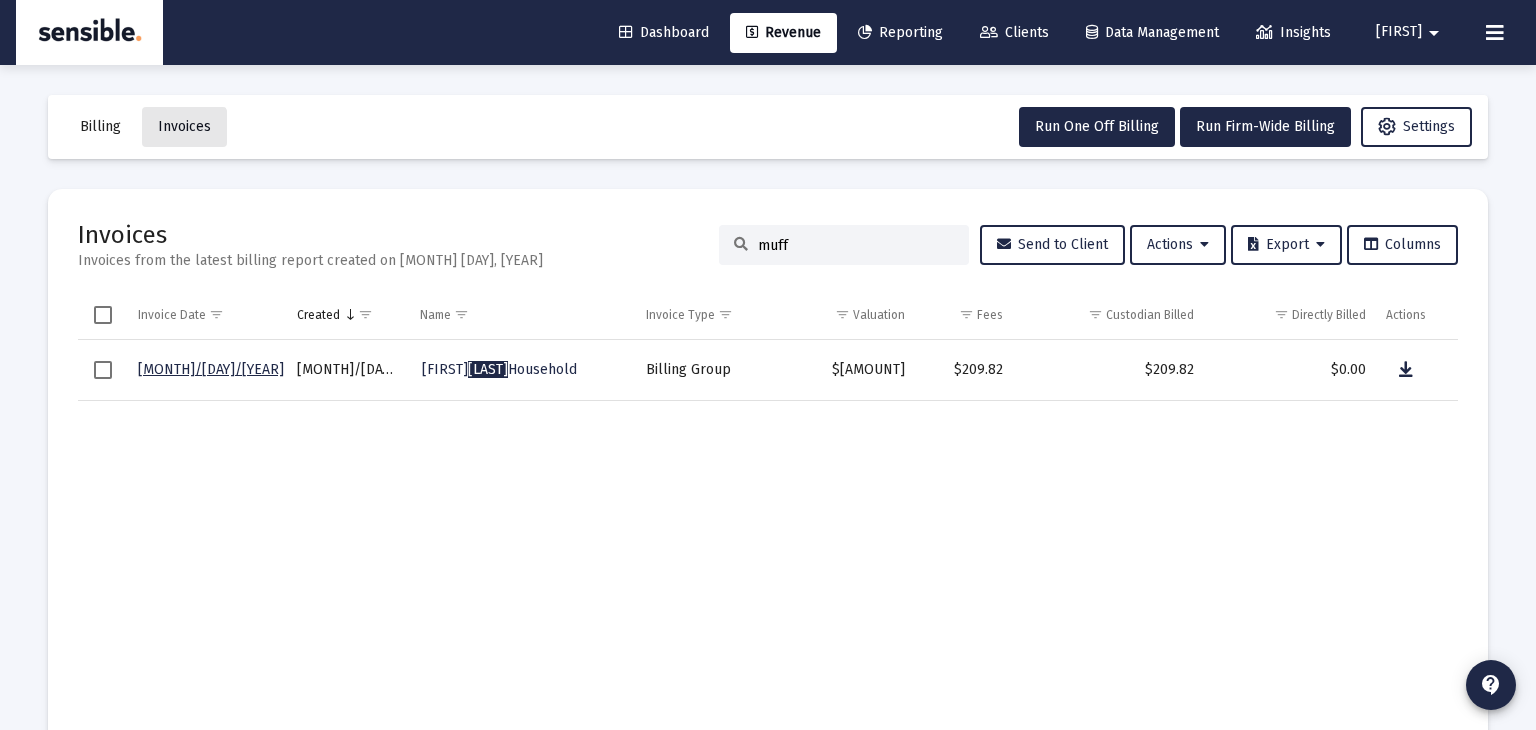 click on "Invoices" at bounding box center (184, 126) 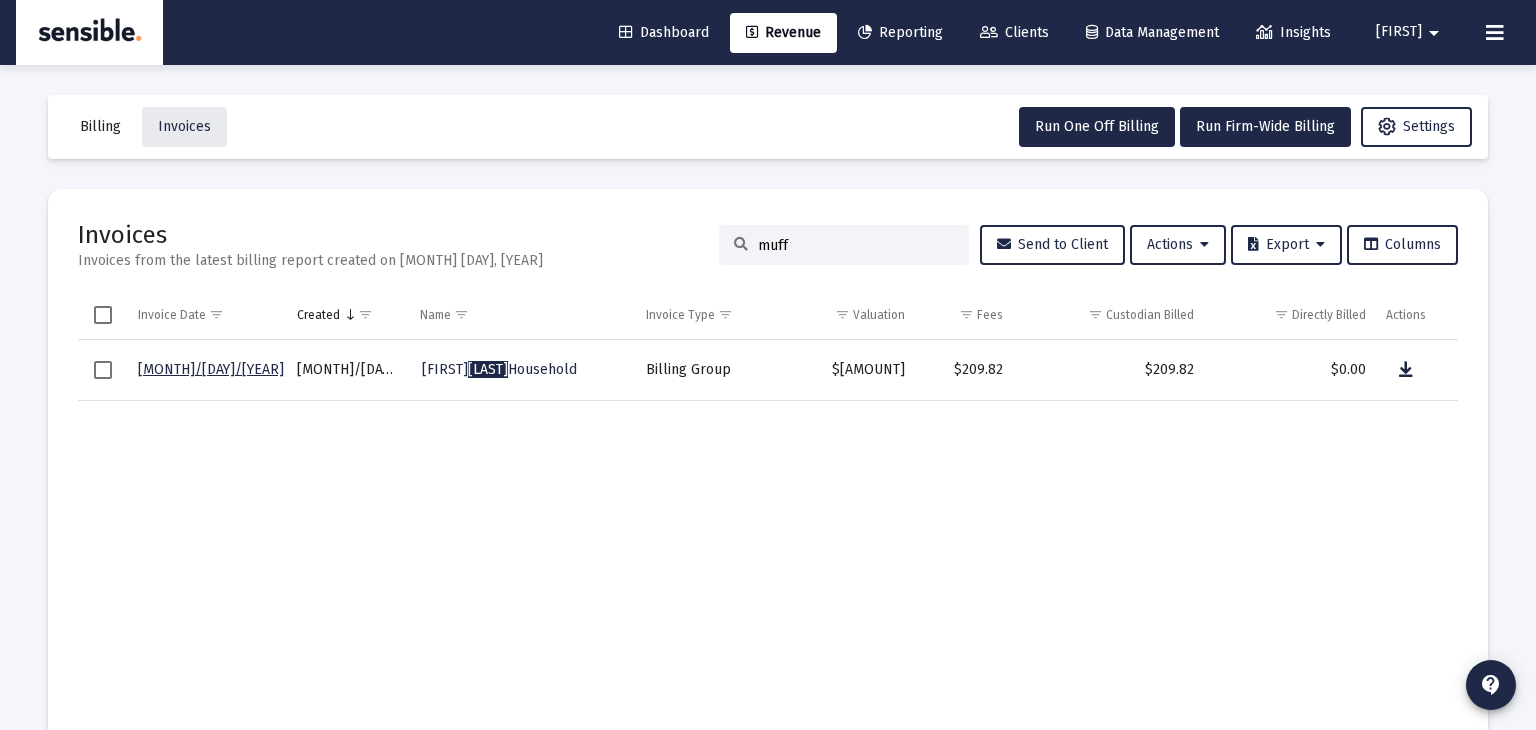 click on "muff" at bounding box center (856, 245) 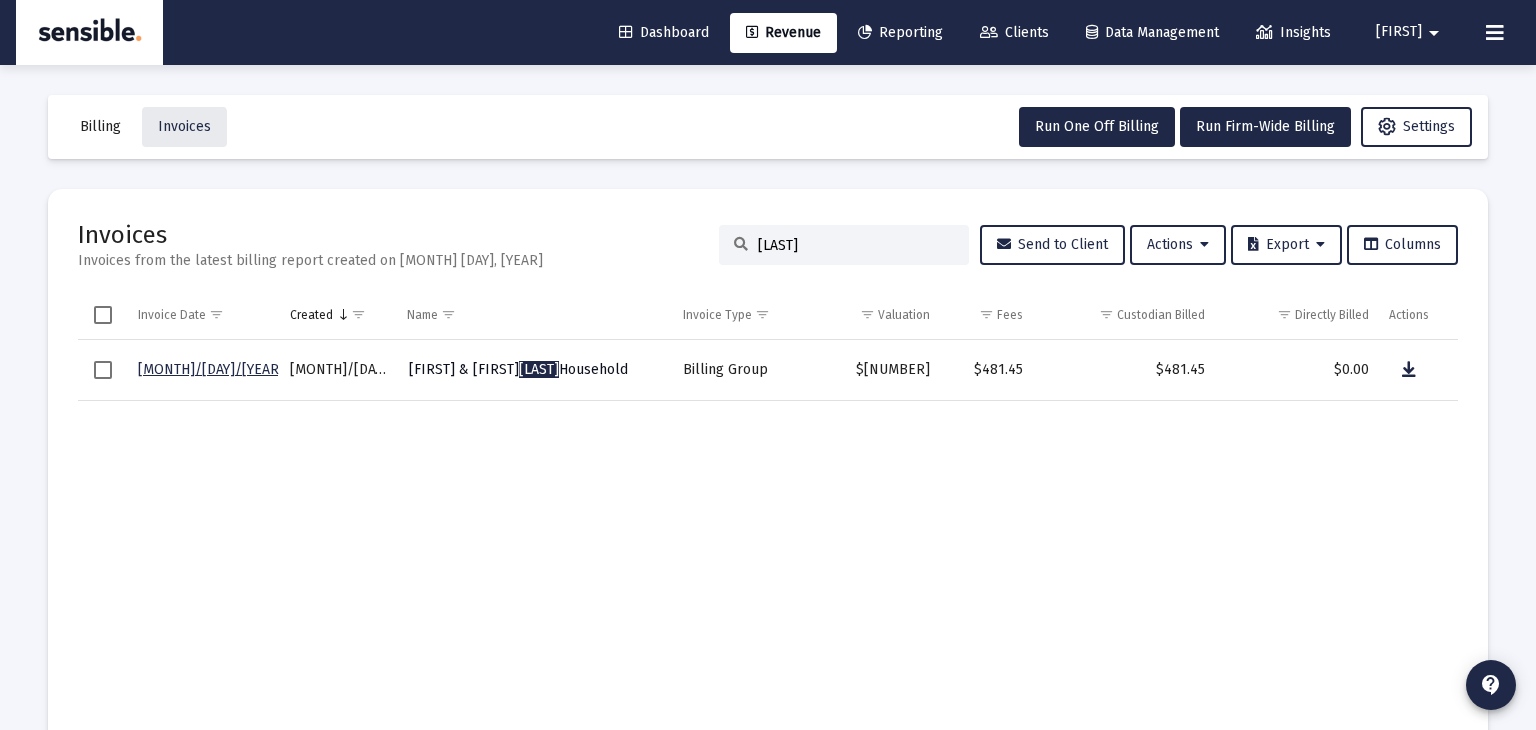 click on "Steve & Cheryl  Besso  Household" at bounding box center (518, 369) 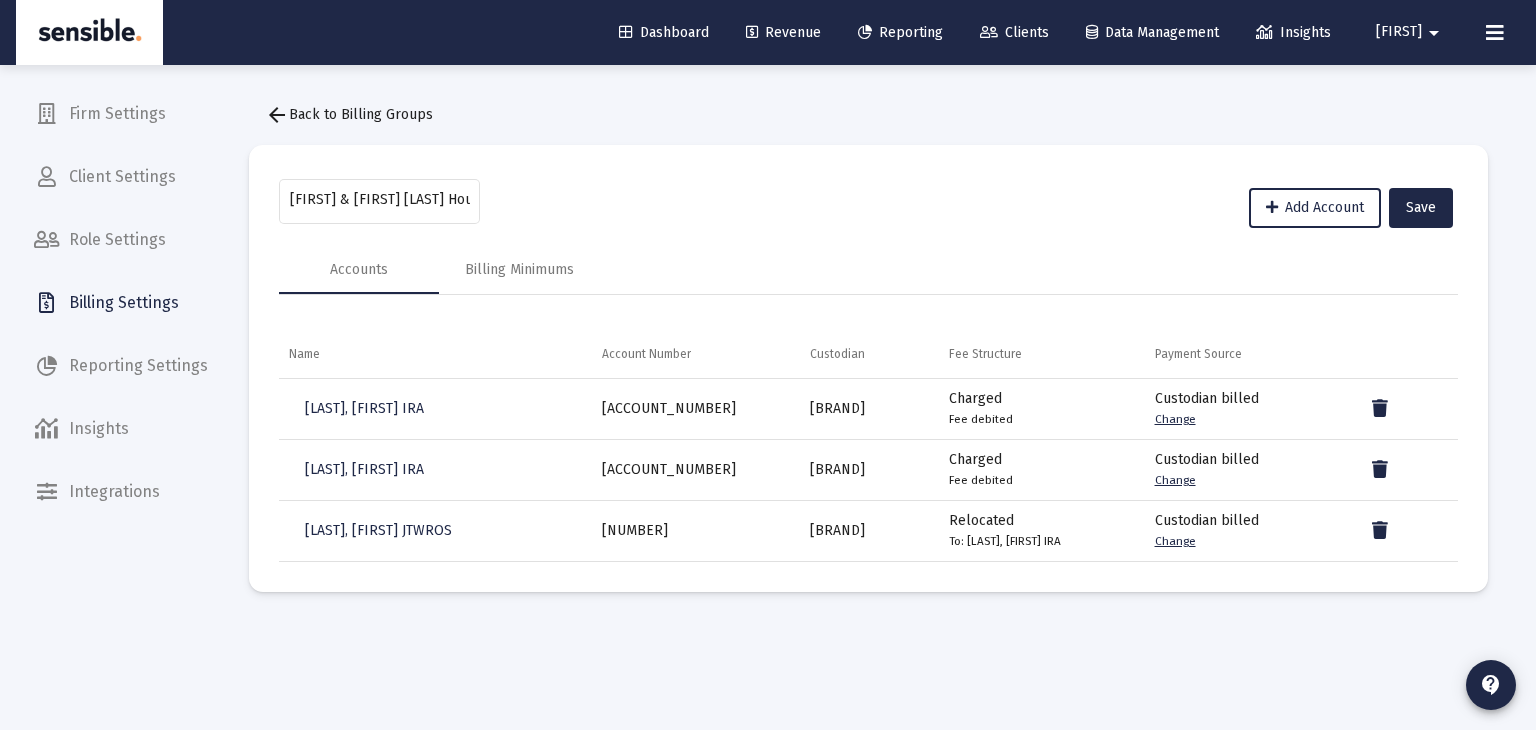 click on "arrow_back  Back to Billing Groups" at bounding box center (349, 114) 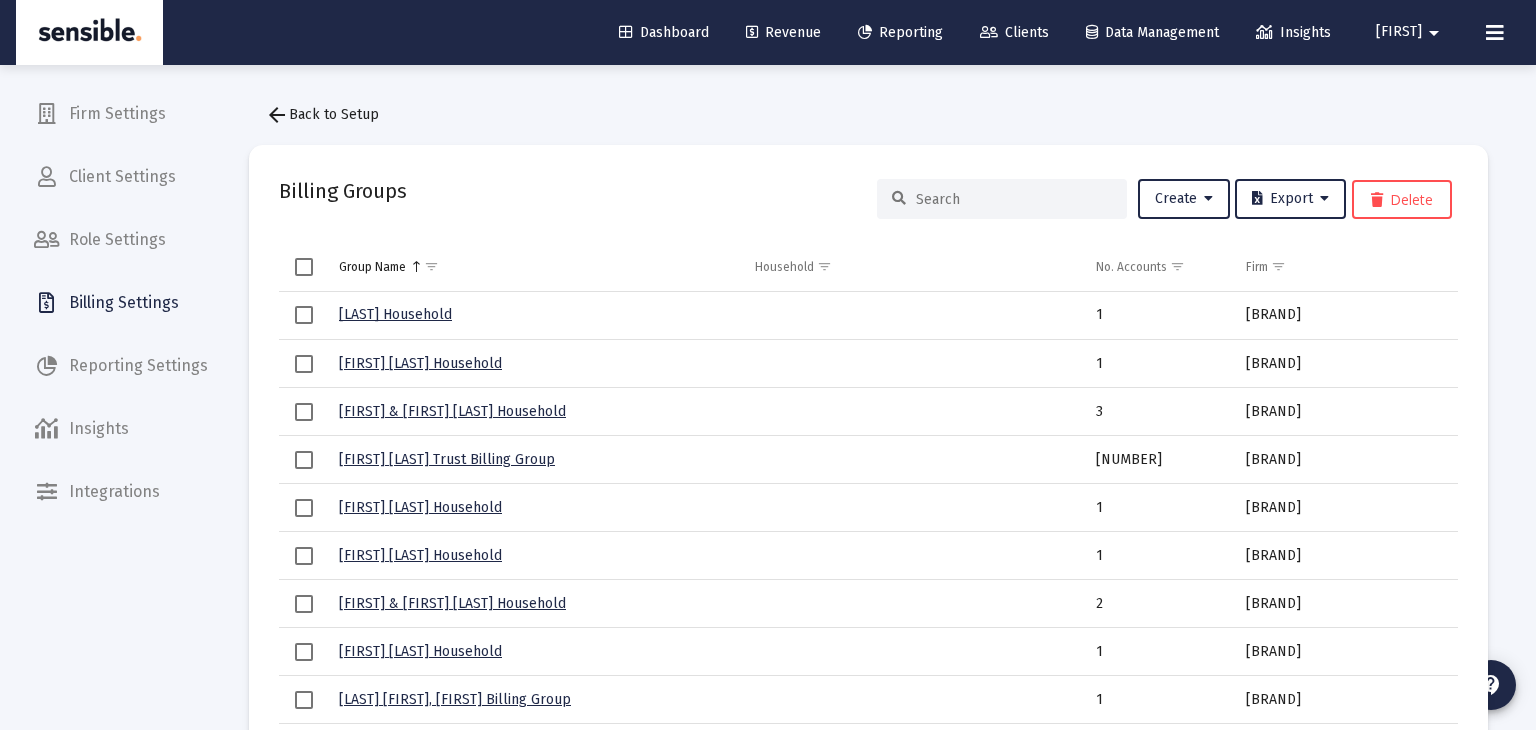 click on "Revenue" at bounding box center [783, 32] 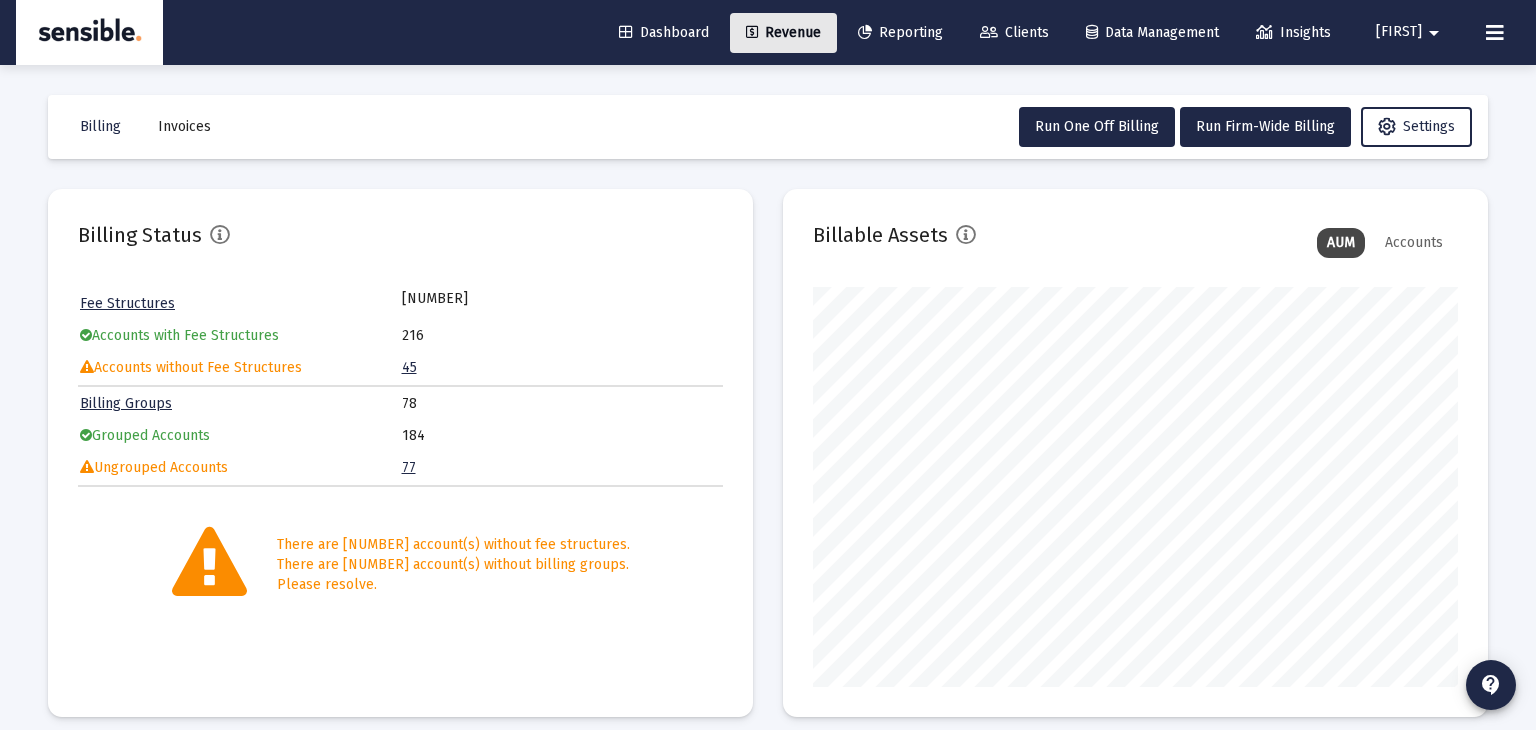 scroll, scrollTop: 999600, scrollLeft: 999355, axis: both 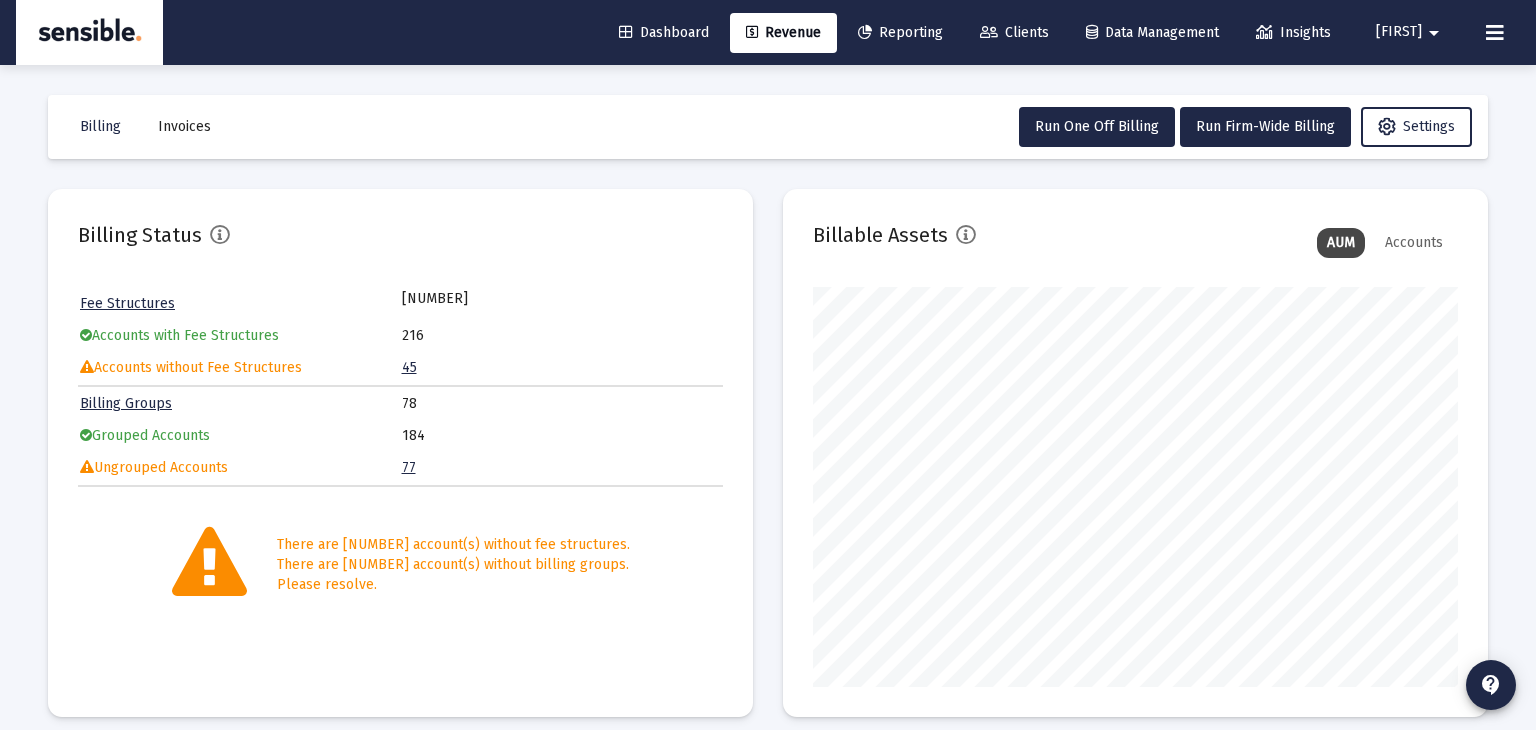 click on "Invoices" at bounding box center (100, 126) 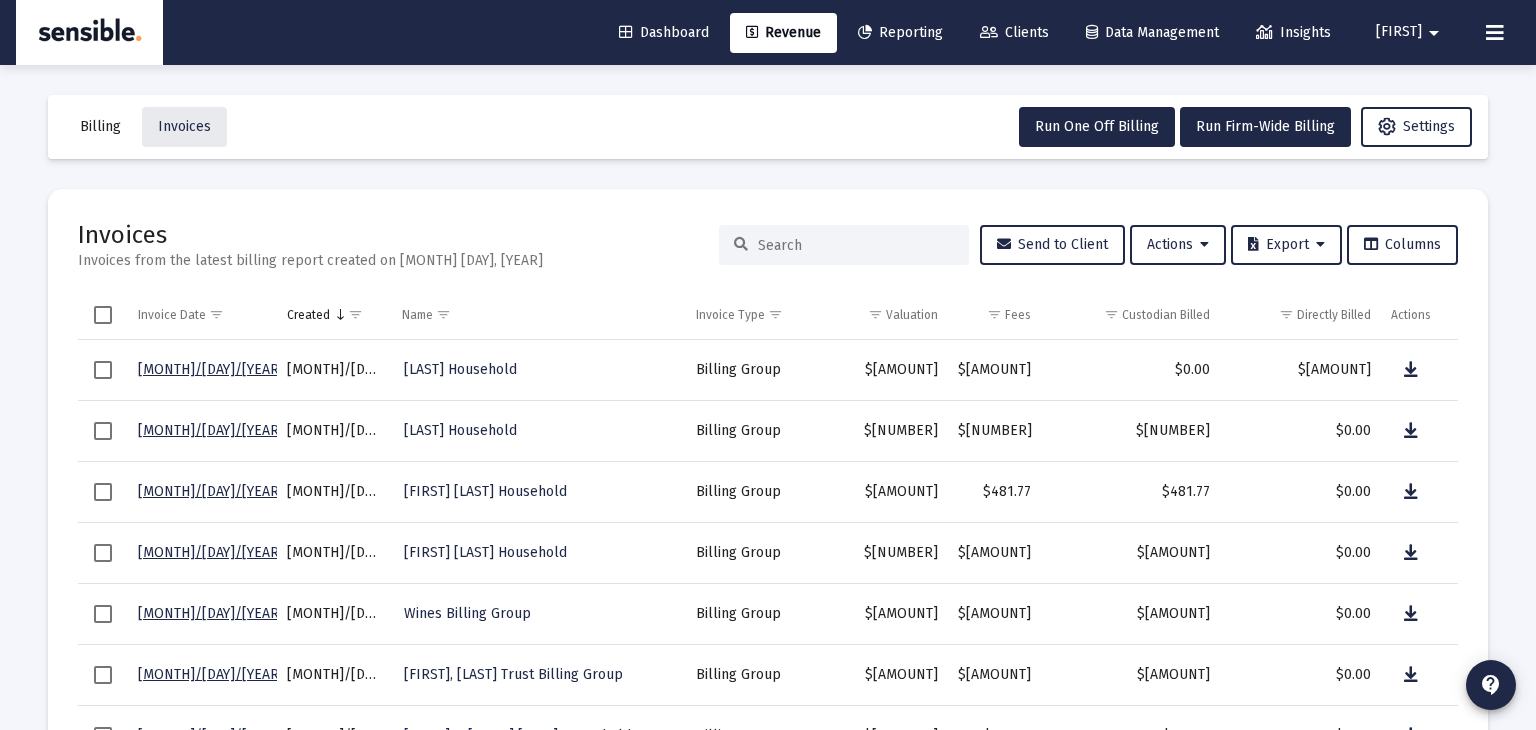 click at bounding box center [856, 245] 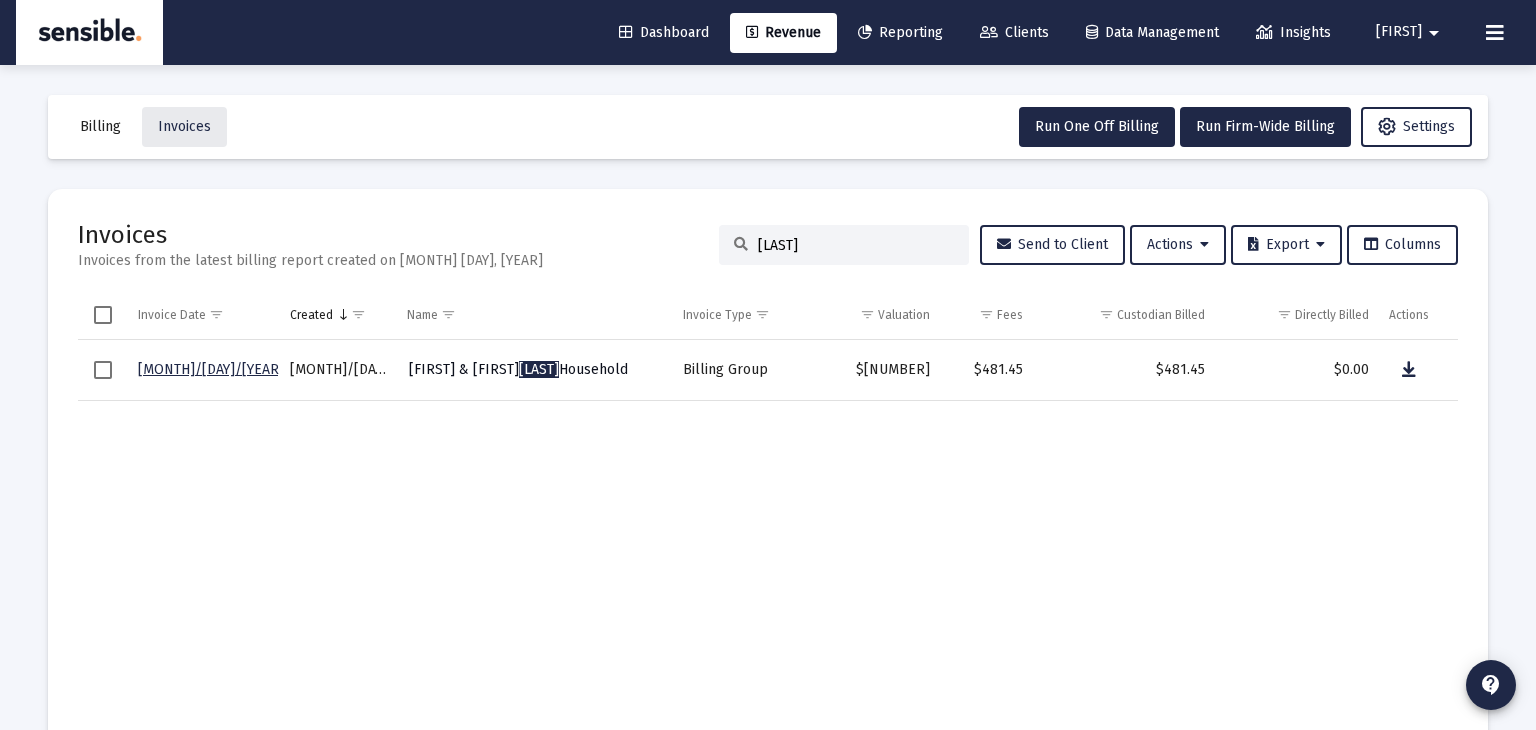 click on "Steve & Cheryl  Besso  Household" at bounding box center (518, 369) 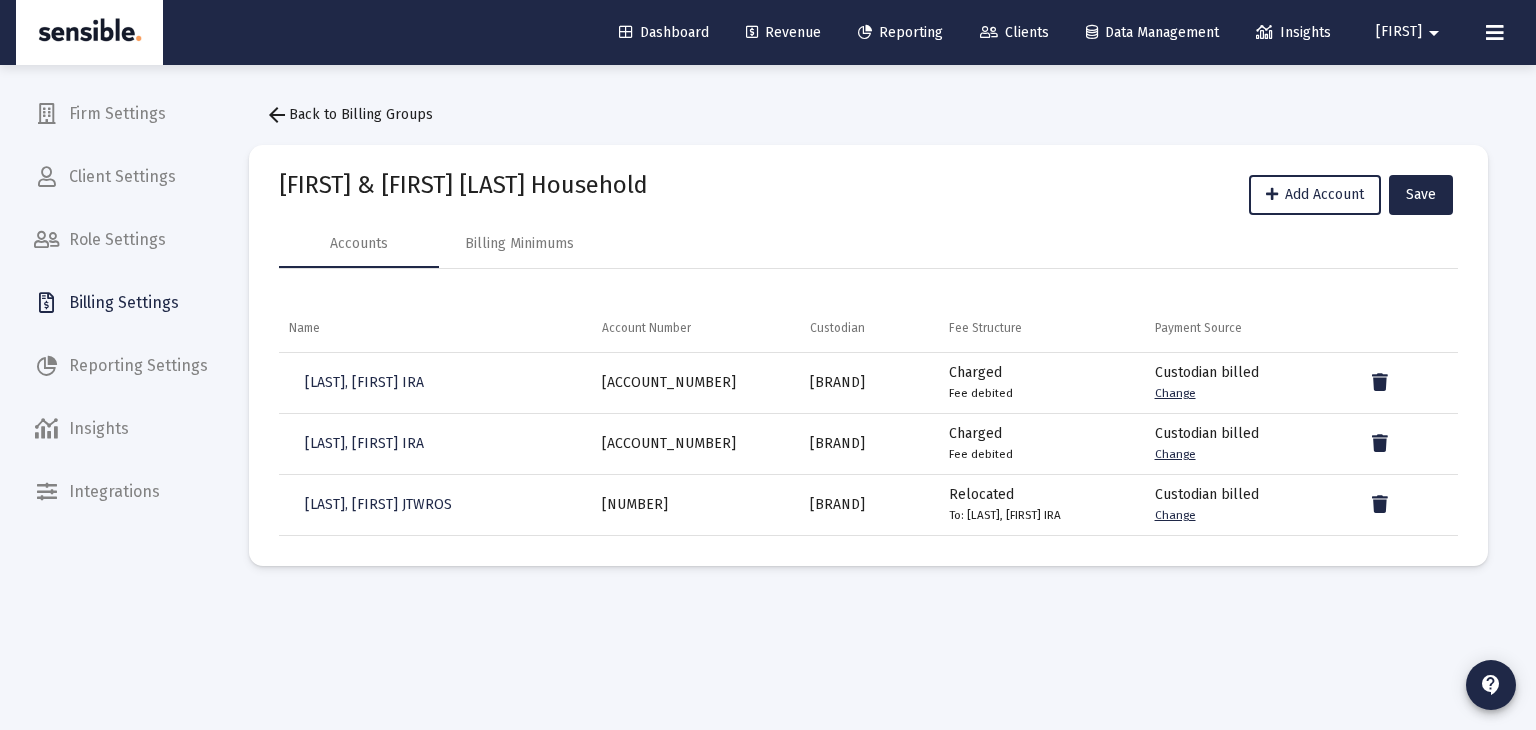 click on "arrow_back  Back to Billing Groups" at bounding box center [349, 114] 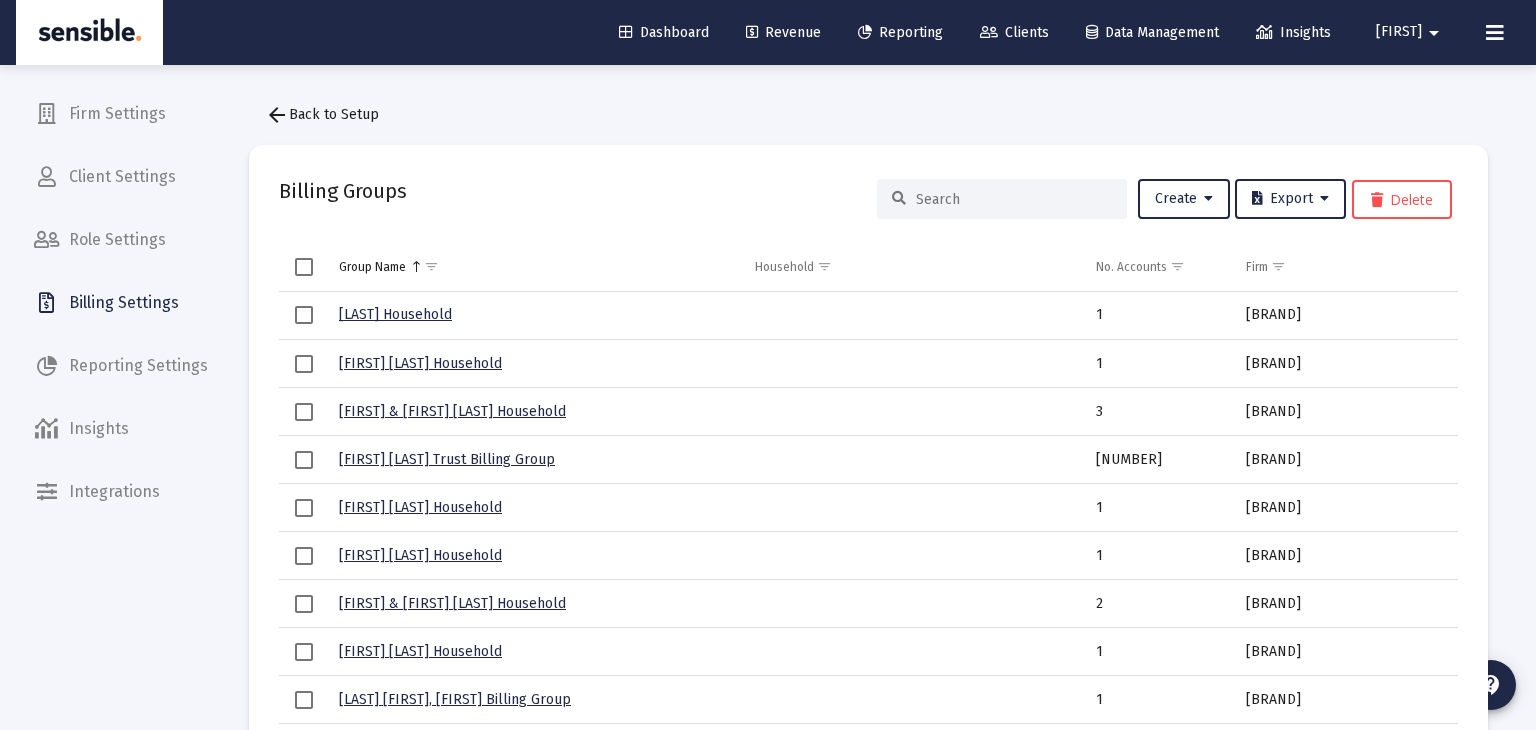 click on "arrow_back  Back to Setup" at bounding box center [322, 114] 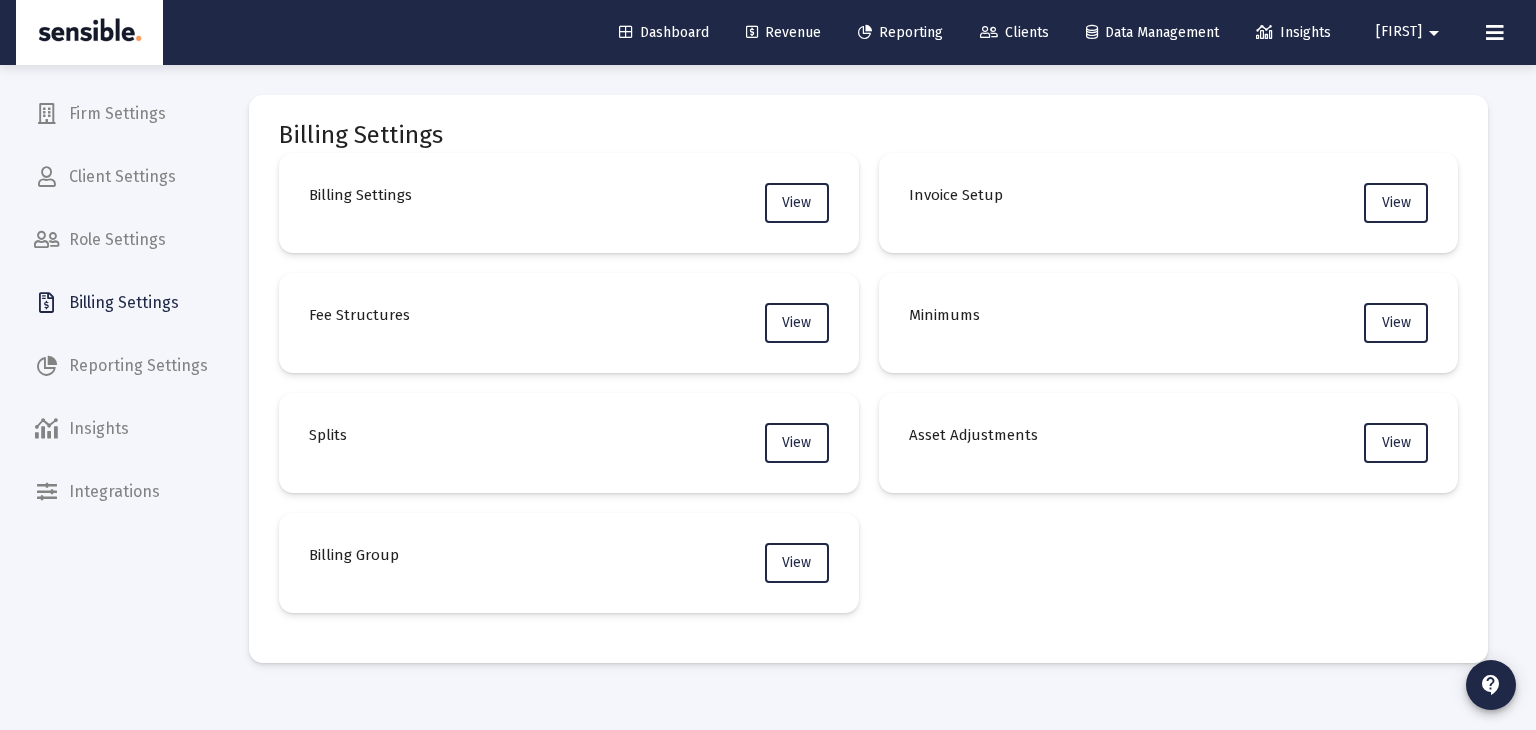 click on "Revenue" at bounding box center [783, 32] 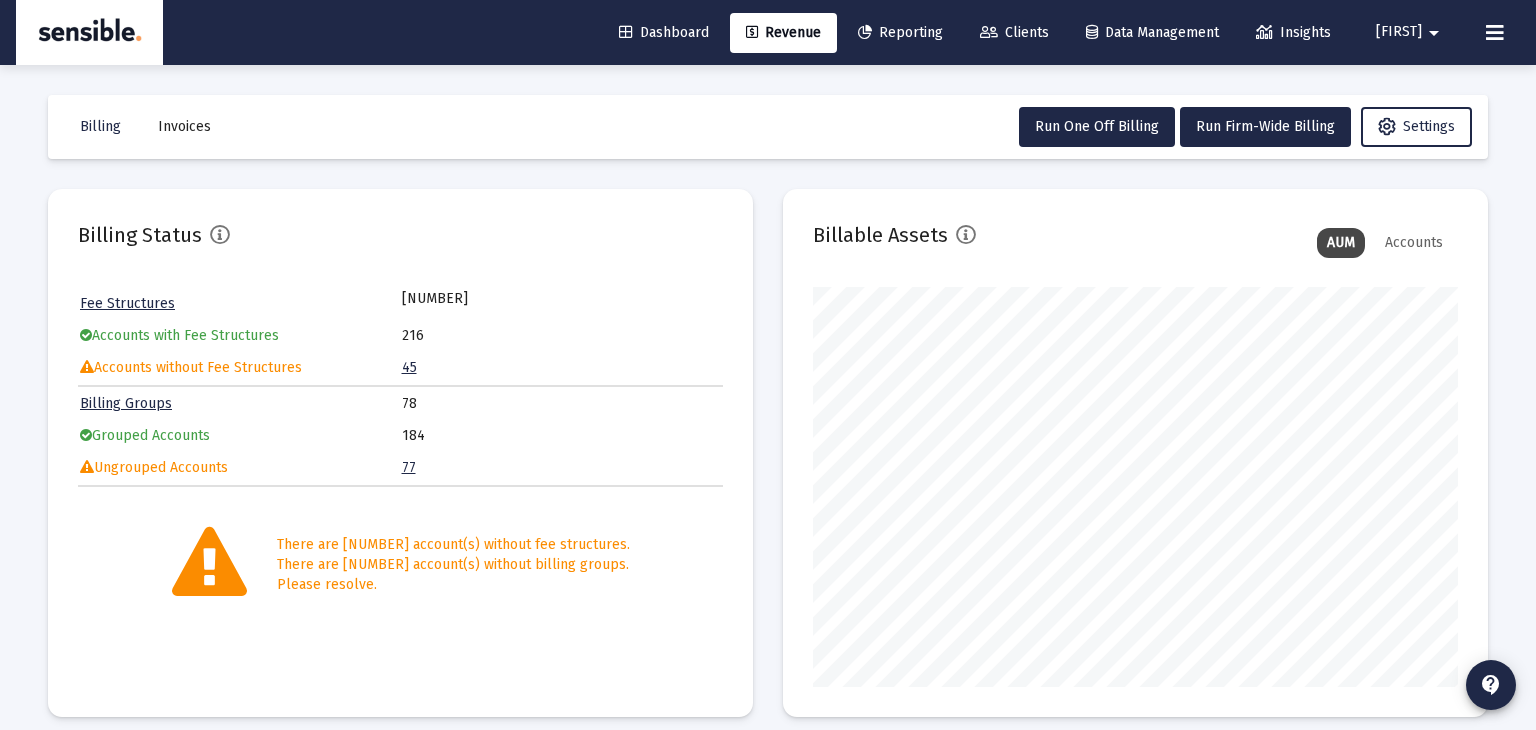 scroll, scrollTop: 999600, scrollLeft: 999355, axis: both 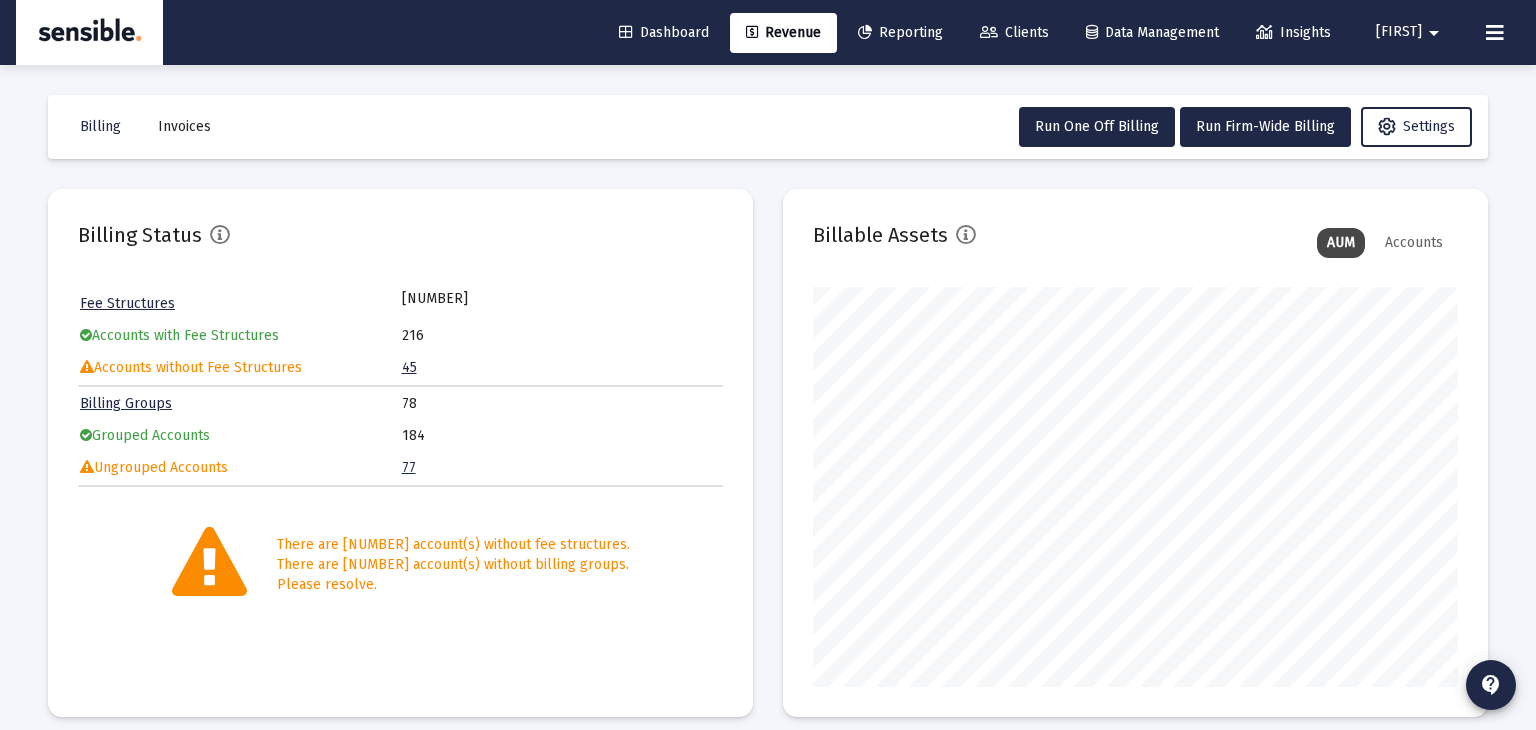 click on "Invoices" at bounding box center (100, 126) 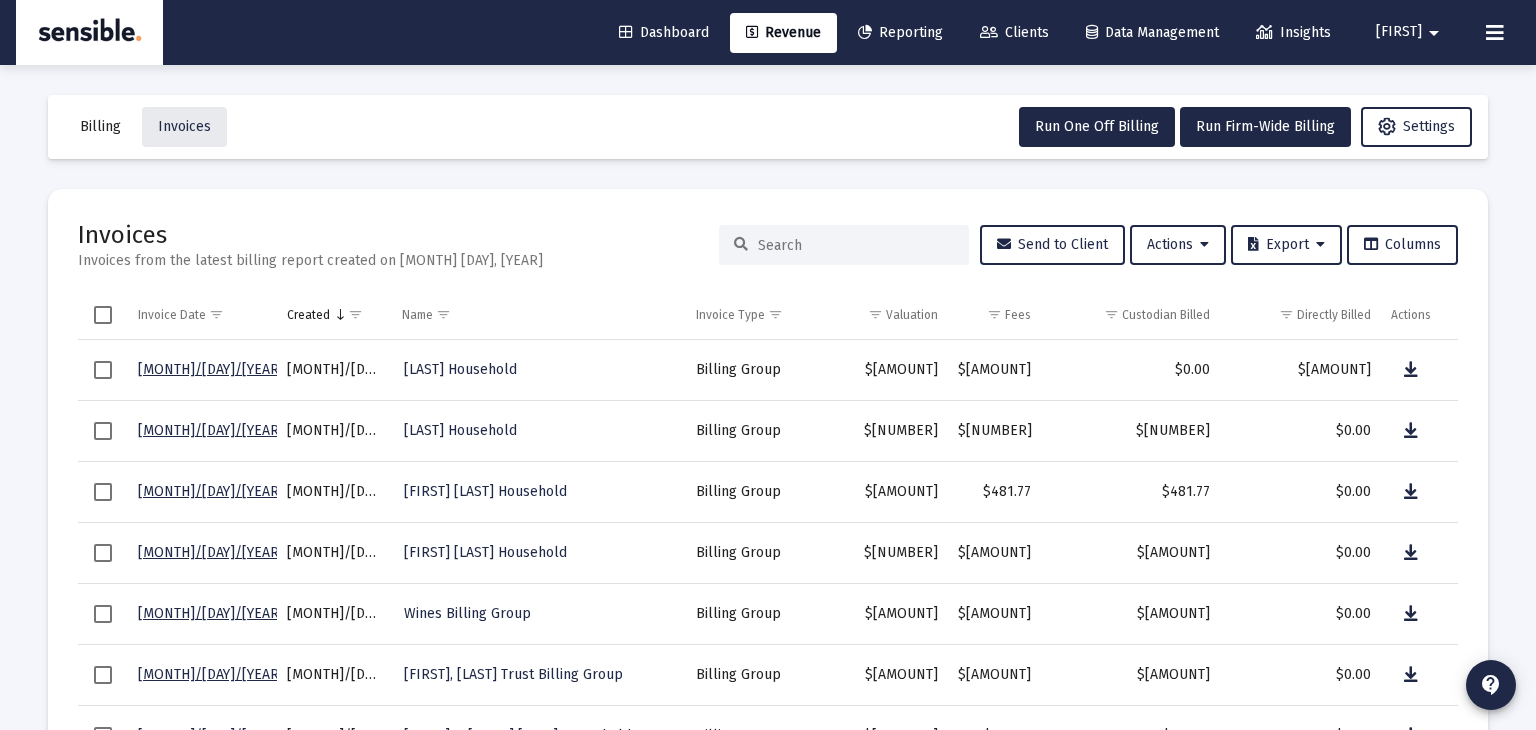click at bounding box center (856, 245) 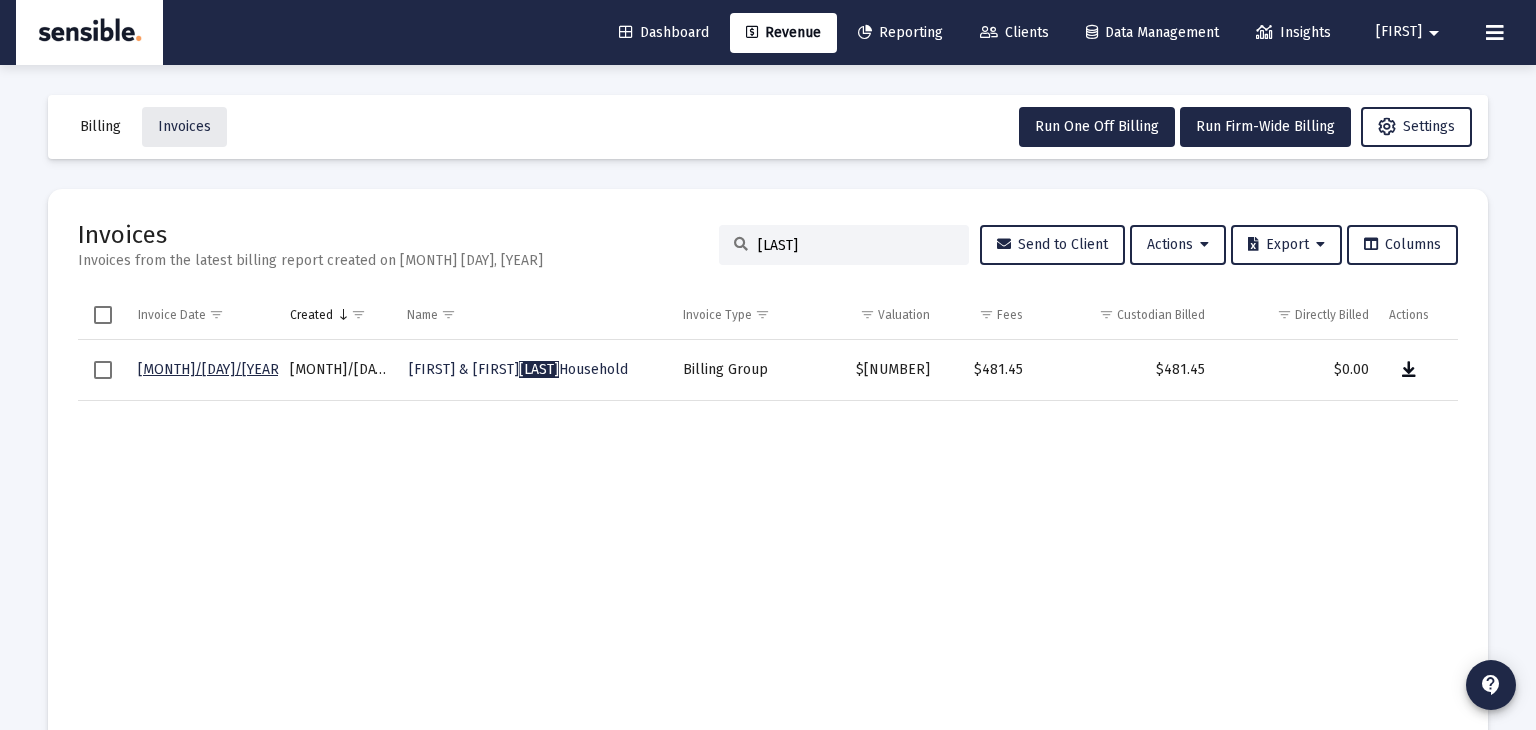 click at bounding box center [1409, 370] 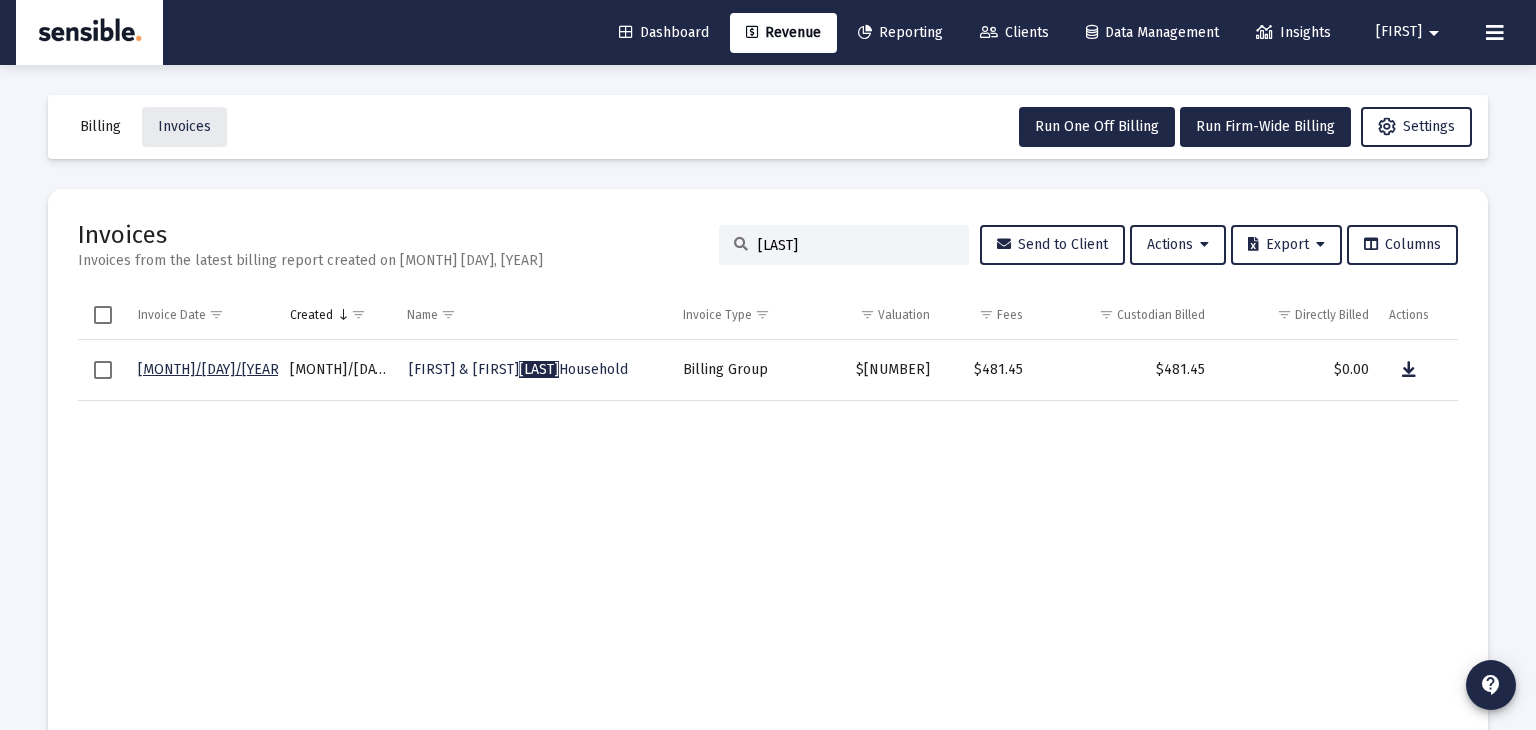 click on "besso" at bounding box center [856, 245] 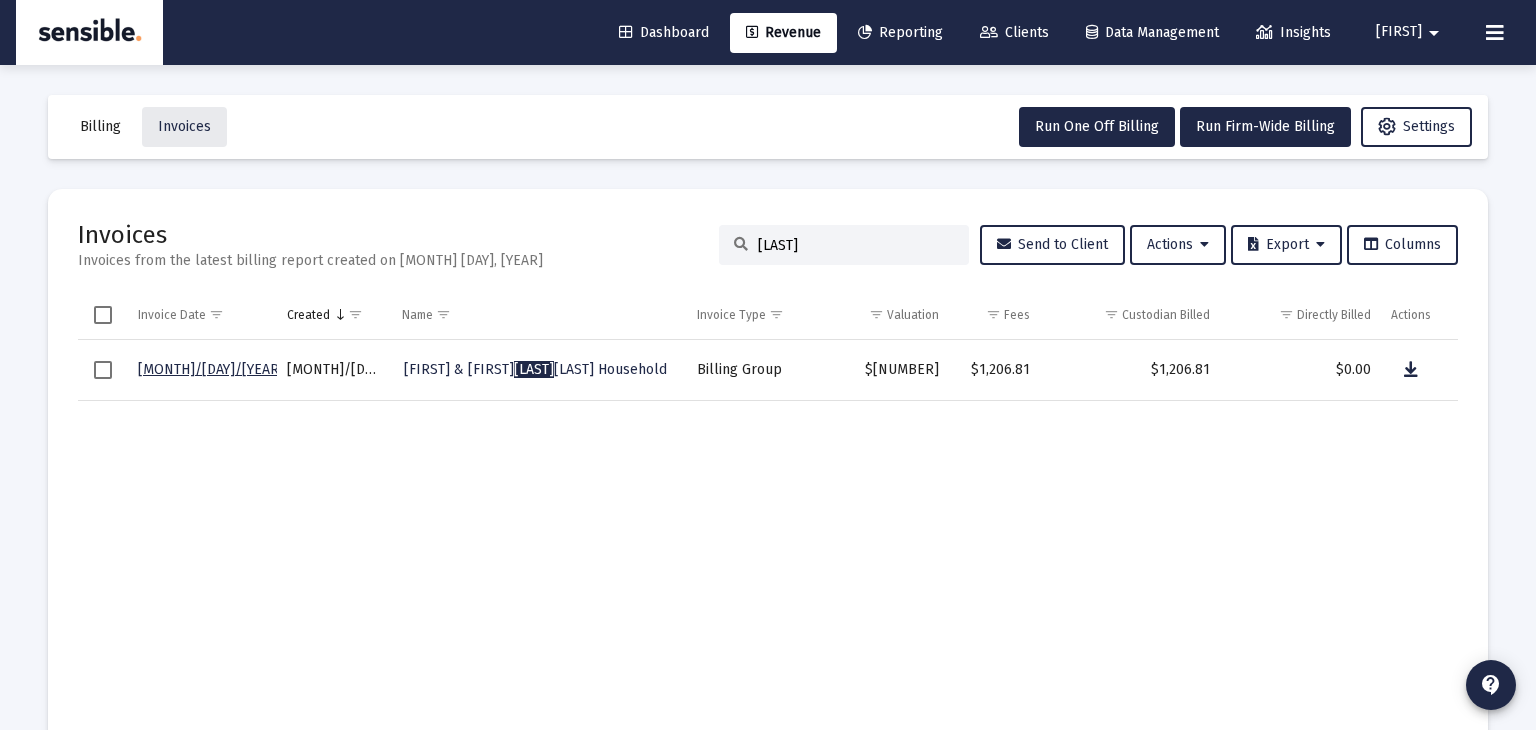 type on "Felesi" 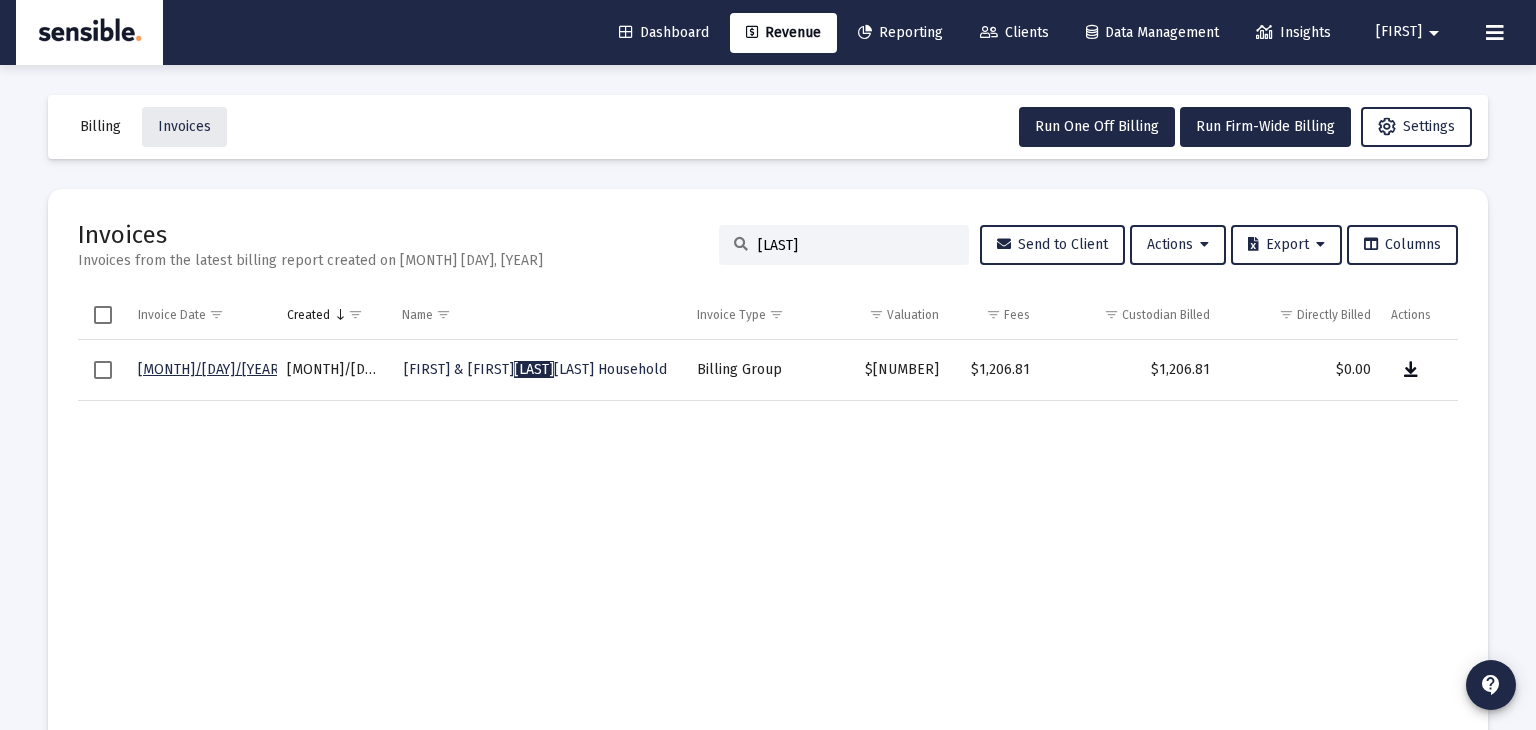click at bounding box center (1411, 370) 